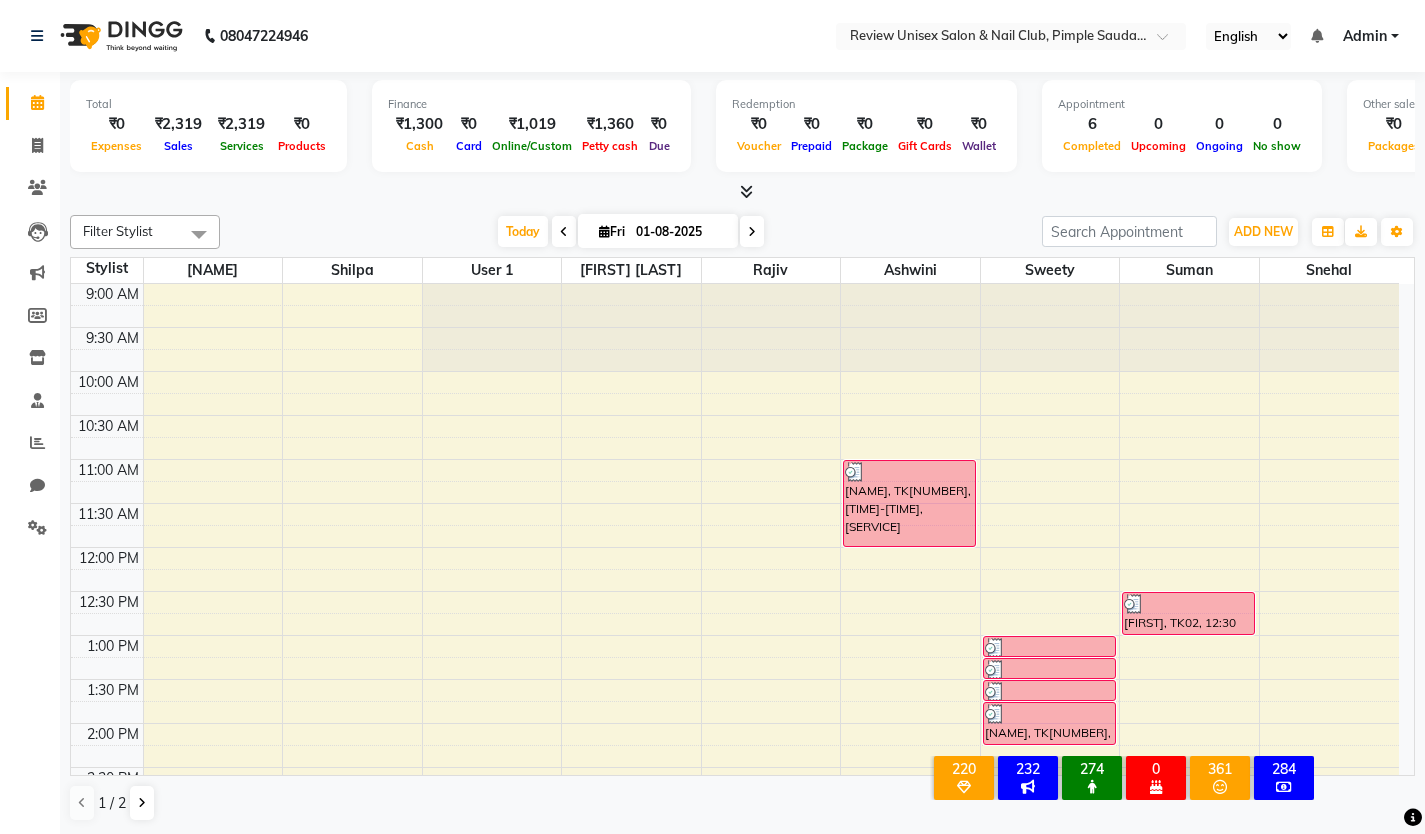 scroll, scrollTop: 0, scrollLeft: 0, axis: both 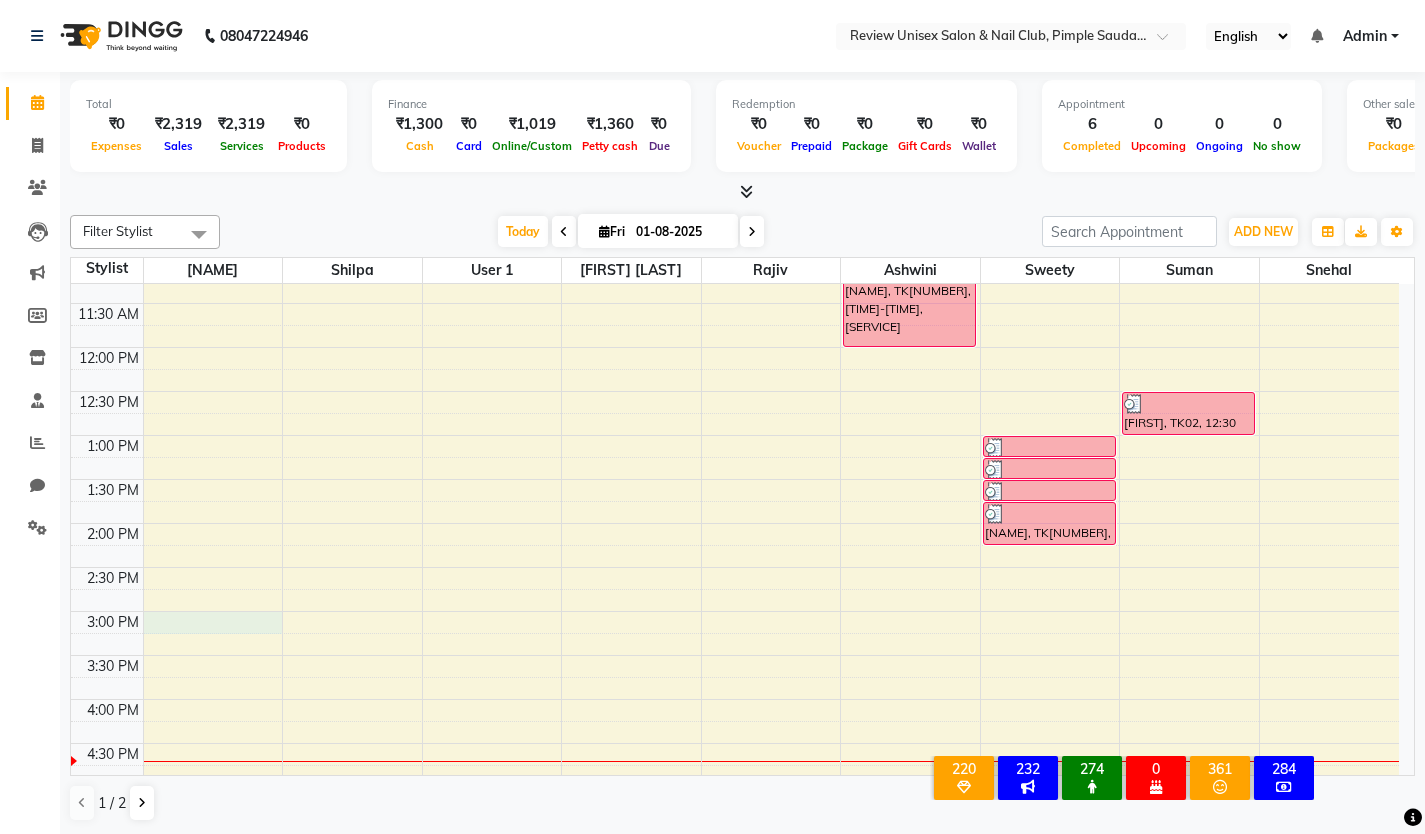 click on "9:00 AM 9:30 AM 10:00 AM 10:30 AM 11:00 AM 11:30 AM 12:00 PM 12:30 PM 1:00 PM 1:30 PM 2:00 PM 2:30 PM 3:00 PM 3:30 PM 4:00 PM 4:30 PM 5:00 PM 5:30 PM 6:00 PM 6:30 PM 7:00 PM 7:30 PM 8:00 PM 8:30 PM 9:00 PM 9:30 PM [FIRST] , TK01, 11:00 AM-12:00 PM, Hair Spa - Hair Below Shoulder [FIRST], TK02, 01:00 PM-01:15 PM, Threading - Eybrow'S [FIRST], TK02, 01:15 PM-01:30 PM, Threading - Fore Head [FIRST], TK02, 01:30 PM-01:45 PM, Peel Off Waxing - Upper Lips [FIRST], TK02, 01:45 PM-02:15 PM, Wash & Blast Dry - Hair Below Shoulder [FIRST], TK02, 12:30 PM-01:00 PM, Hand Gel Polish" at bounding box center [735, 655] 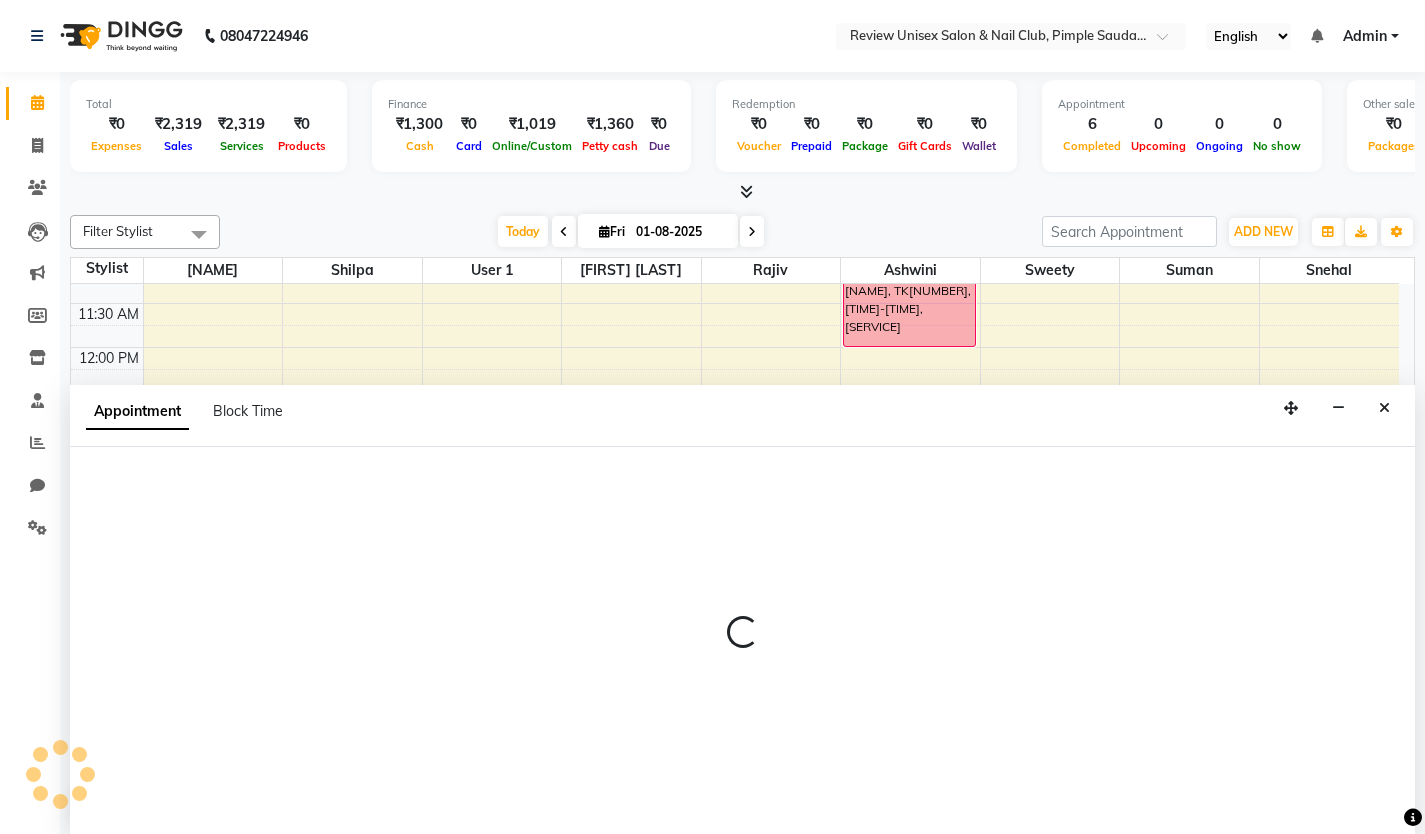 scroll, scrollTop: 1, scrollLeft: 0, axis: vertical 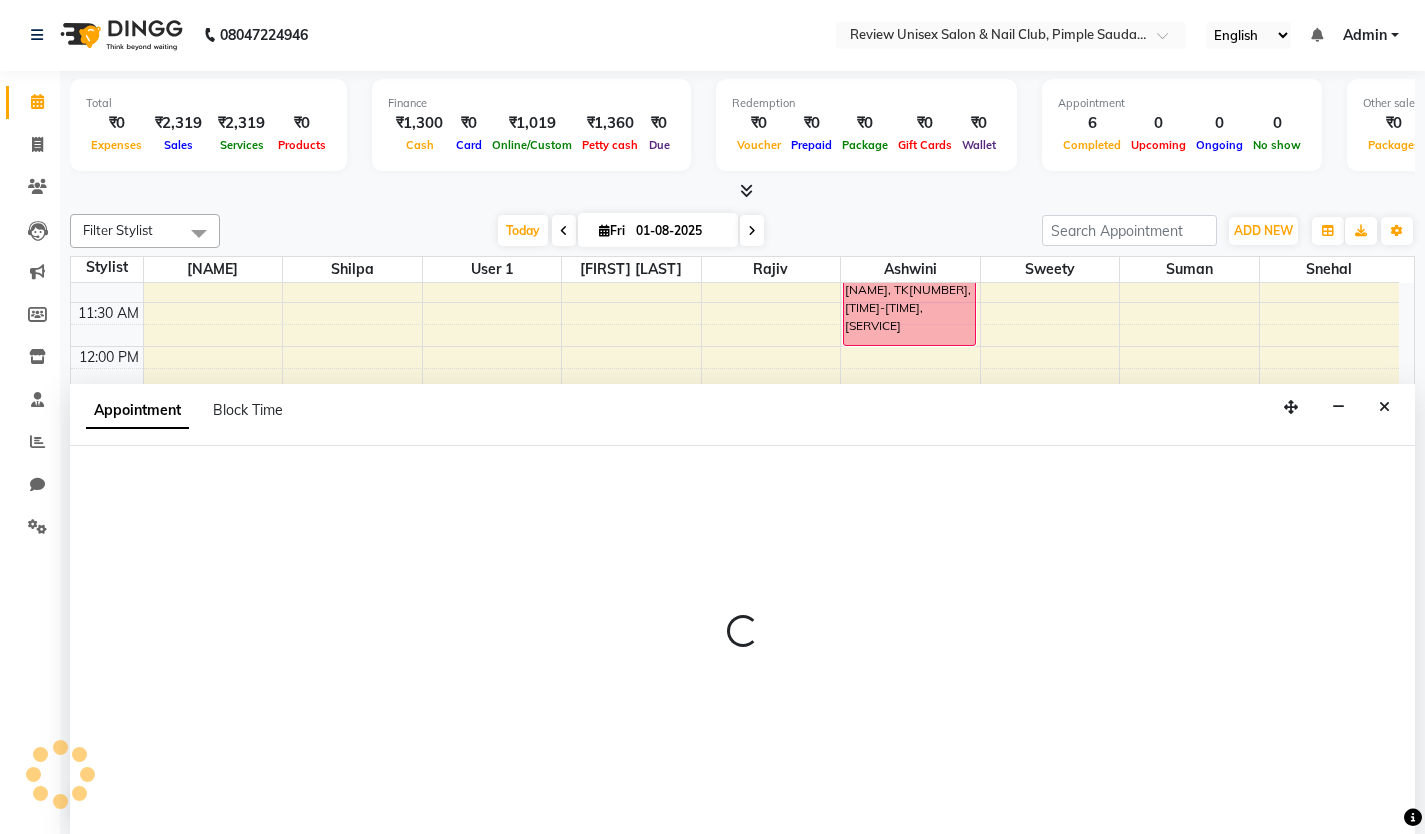 select on "12487" 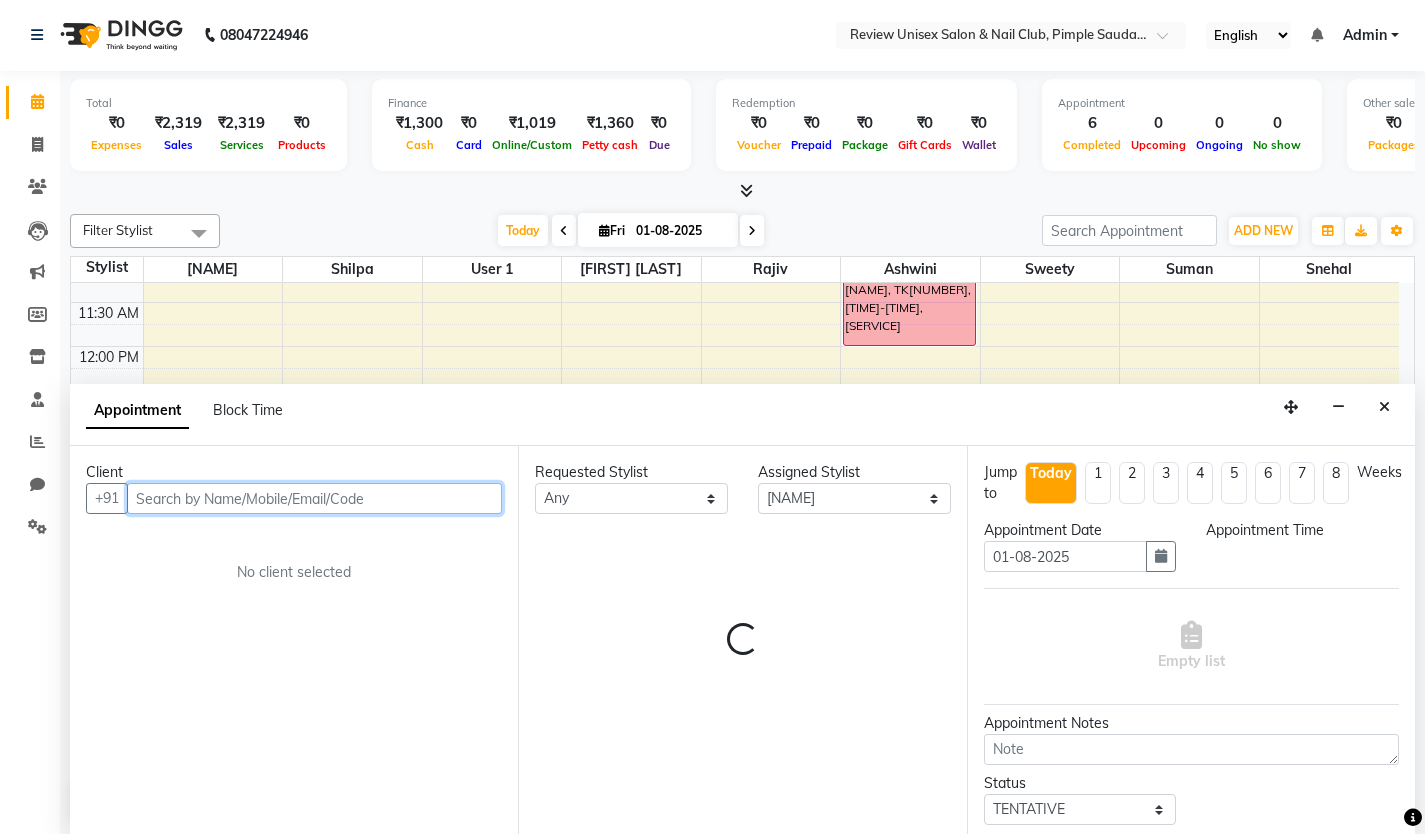 select on "900" 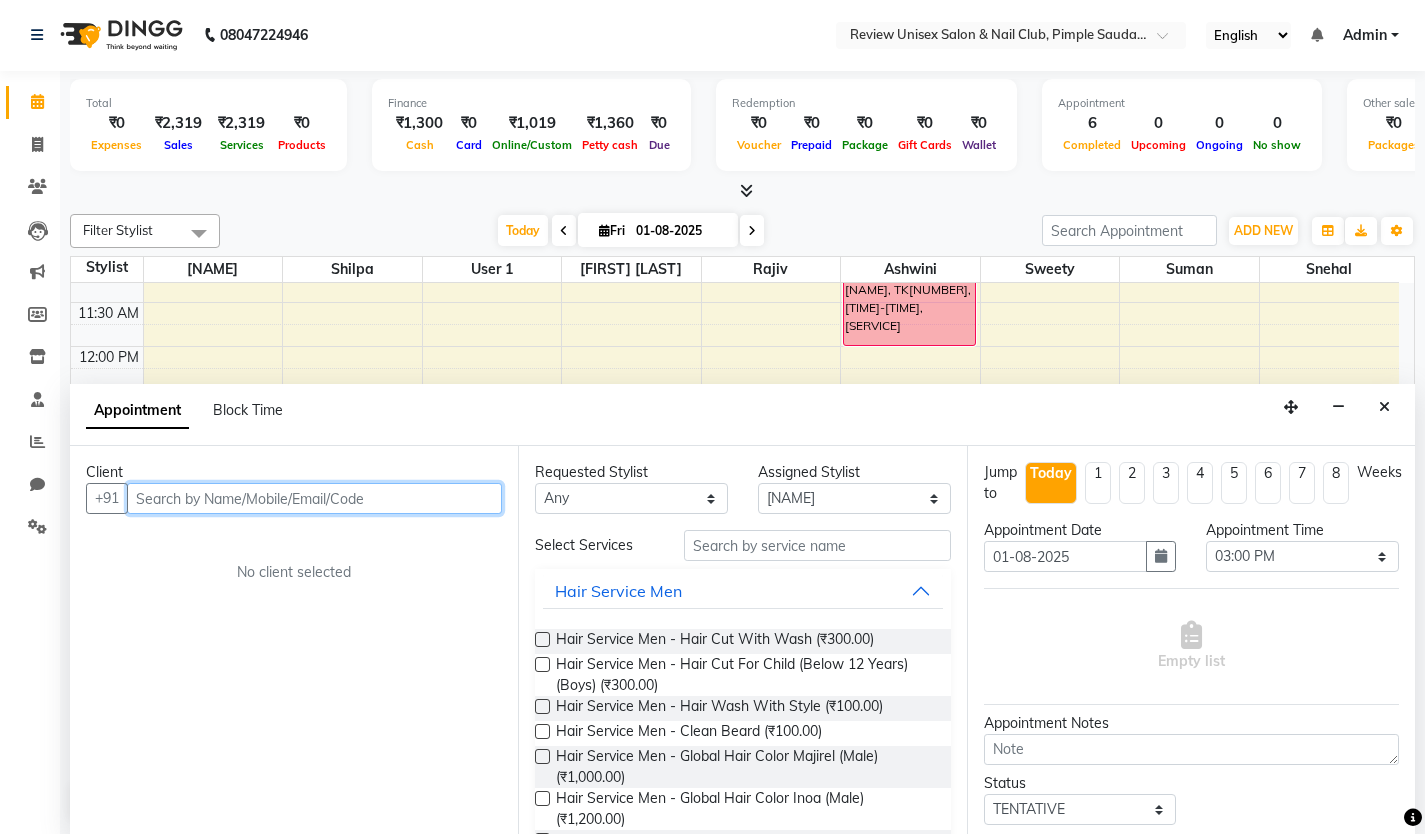 click at bounding box center (314, 498) 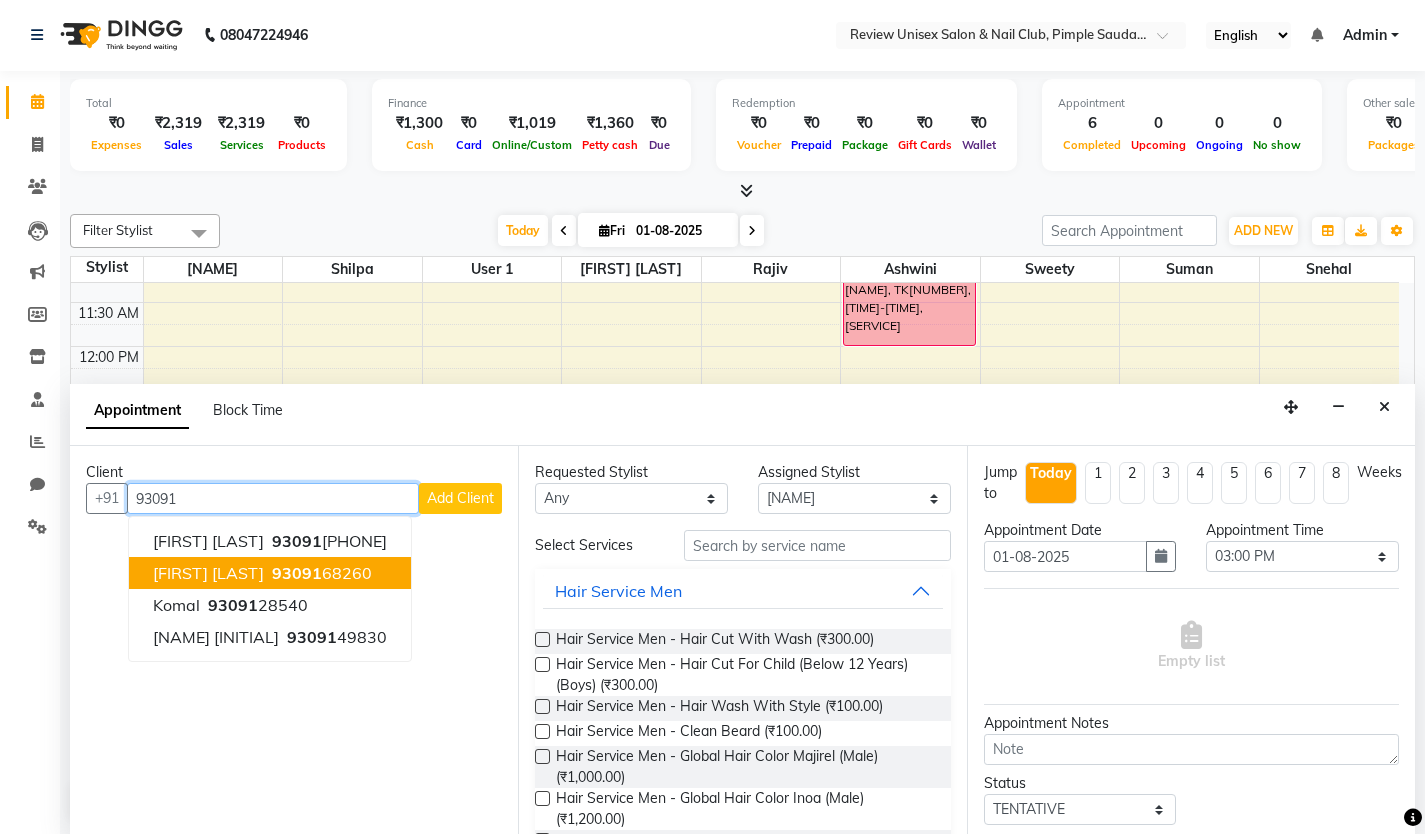 click on "[FIRST] [LAST]" at bounding box center [208, 573] 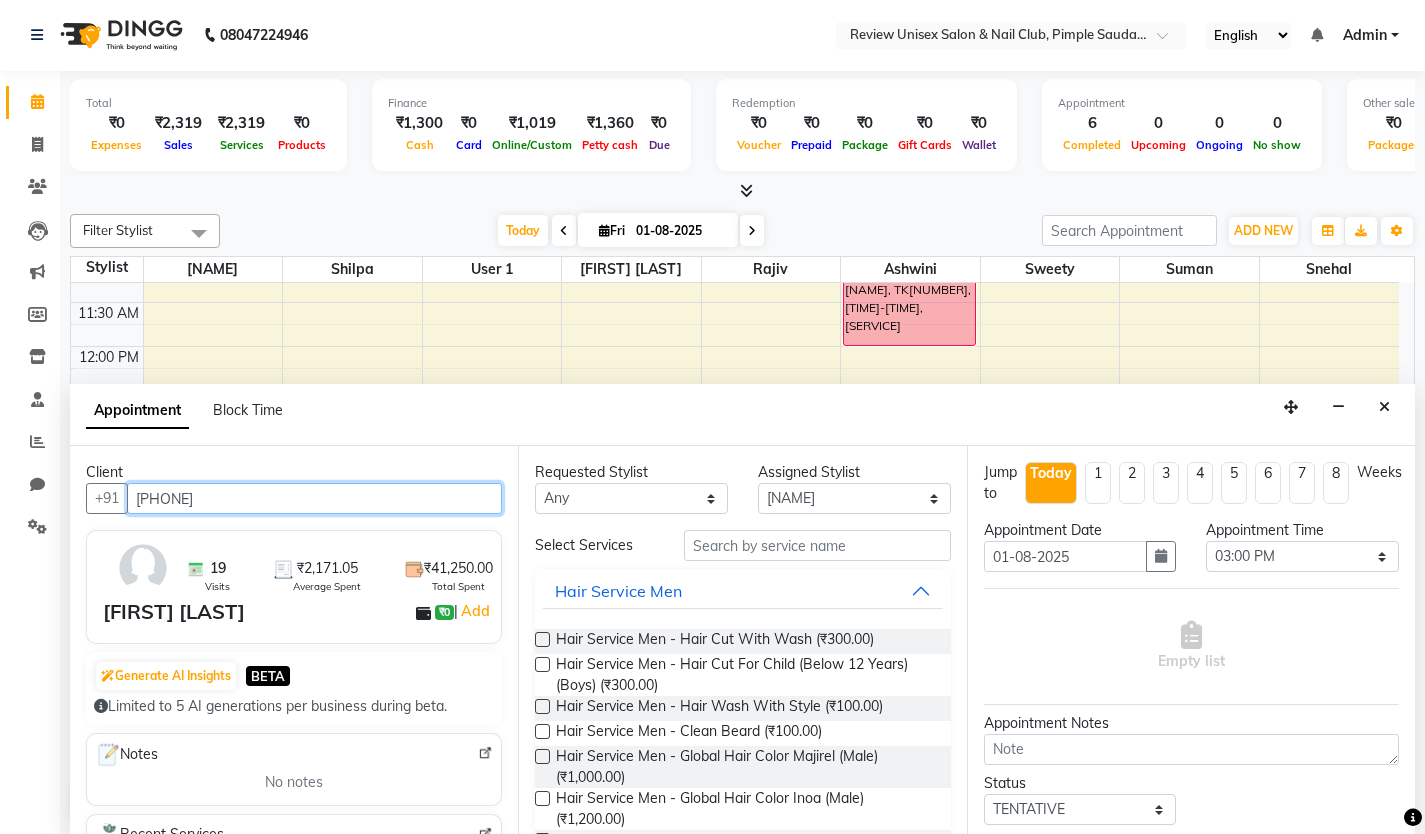 type on "[PHONE]" 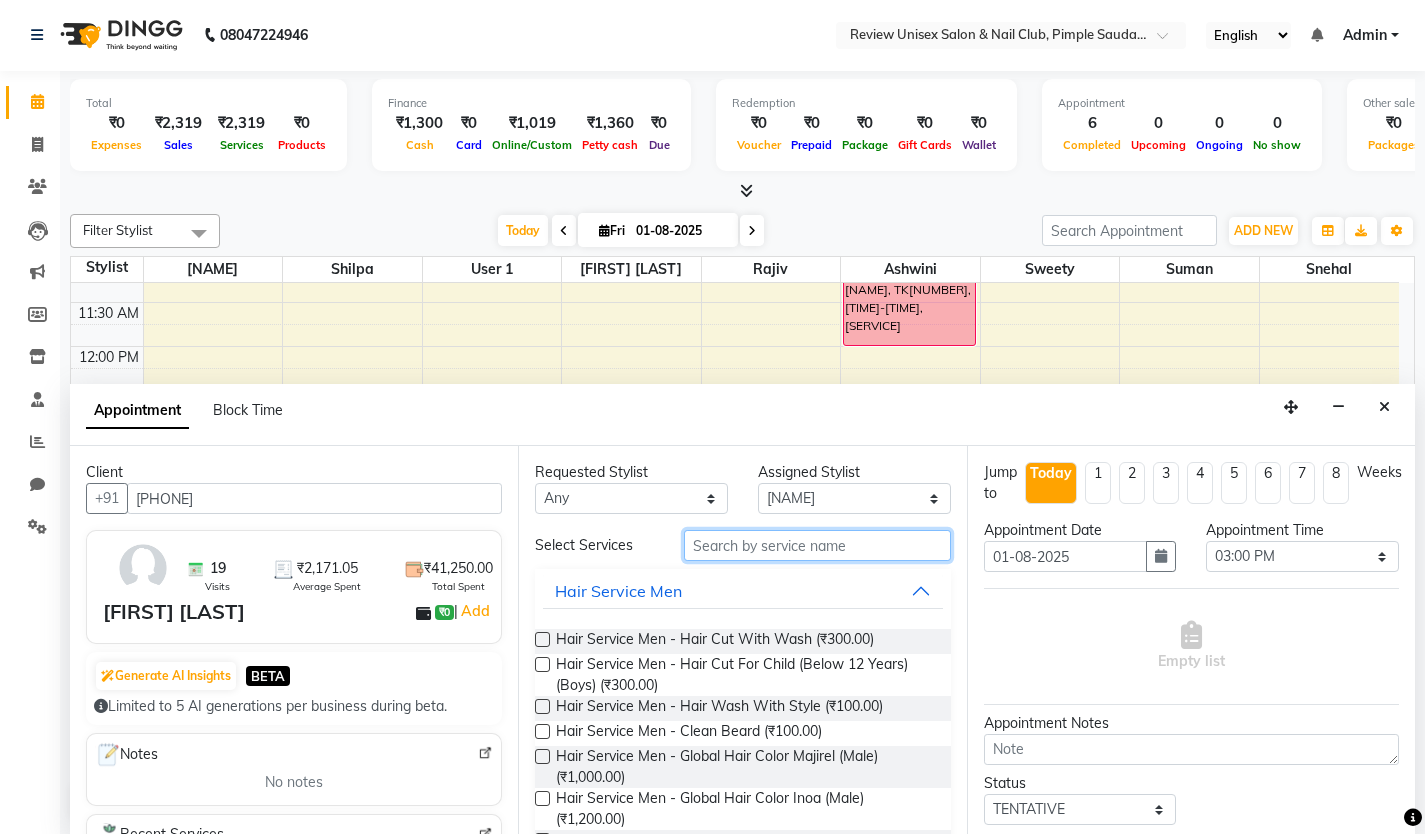click at bounding box center (817, 545) 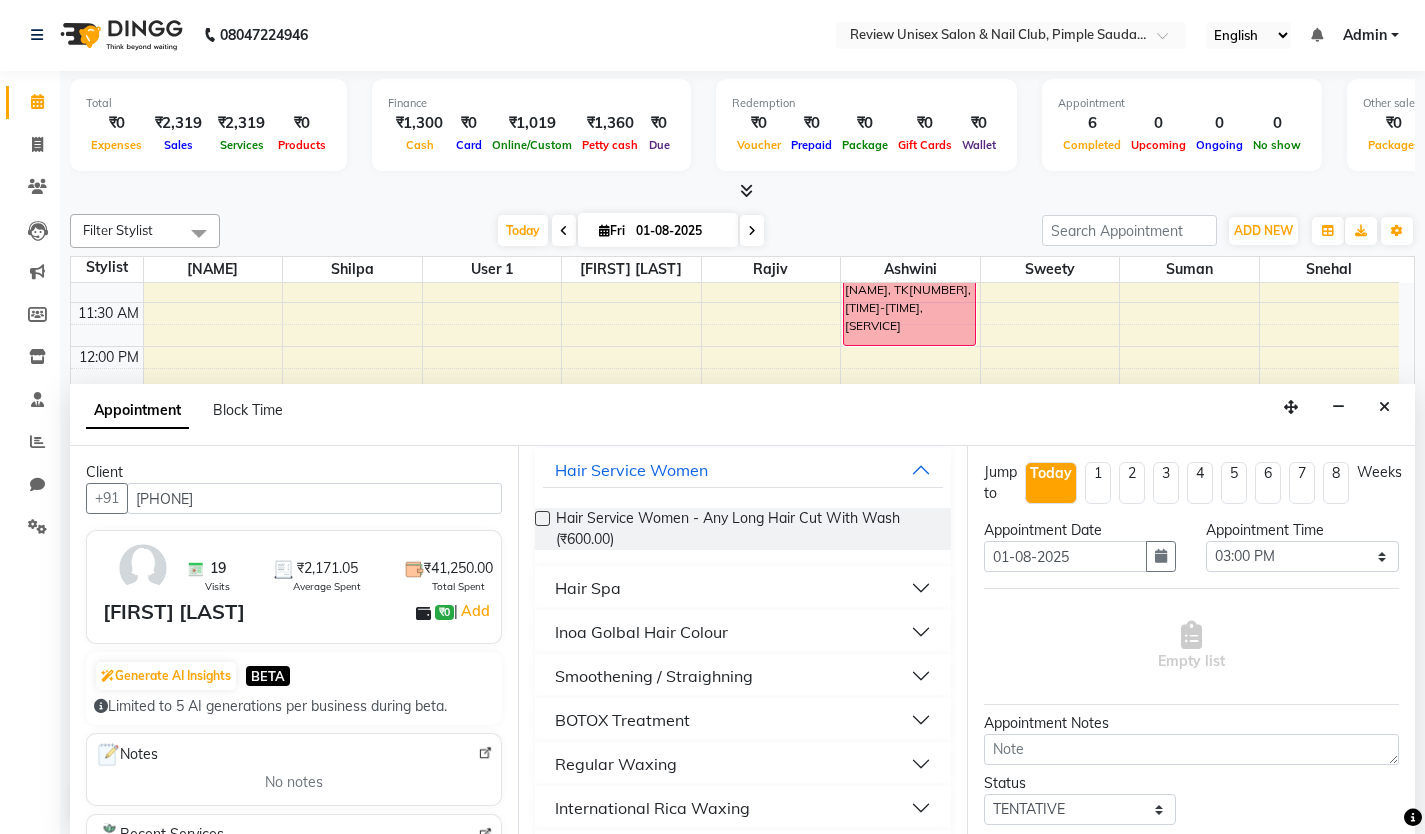scroll, scrollTop: 21, scrollLeft: 0, axis: vertical 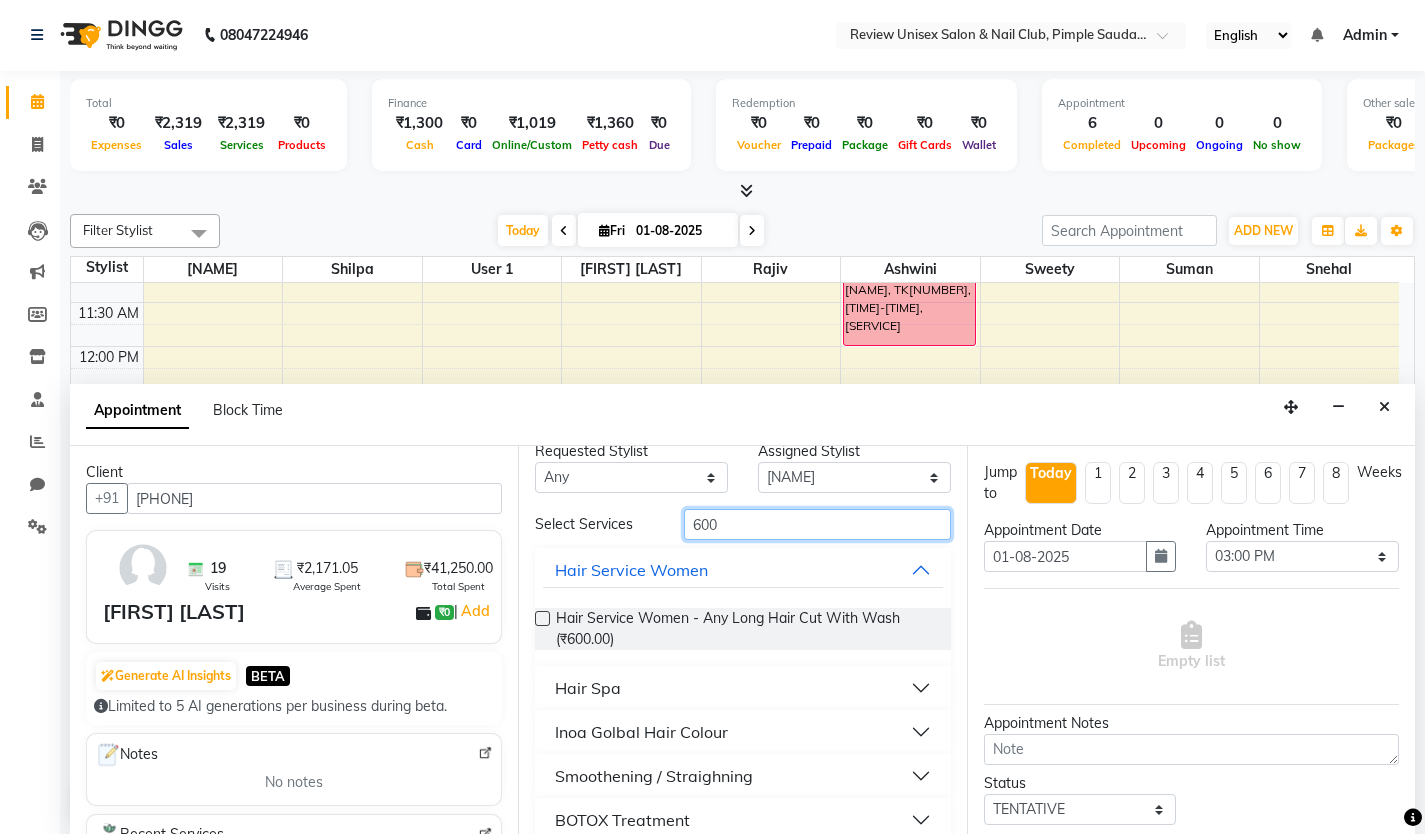 type on "600" 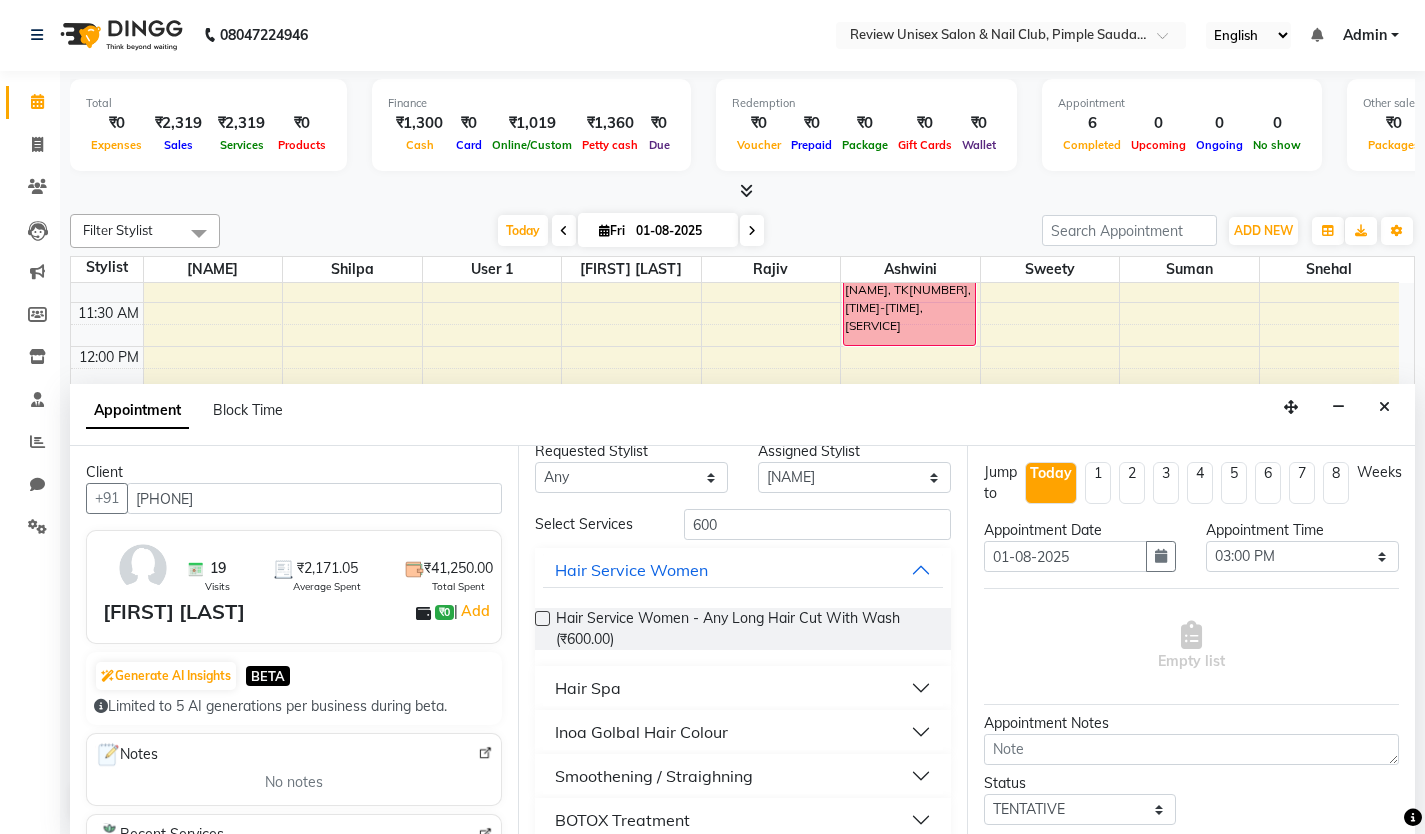 click at bounding box center (542, 618) 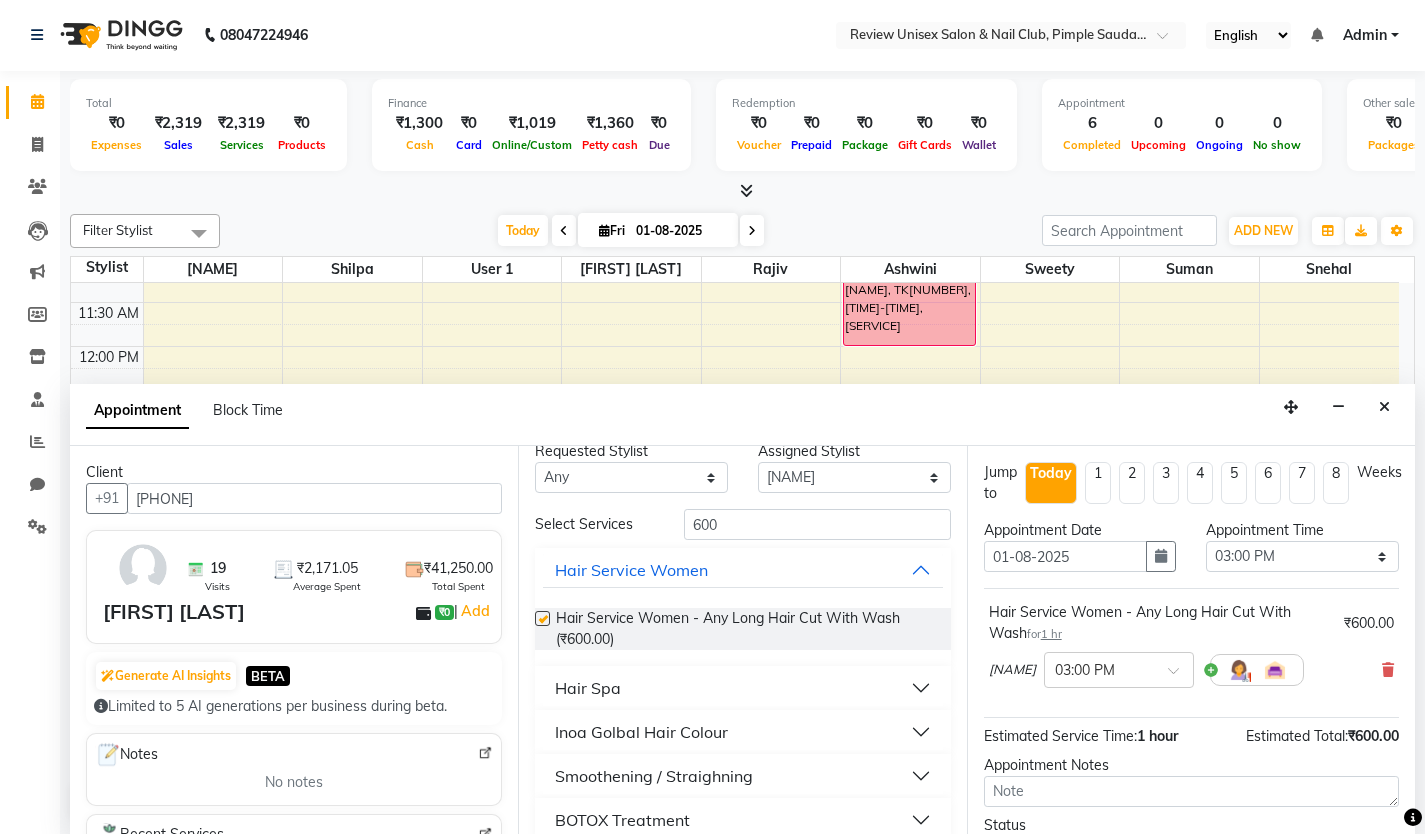 checkbox on "false" 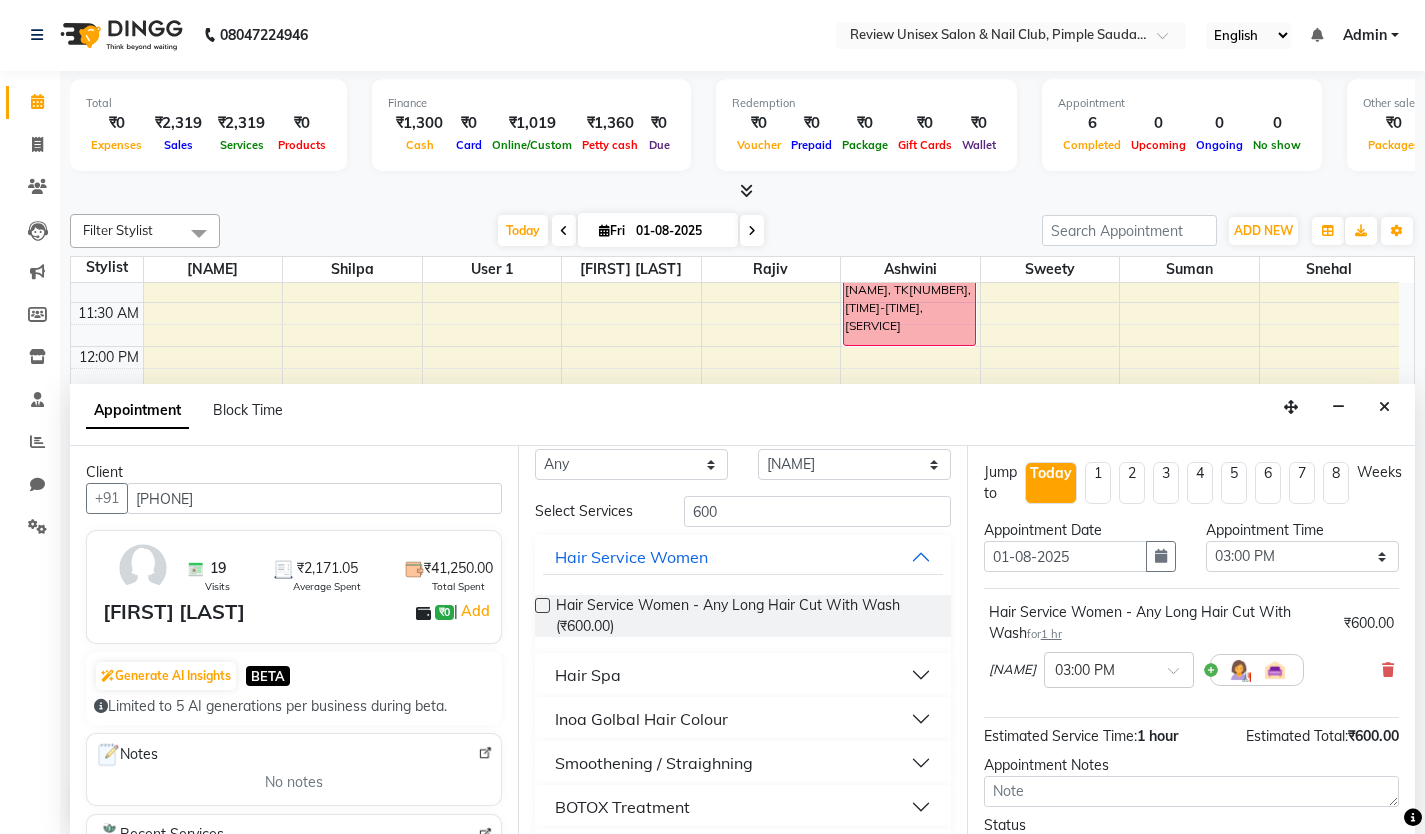 scroll, scrollTop: 0, scrollLeft: 0, axis: both 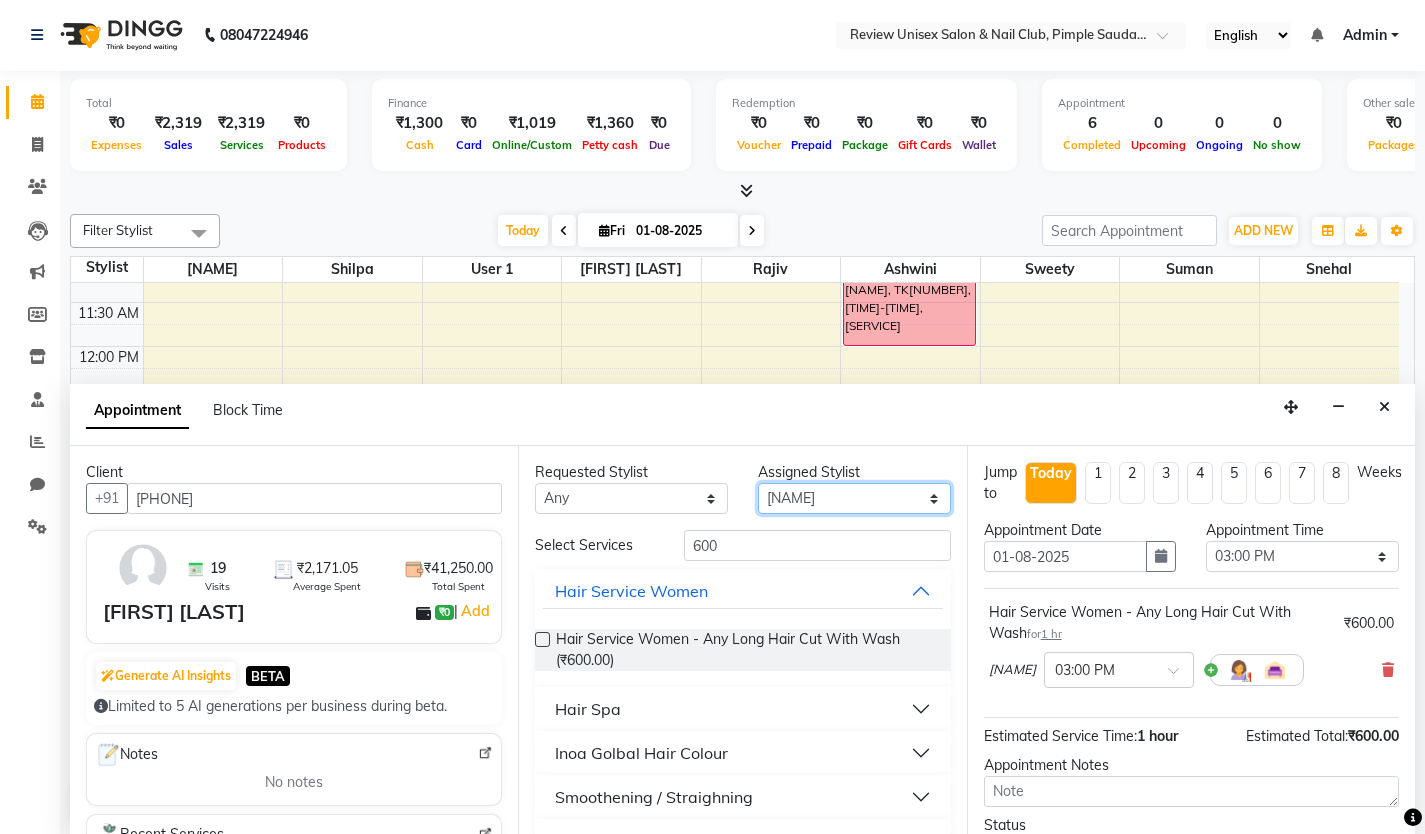 click on "Select [NAME] [NAME] [NAME] [NAME] [NAME] [NAME] [NAME] [NAME] [NAME]" at bounding box center [854, 498] 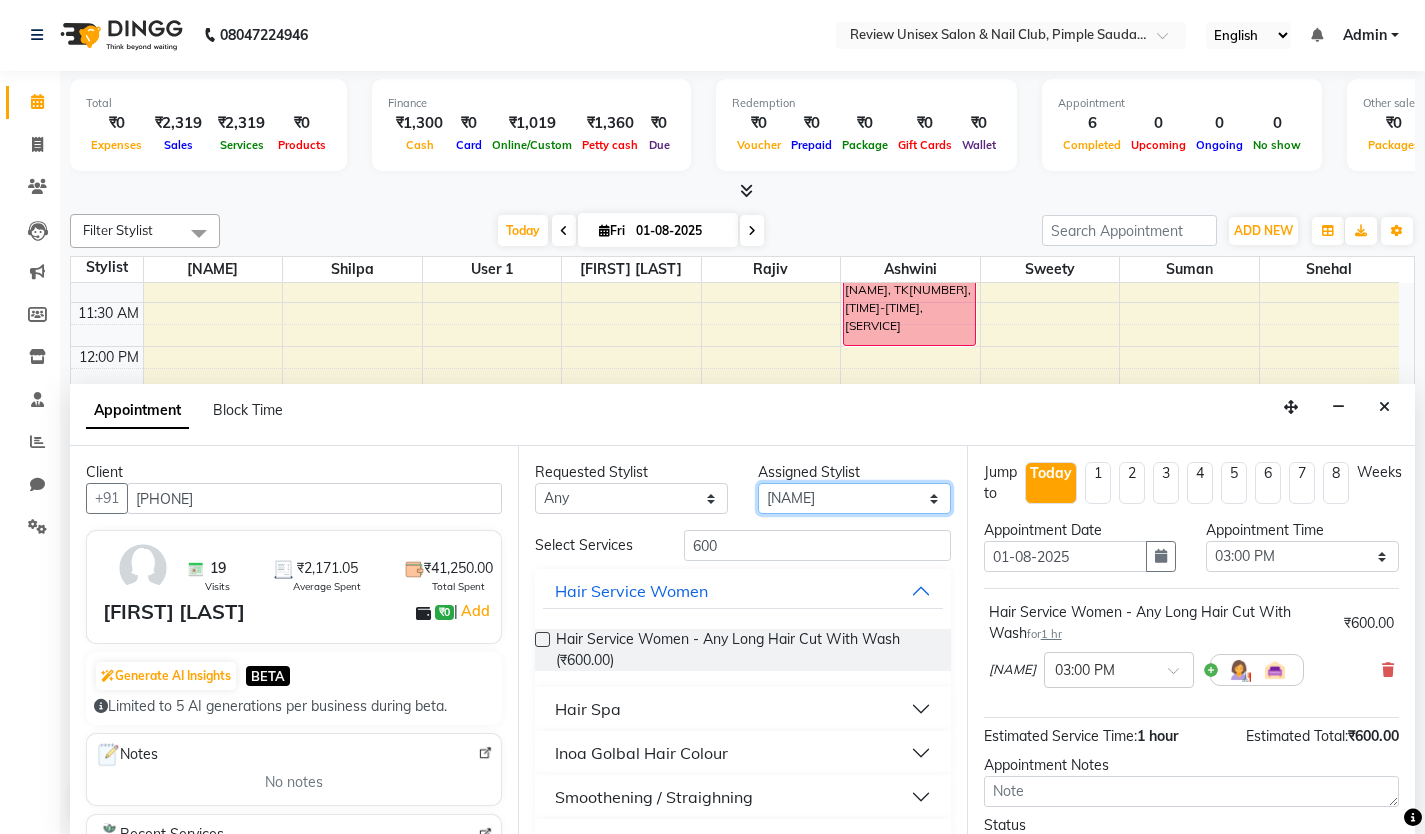 select on "85589" 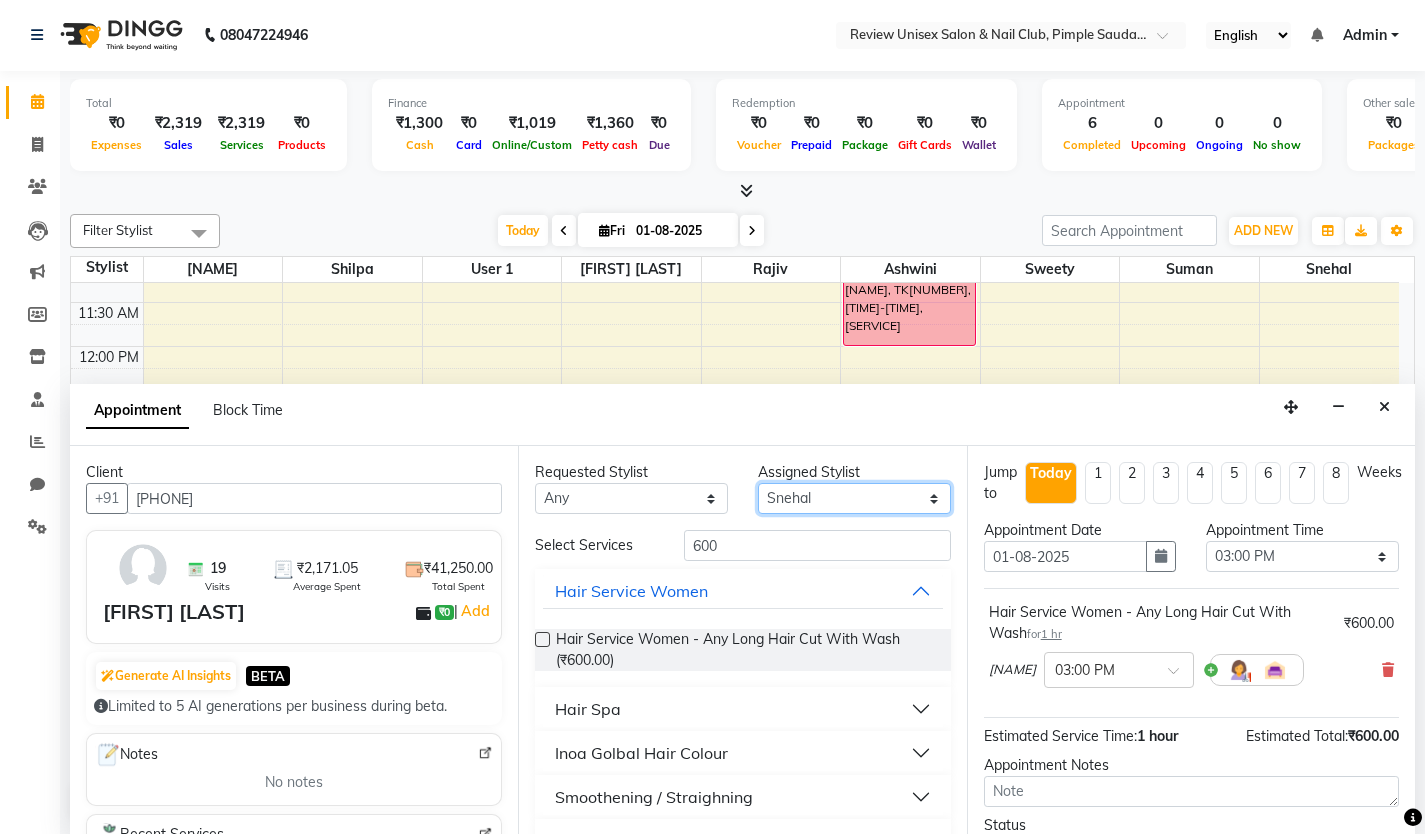 click on "Select [NAME] [NAME] [NAME] [NAME] [NAME] [NAME] [NAME] [NAME] [NAME]" at bounding box center [854, 498] 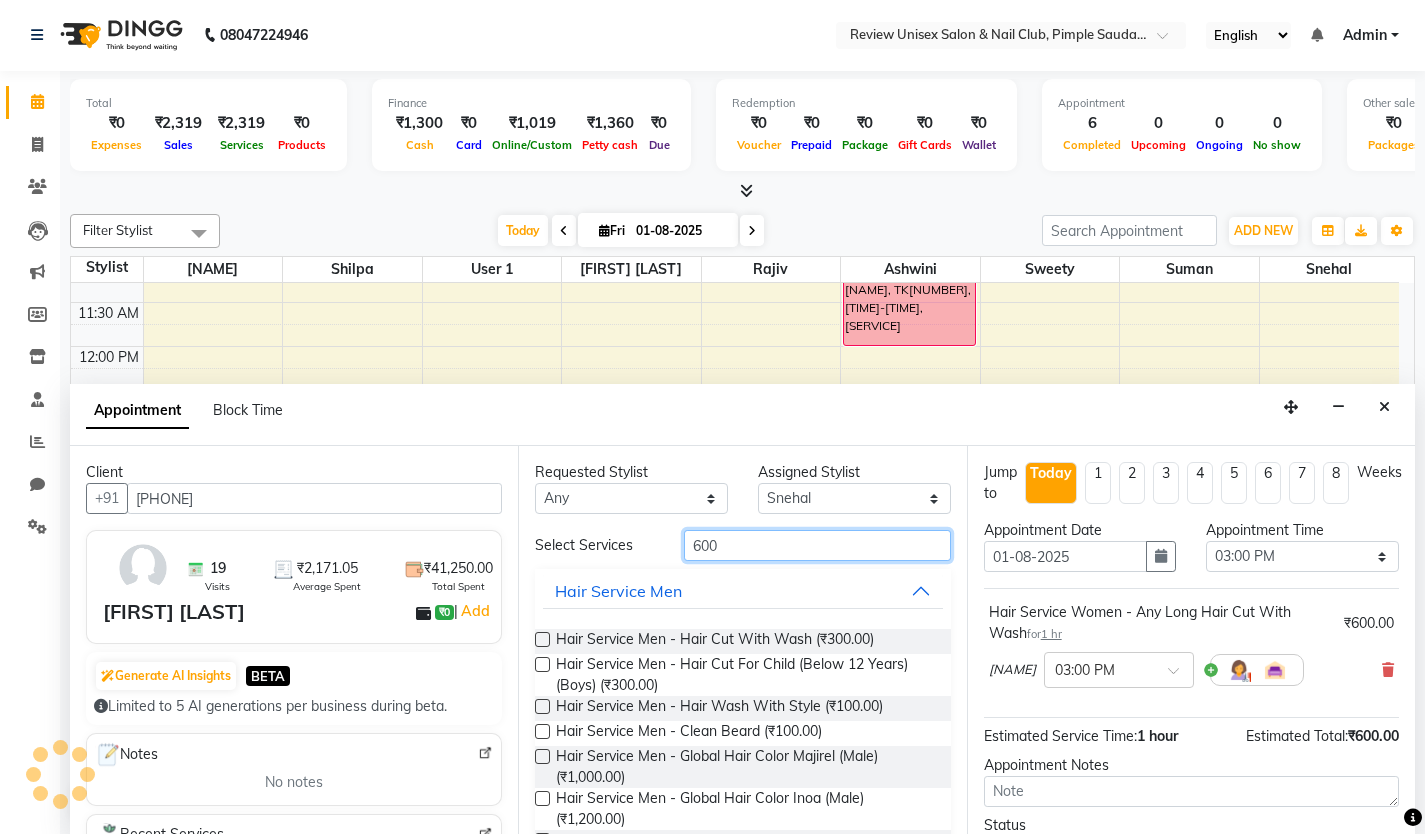 click on "600" at bounding box center [817, 545] 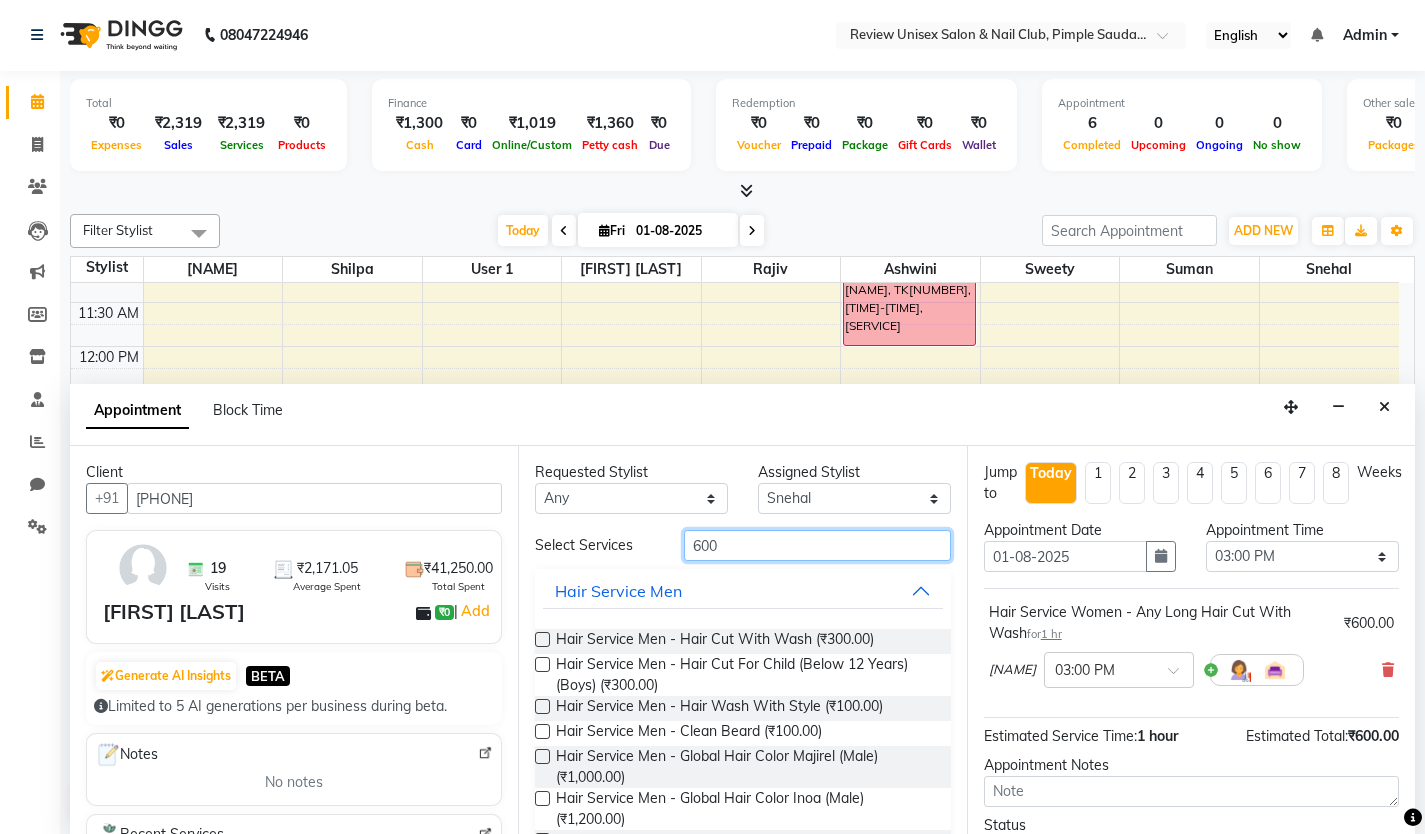 click on "600" at bounding box center [817, 545] 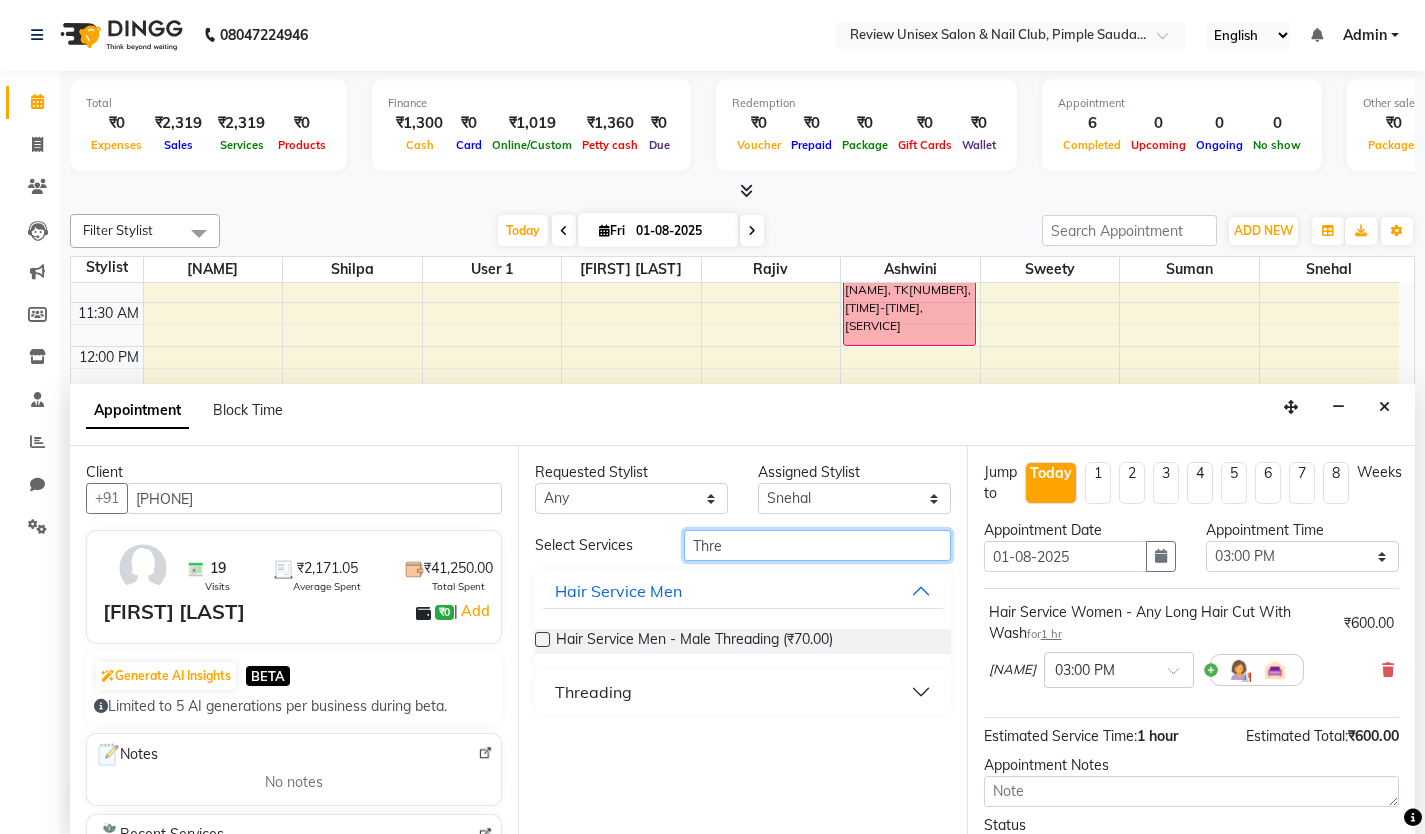 type on "Thre" 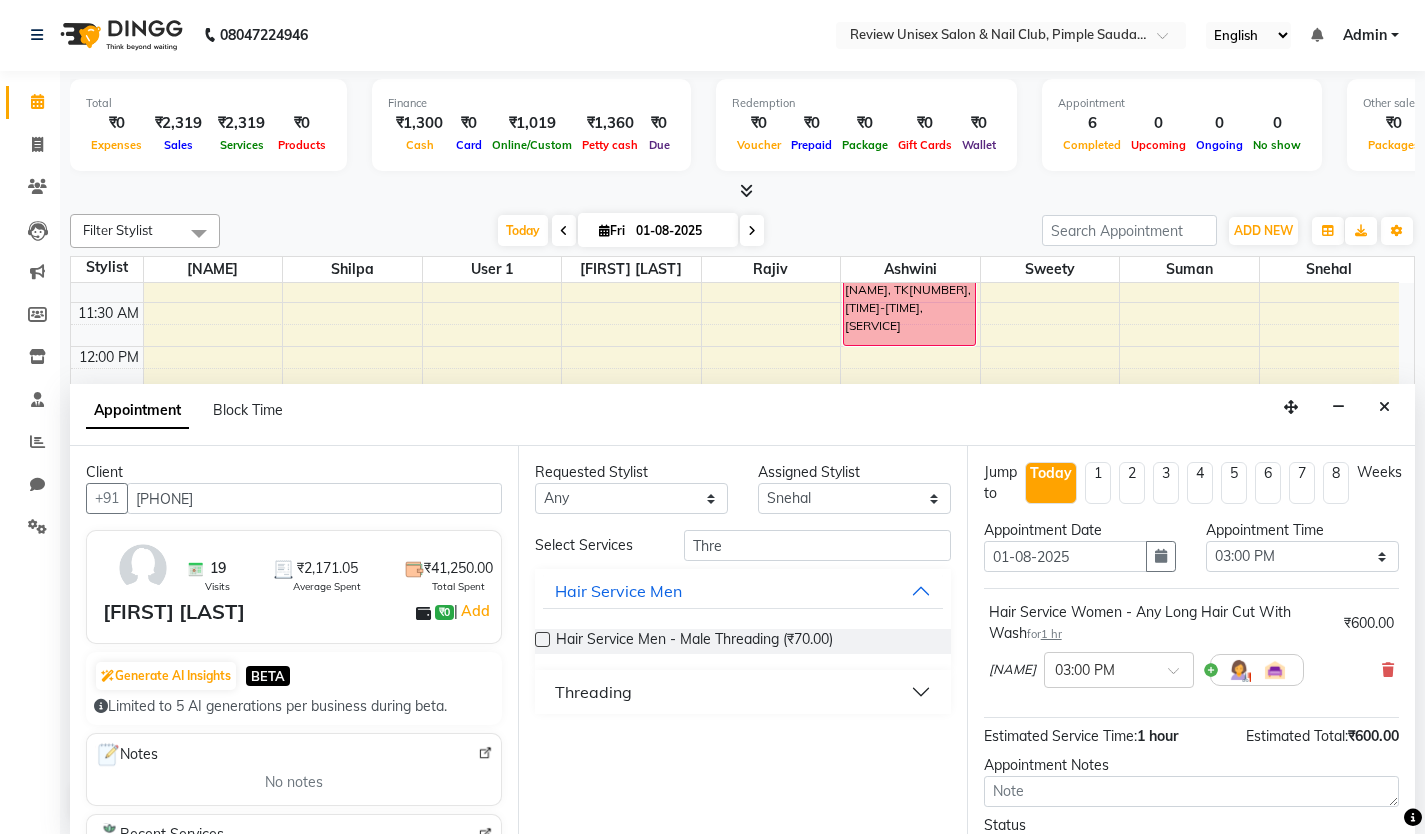 click on "Threading" at bounding box center (742, 692) 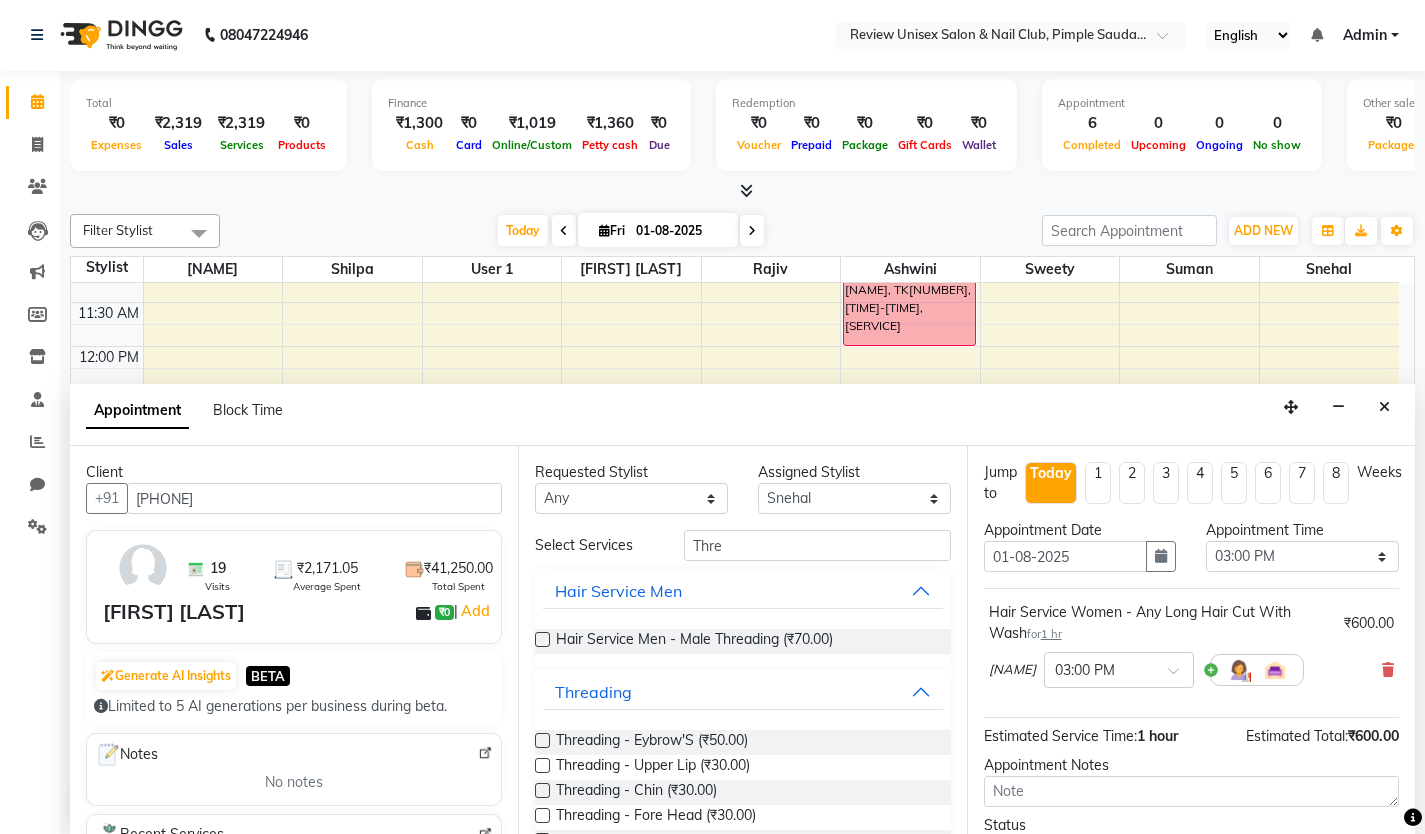 click at bounding box center [542, 740] 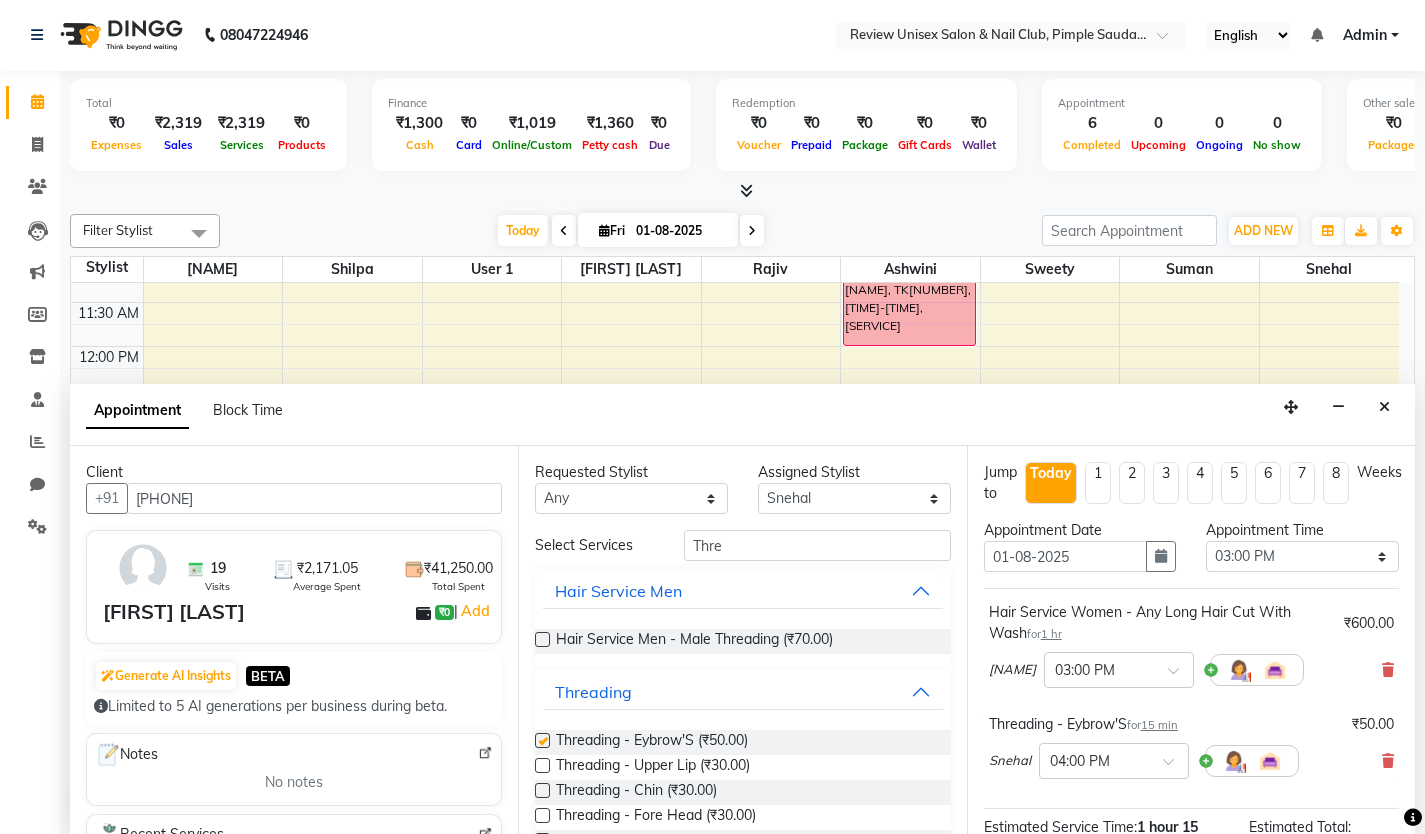 checkbox on "false" 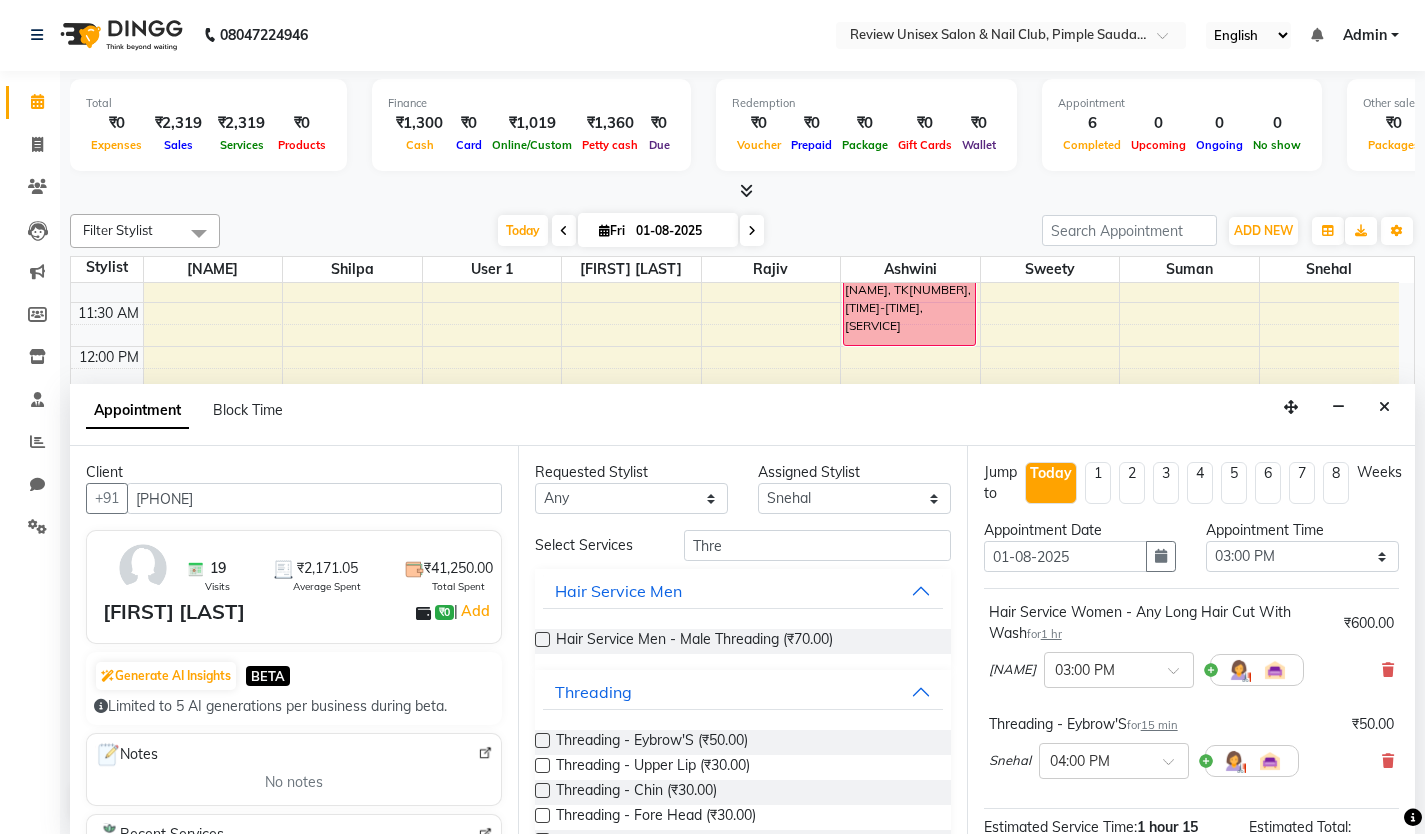click at bounding box center (542, 765) 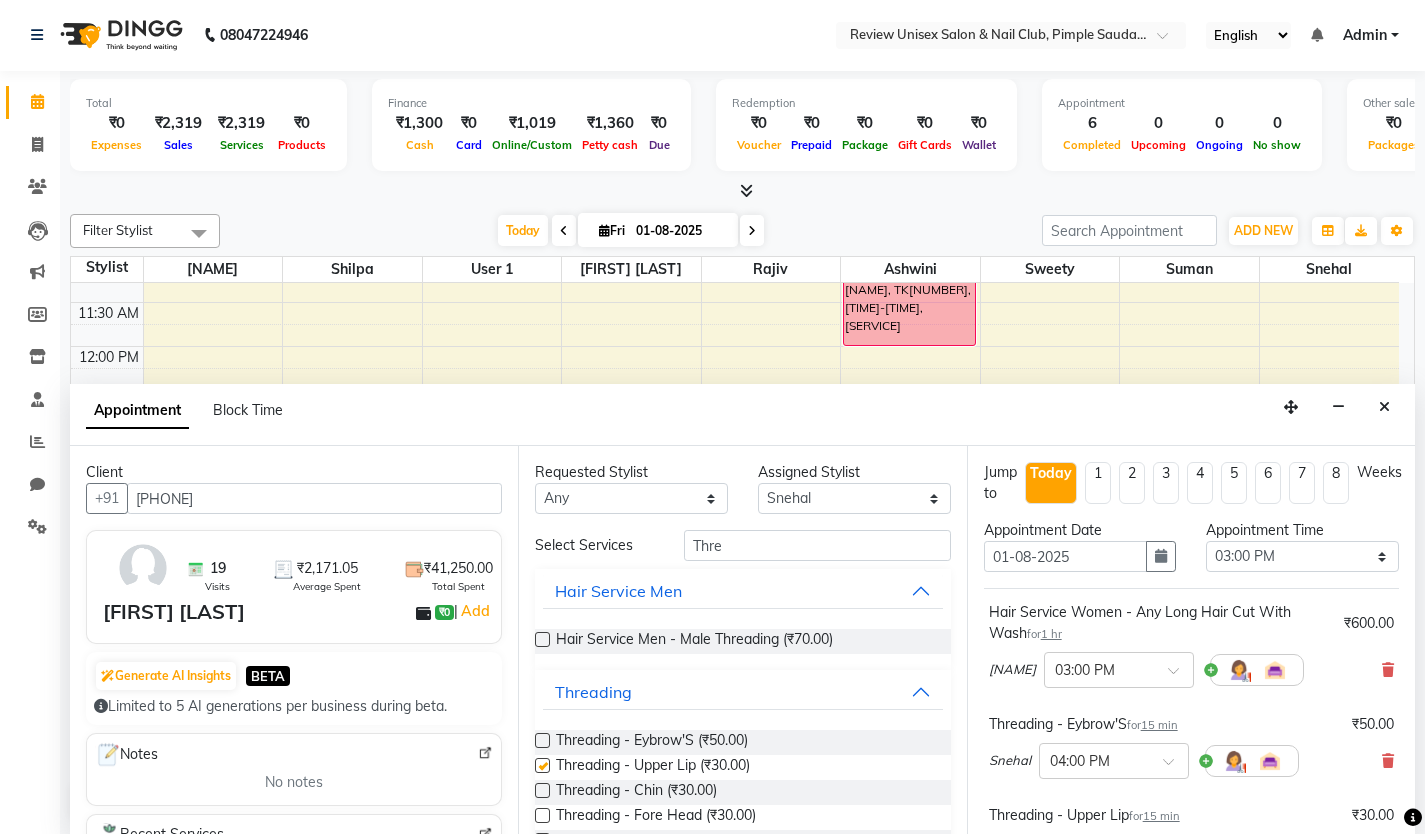checkbox on "false" 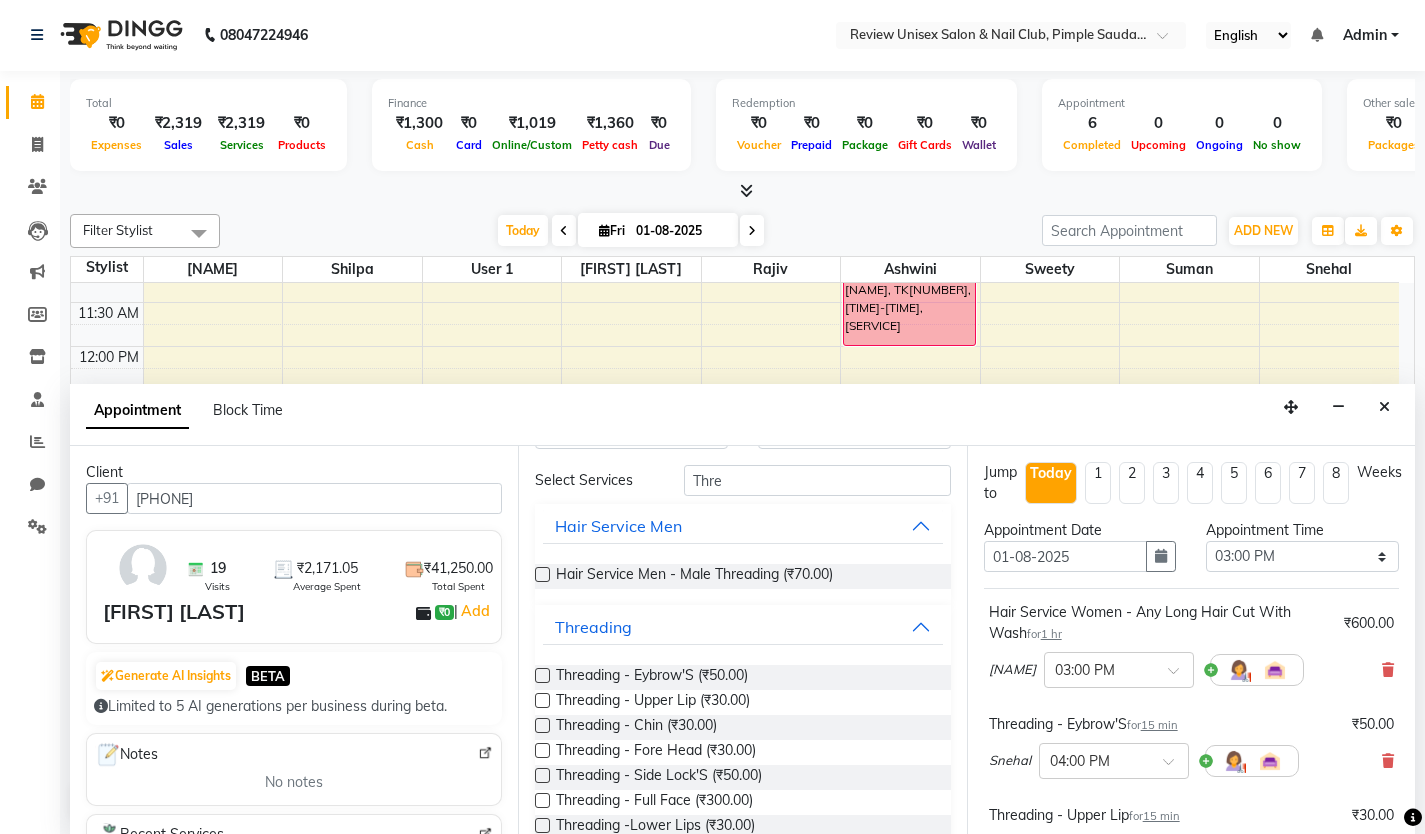 scroll, scrollTop: 100, scrollLeft: 0, axis: vertical 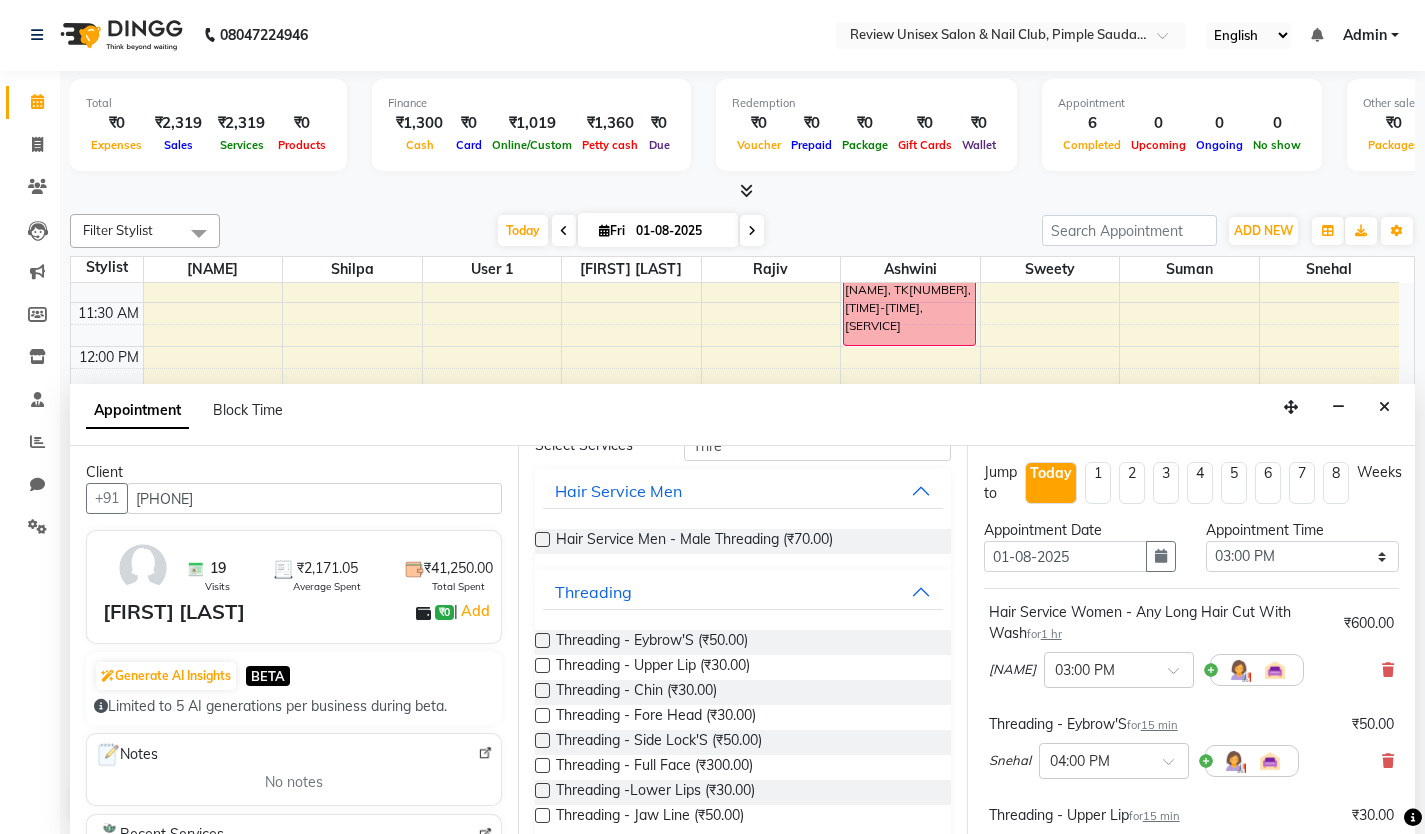 click at bounding box center (542, 715) 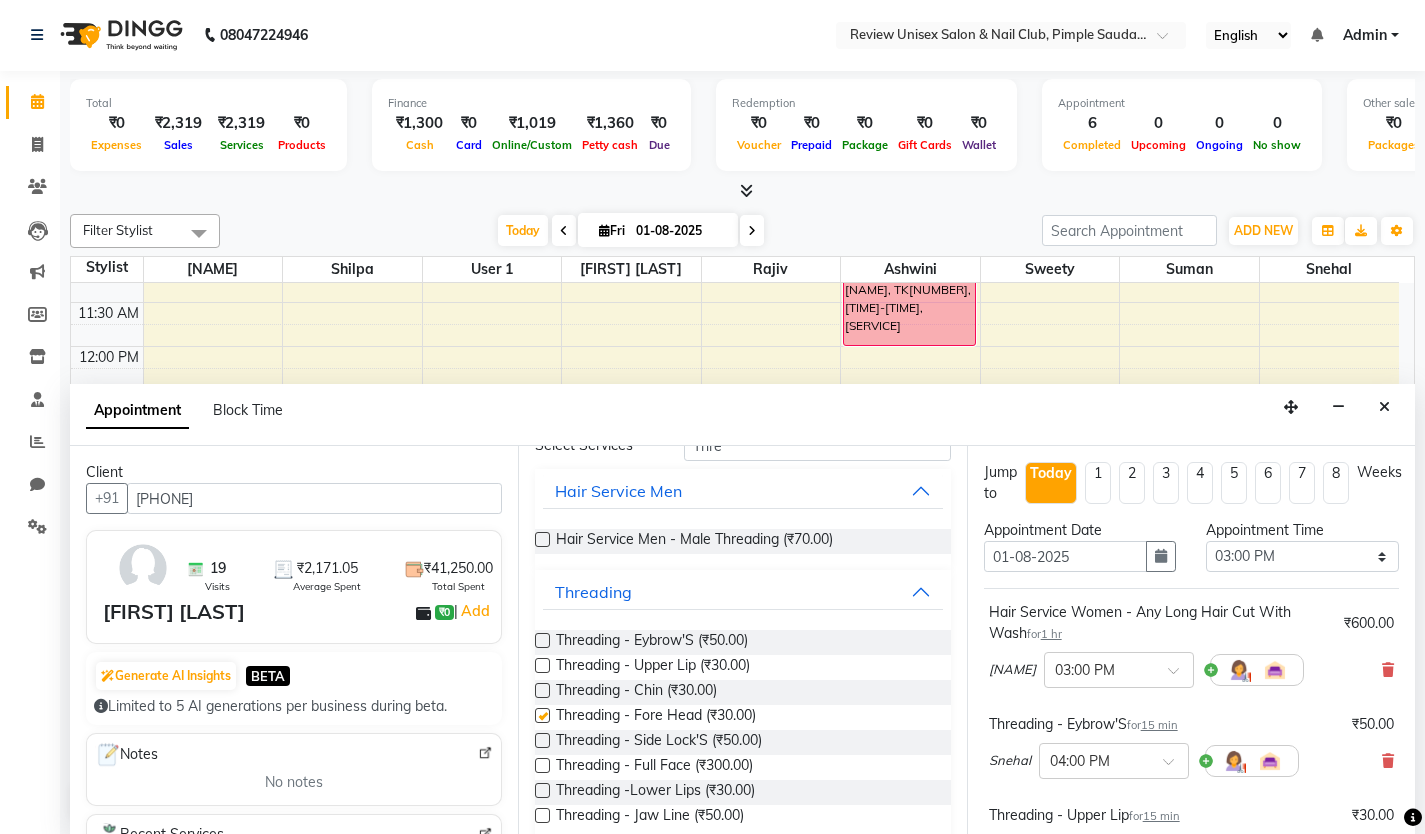 checkbox on "false" 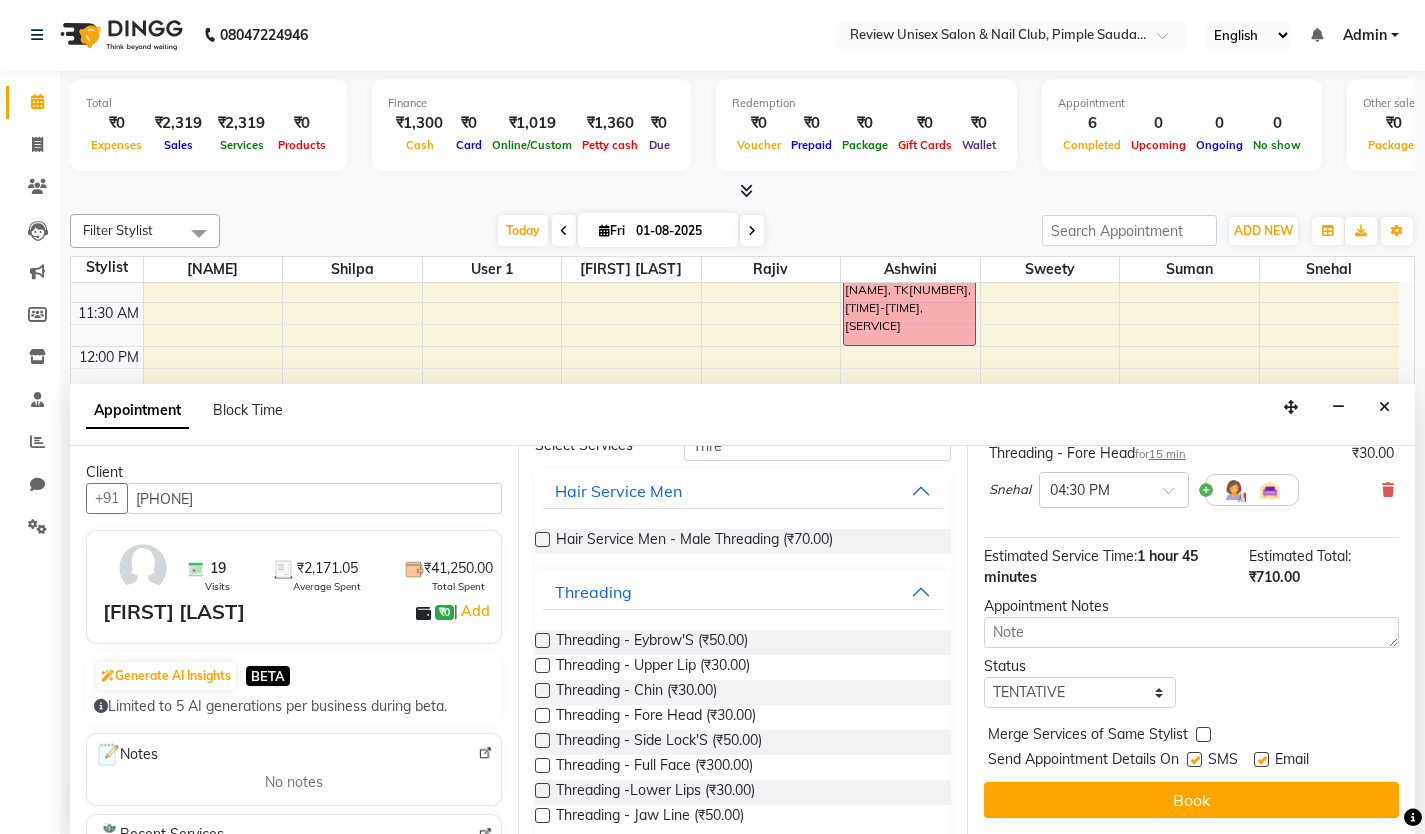 scroll, scrollTop: 456, scrollLeft: 0, axis: vertical 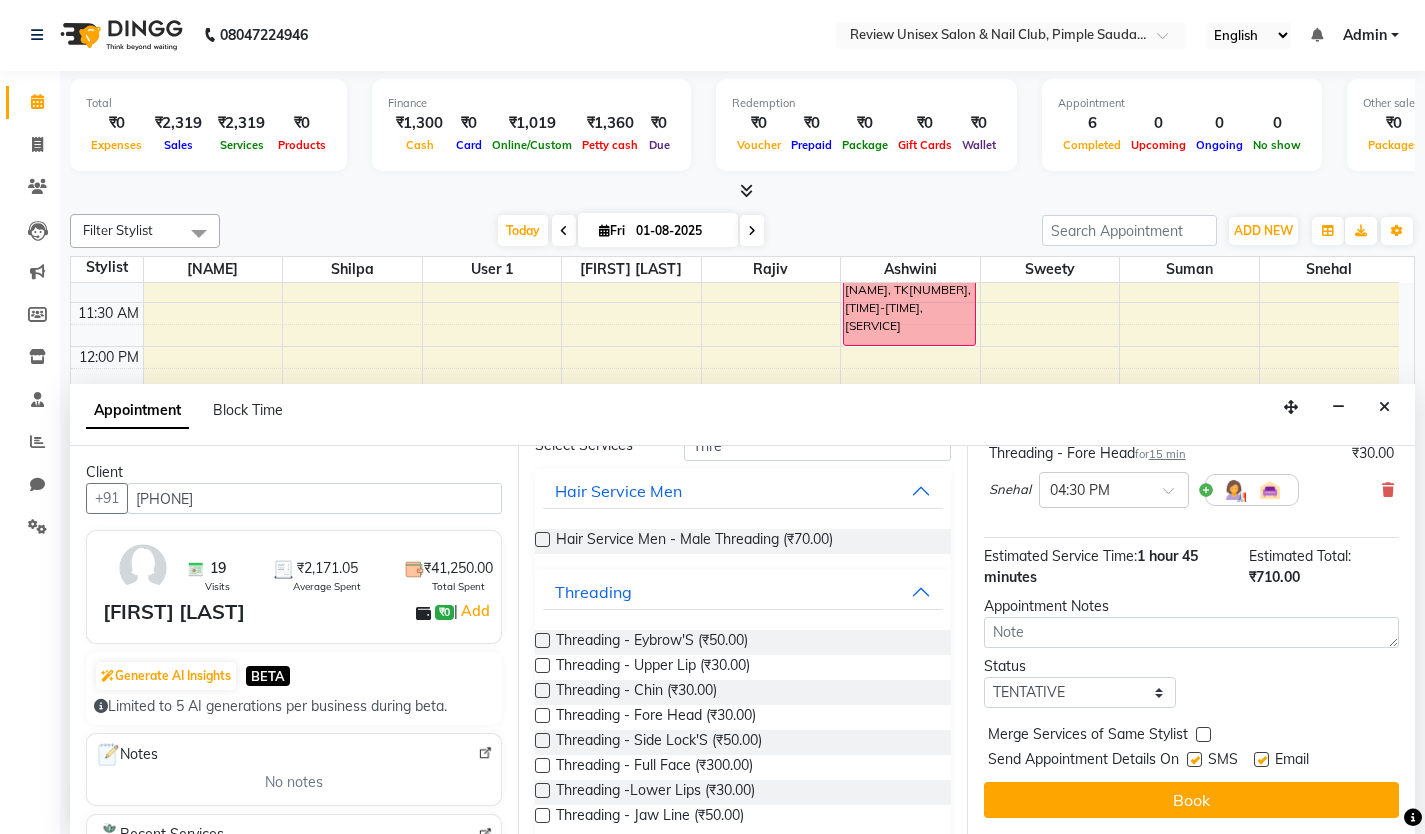 click at bounding box center [1194, 759] 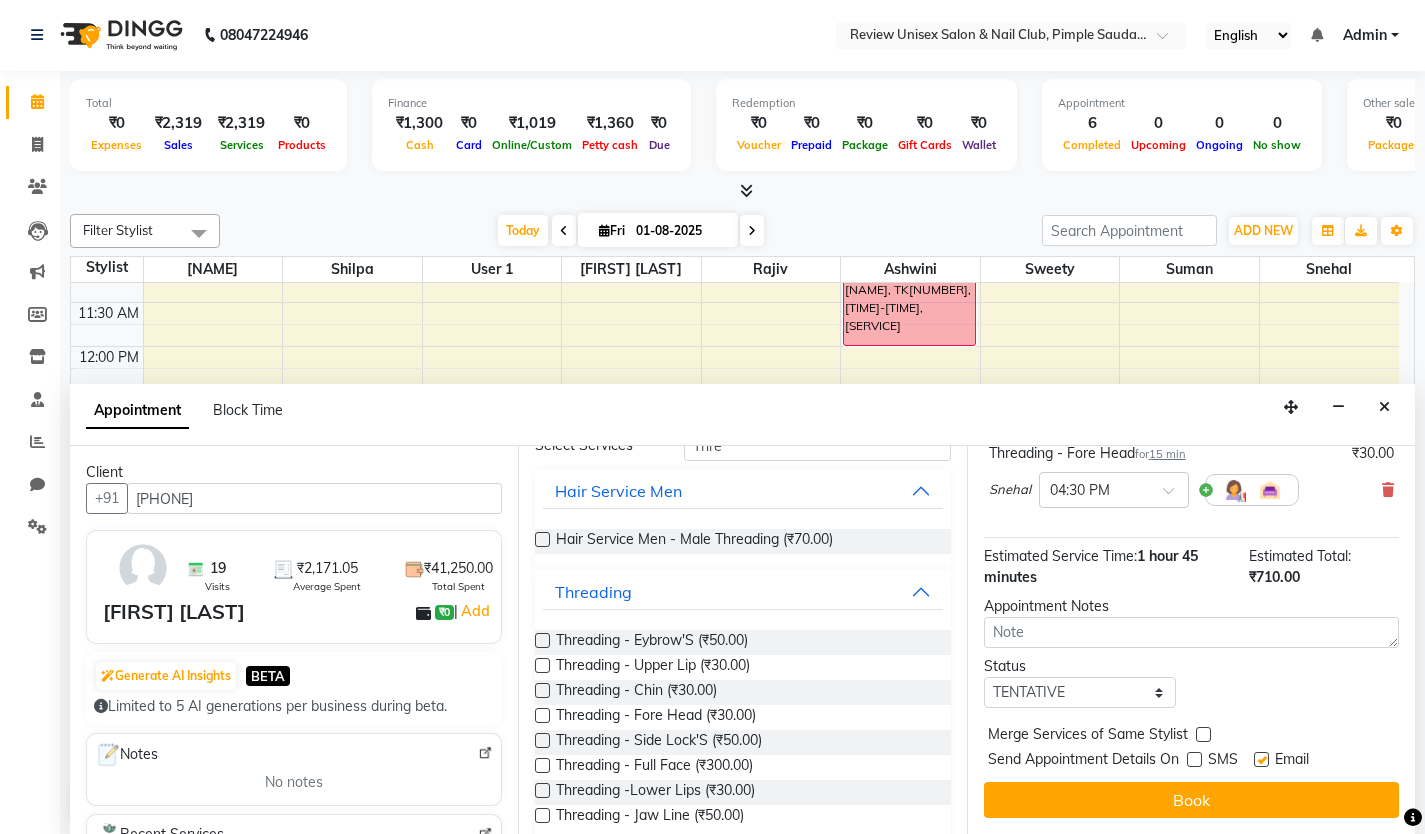 click at bounding box center (1261, 759) 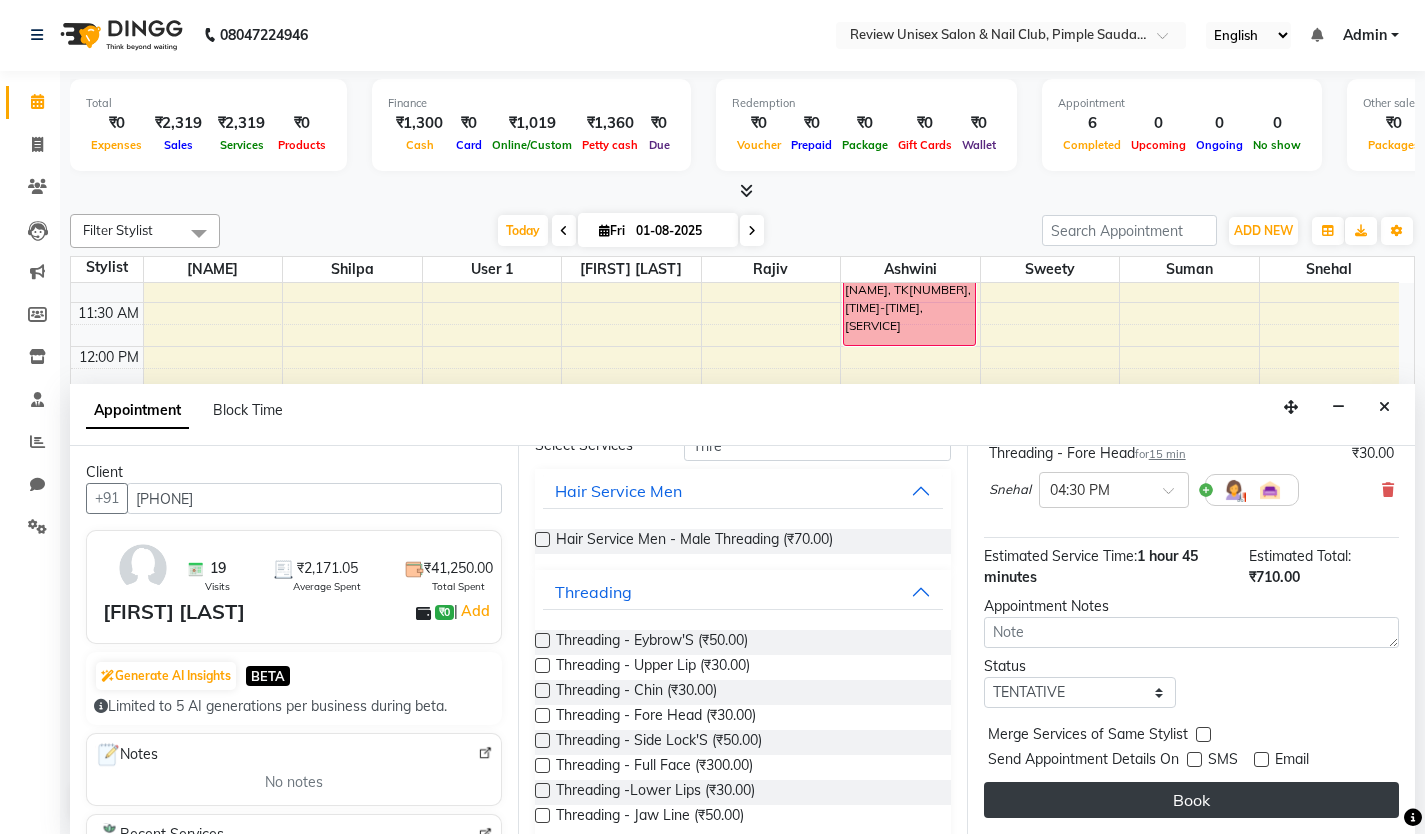 click on "Book" at bounding box center (1191, 800) 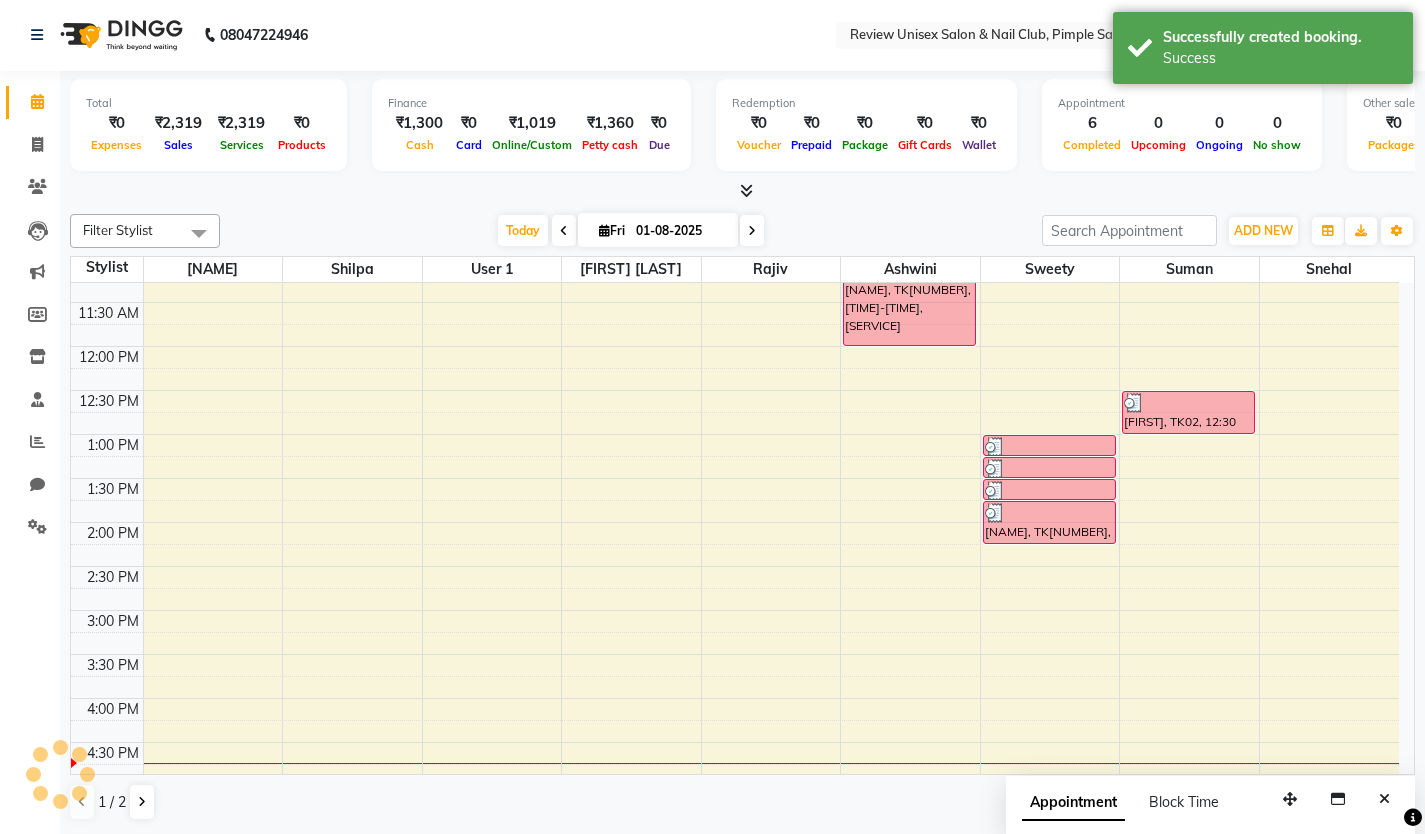 scroll, scrollTop: 0, scrollLeft: 0, axis: both 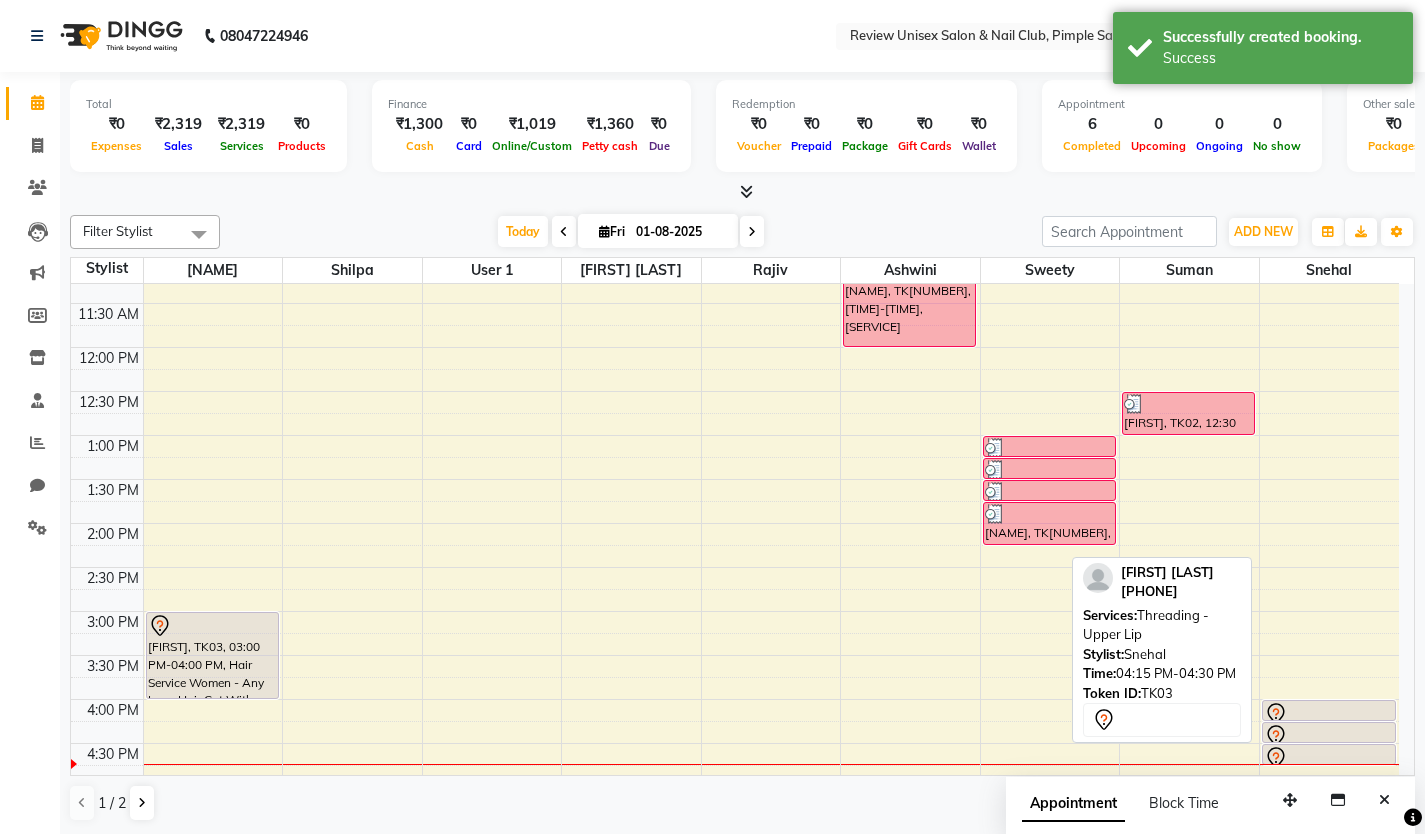 click at bounding box center [1329, 736] 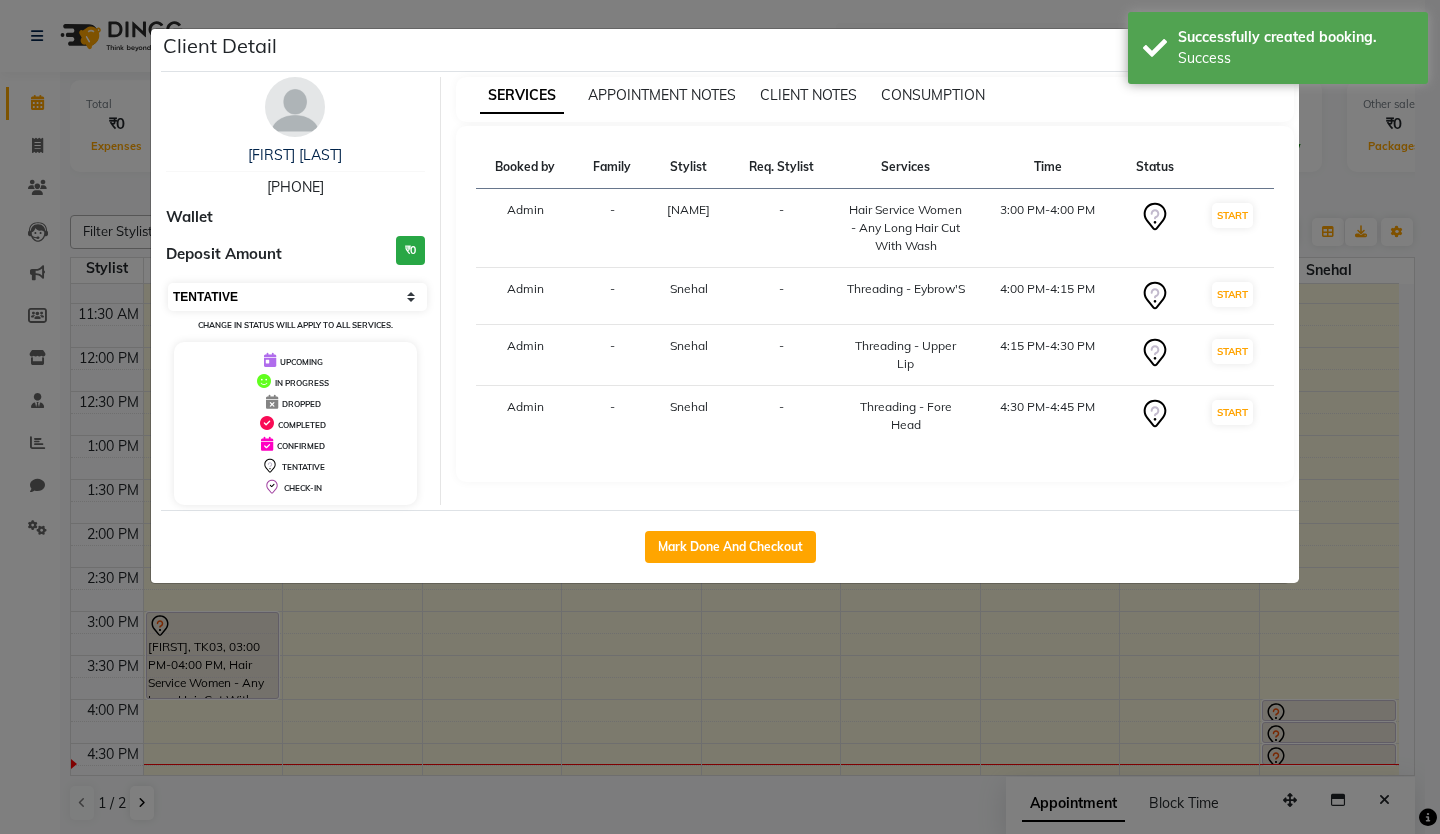click on "Select IN SERVICE CONFIRMED TENTATIVE CHECK IN MARK DONE DROPPED UPCOMING" at bounding box center (297, 297) 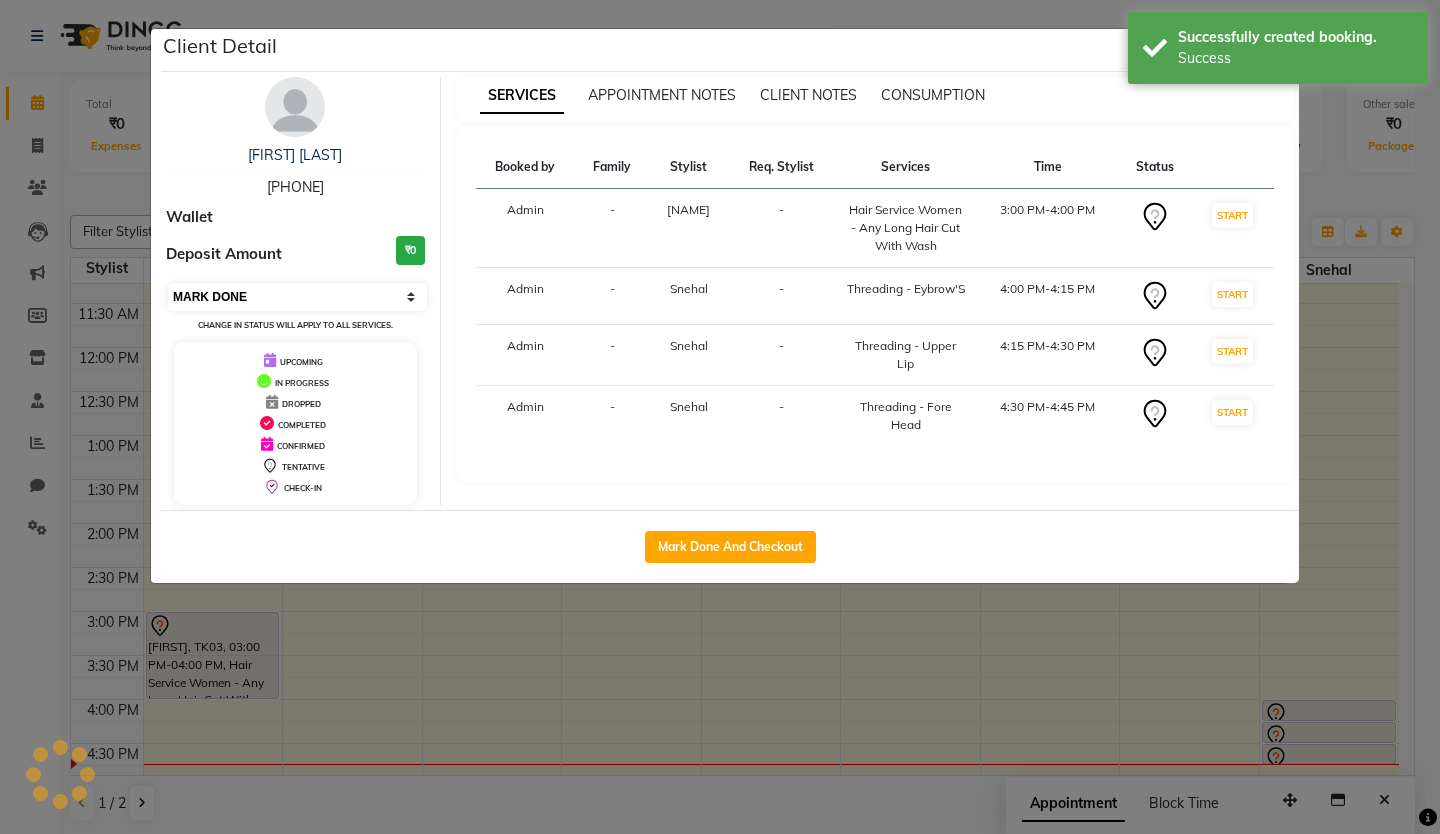 click on "Select IN SERVICE CONFIRMED TENTATIVE CHECK IN MARK DONE DROPPED UPCOMING" at bounding box center (297, 297) 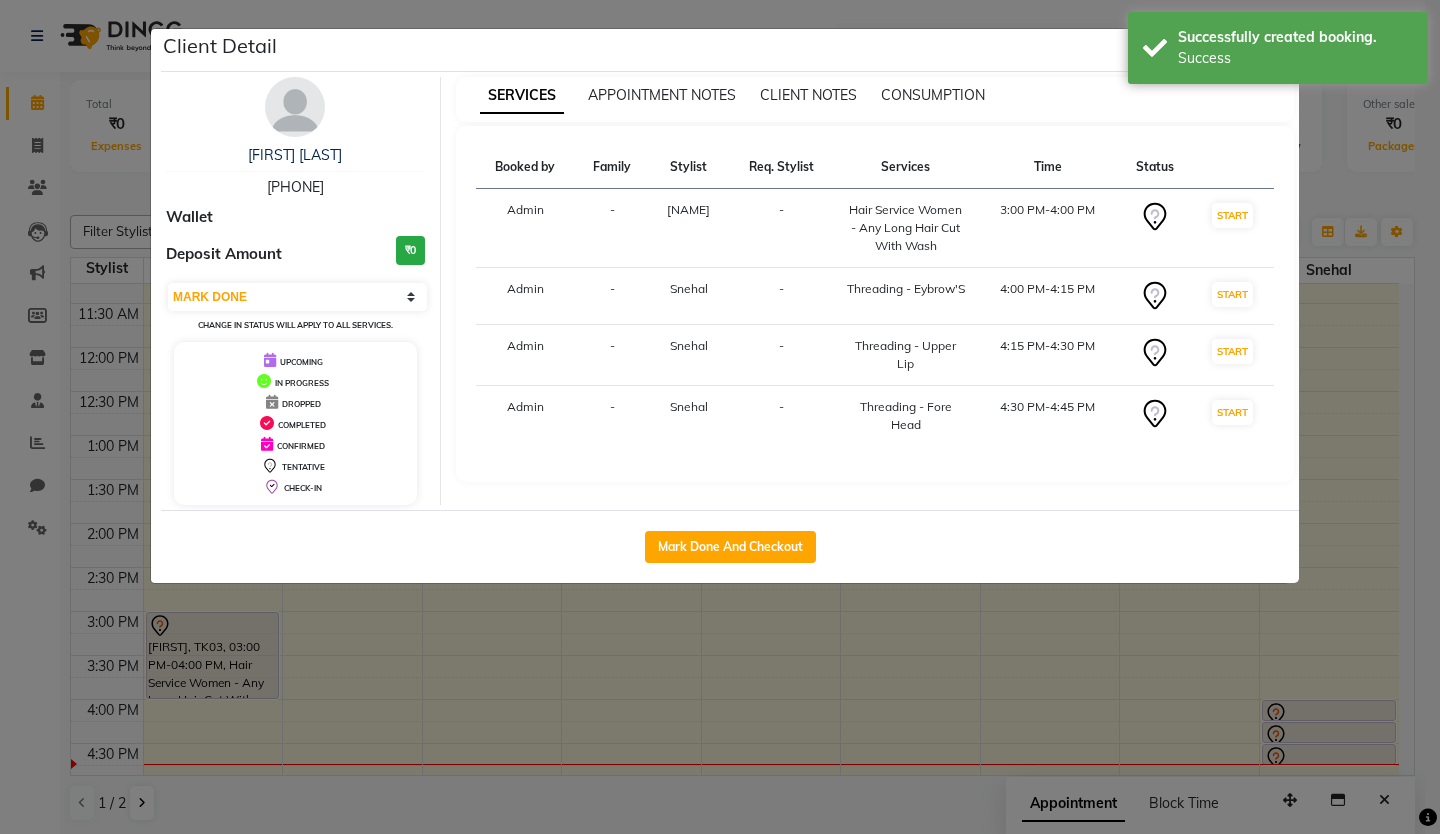 select on "select" 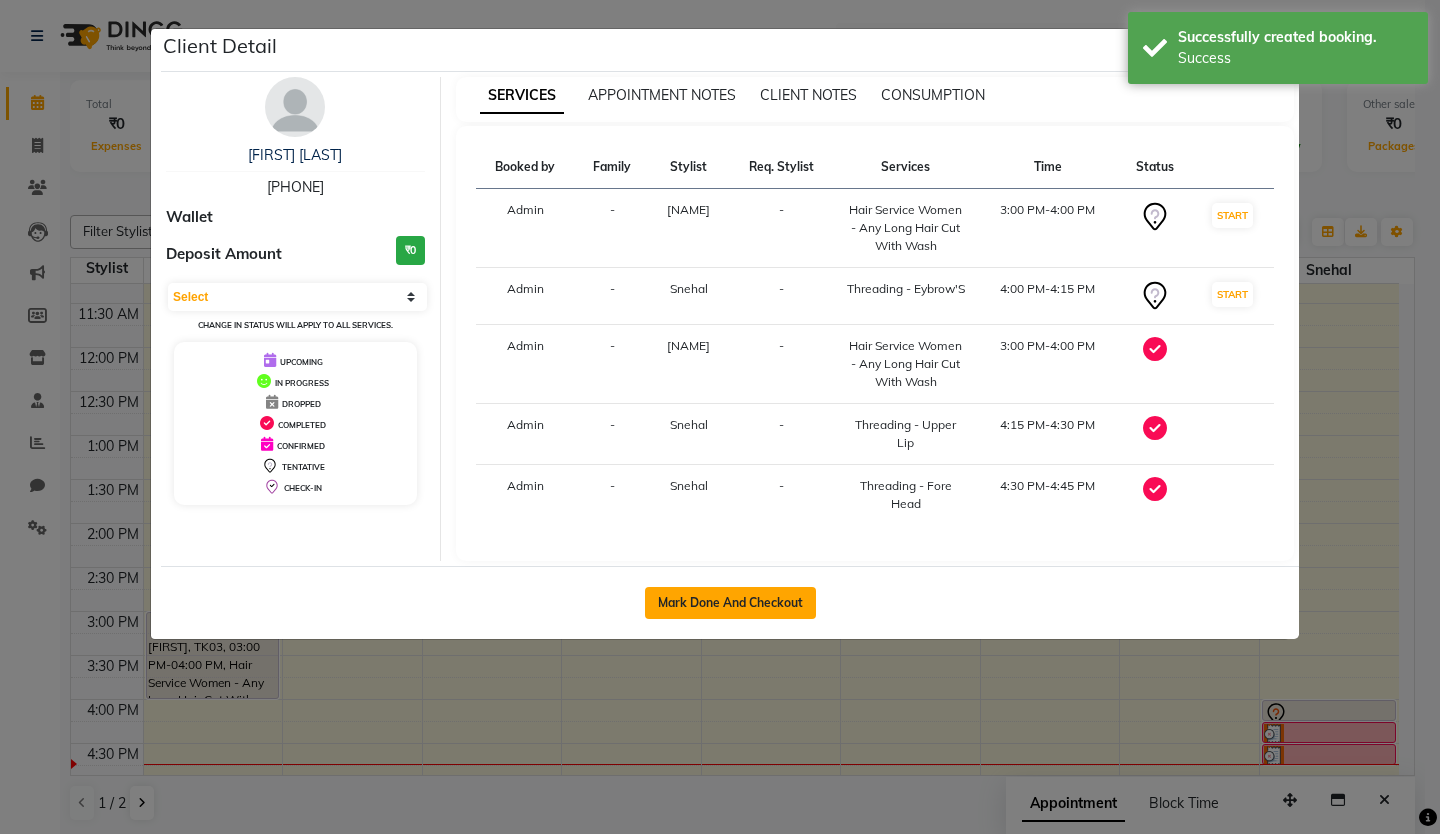 click on "Mark Done And Checkout" 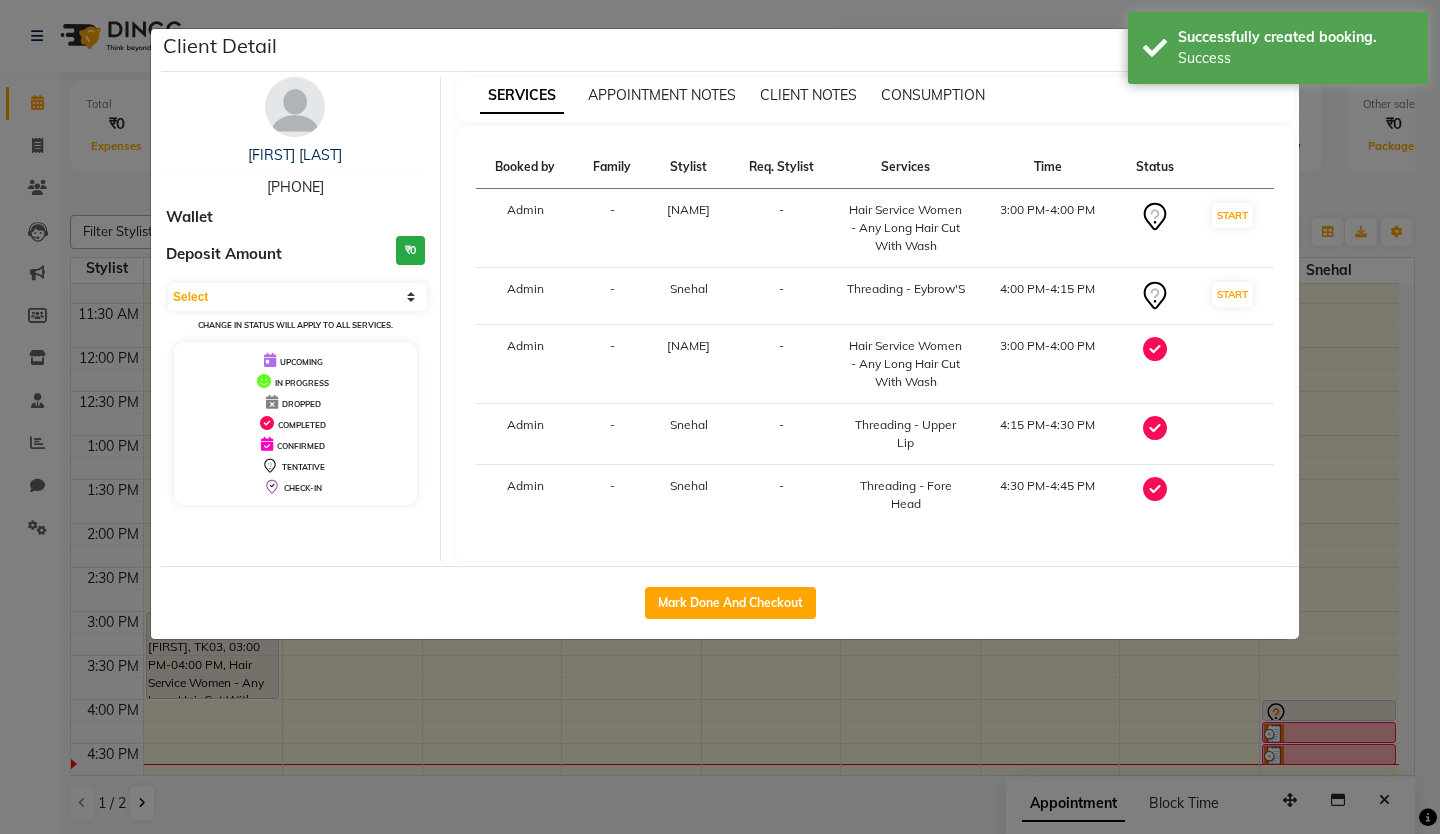 select on "service" 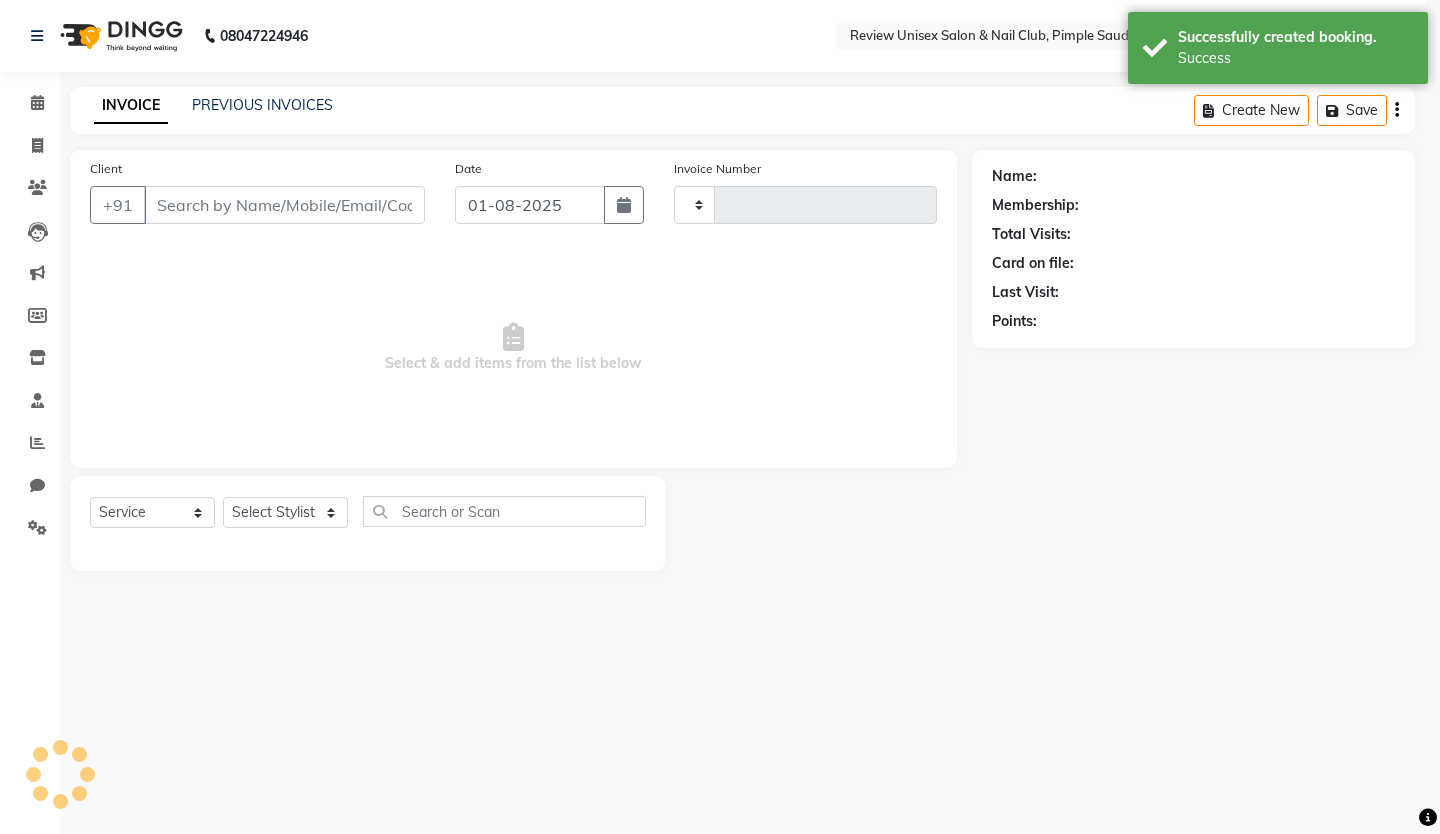 type on "0409" 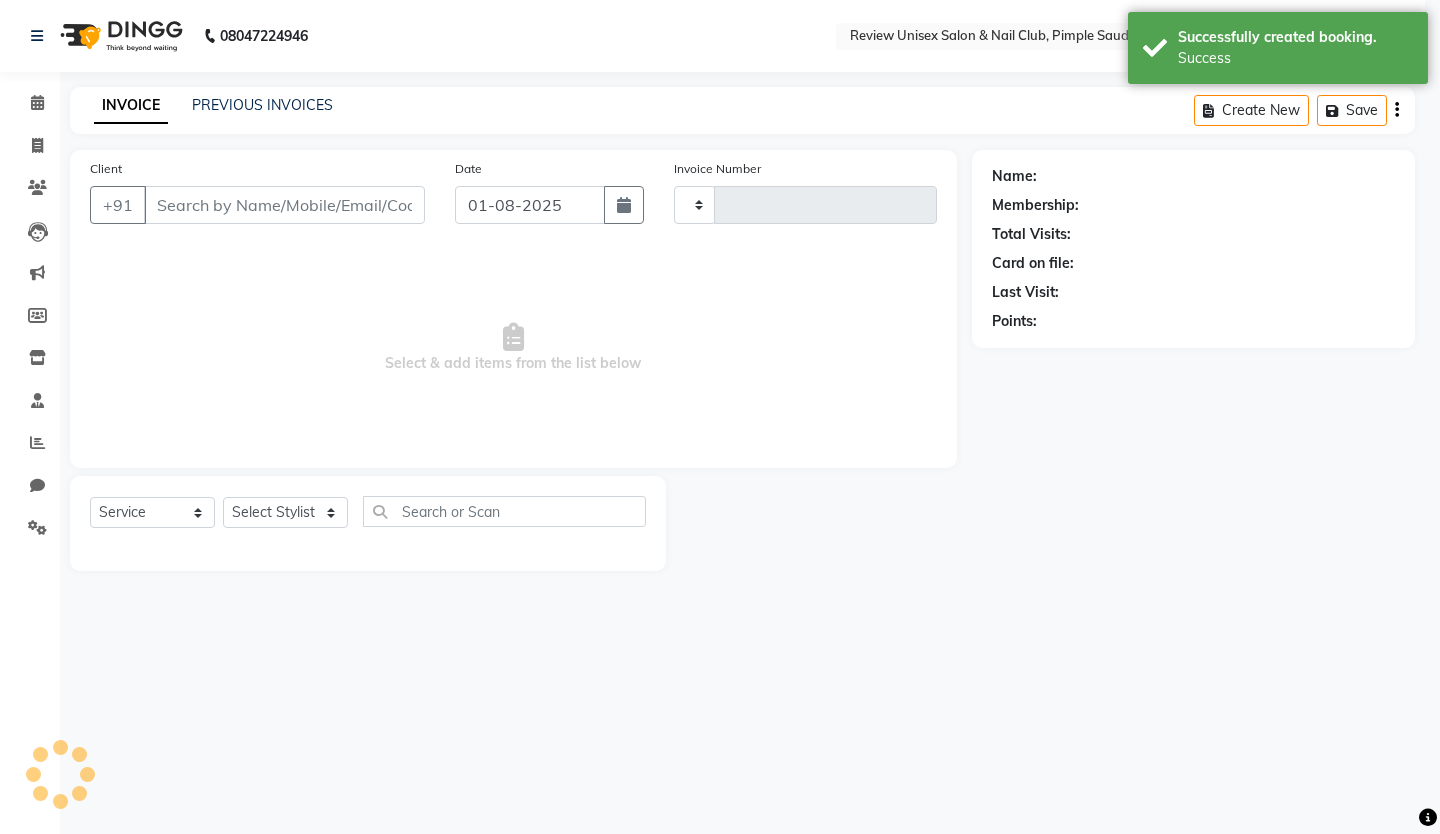 select on "766" 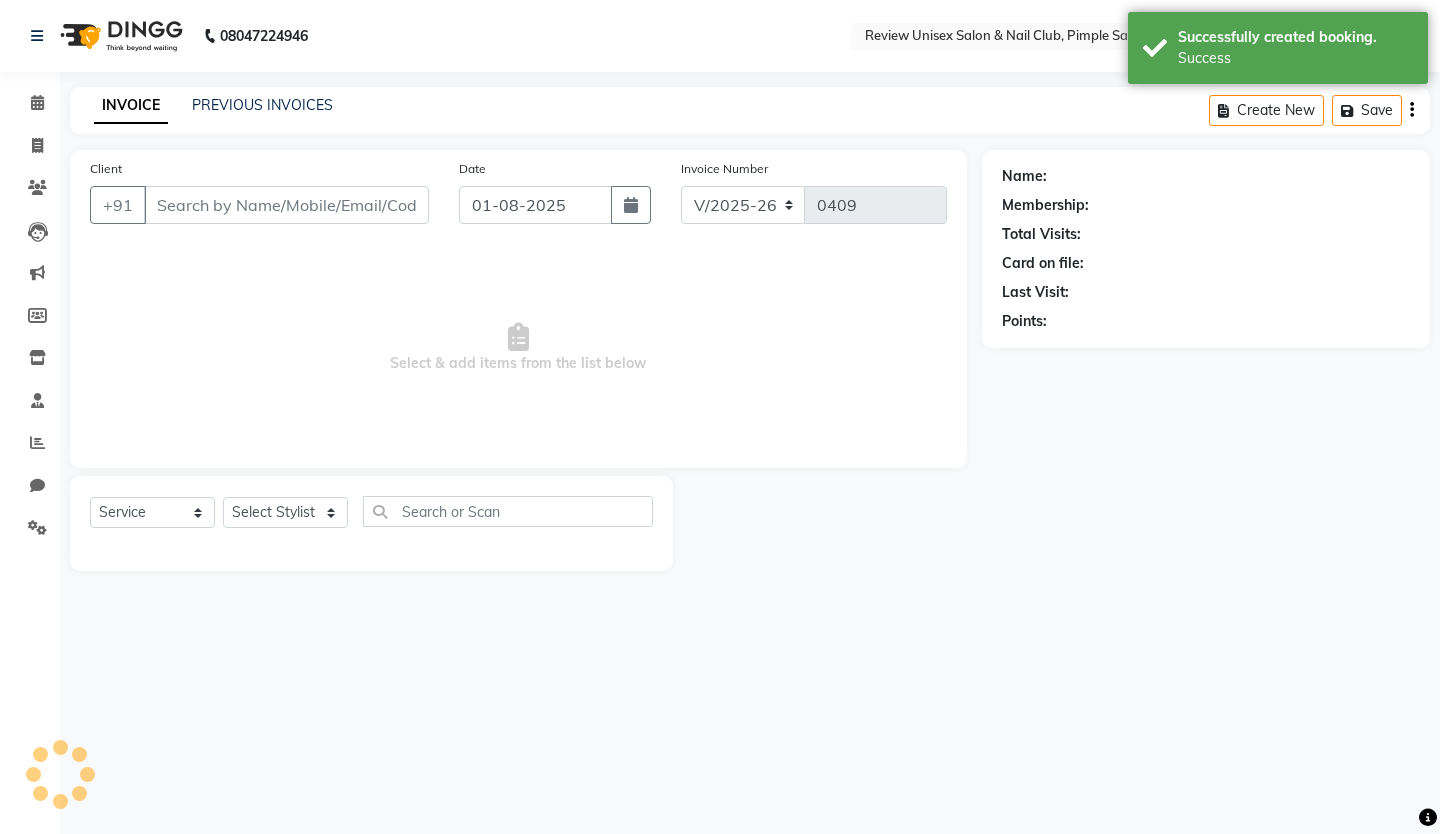 type on "[PHONE]" 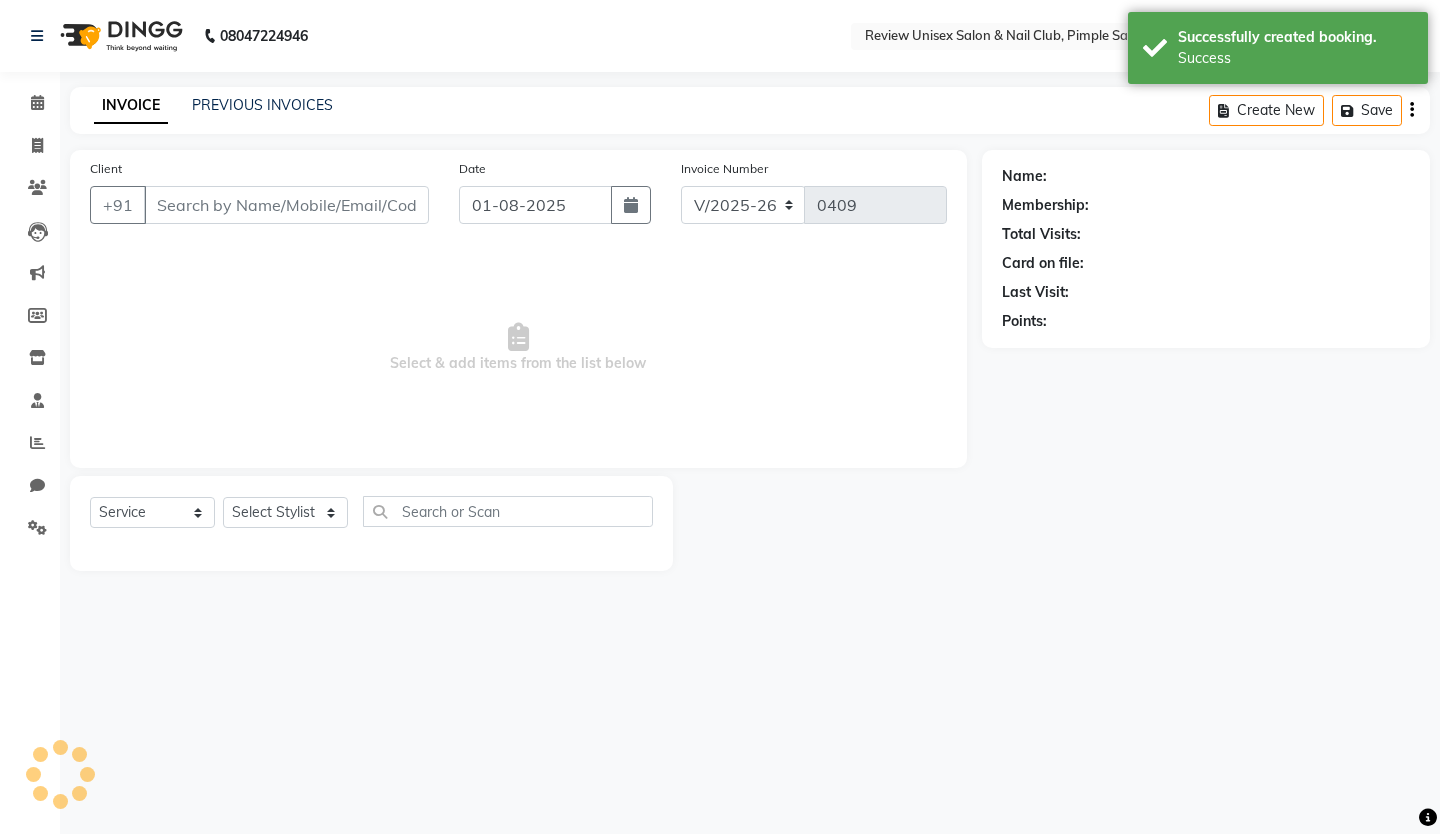 select on "85589" 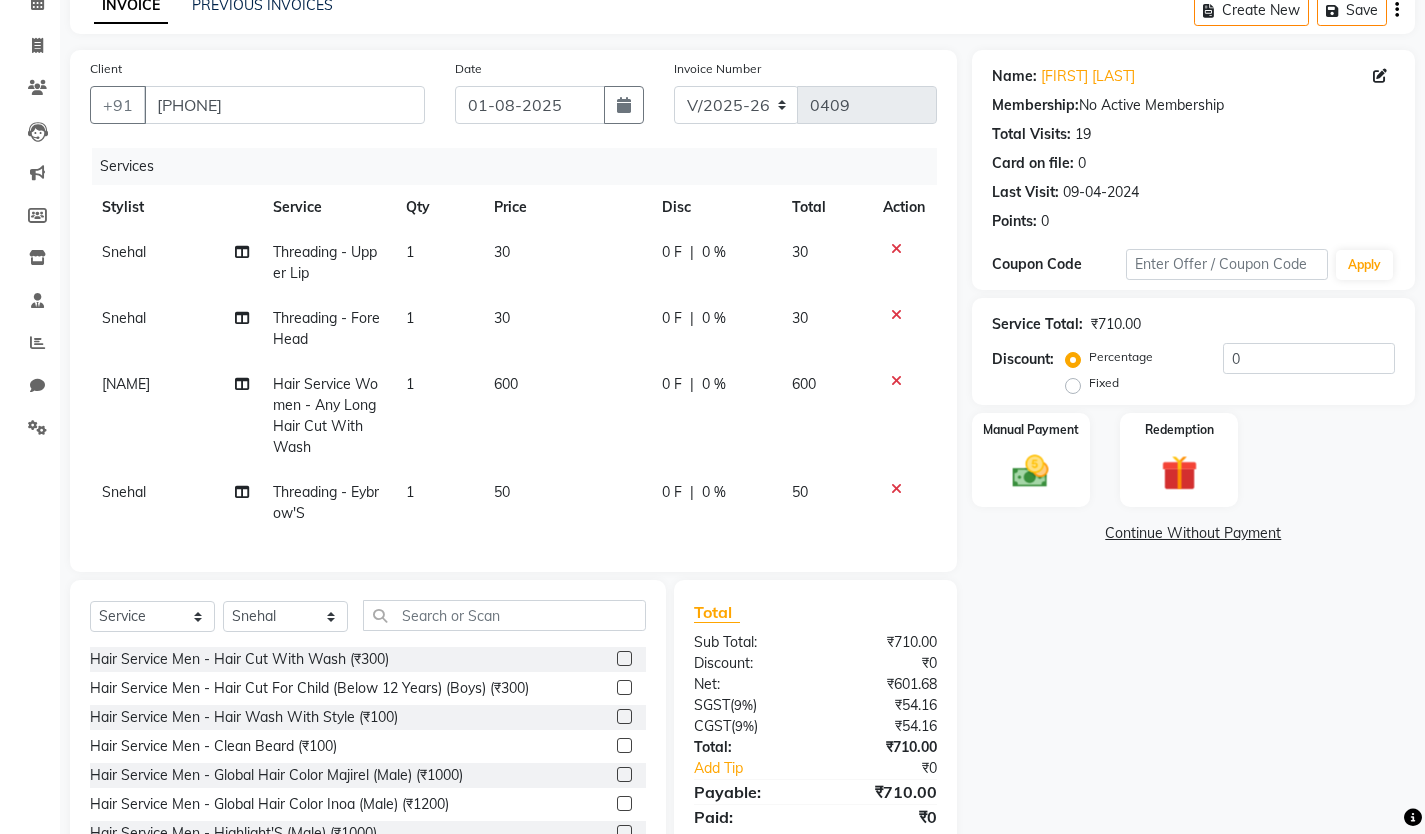 scroll, scrollTop: 186, scrollLeft: 0, axis: vertical 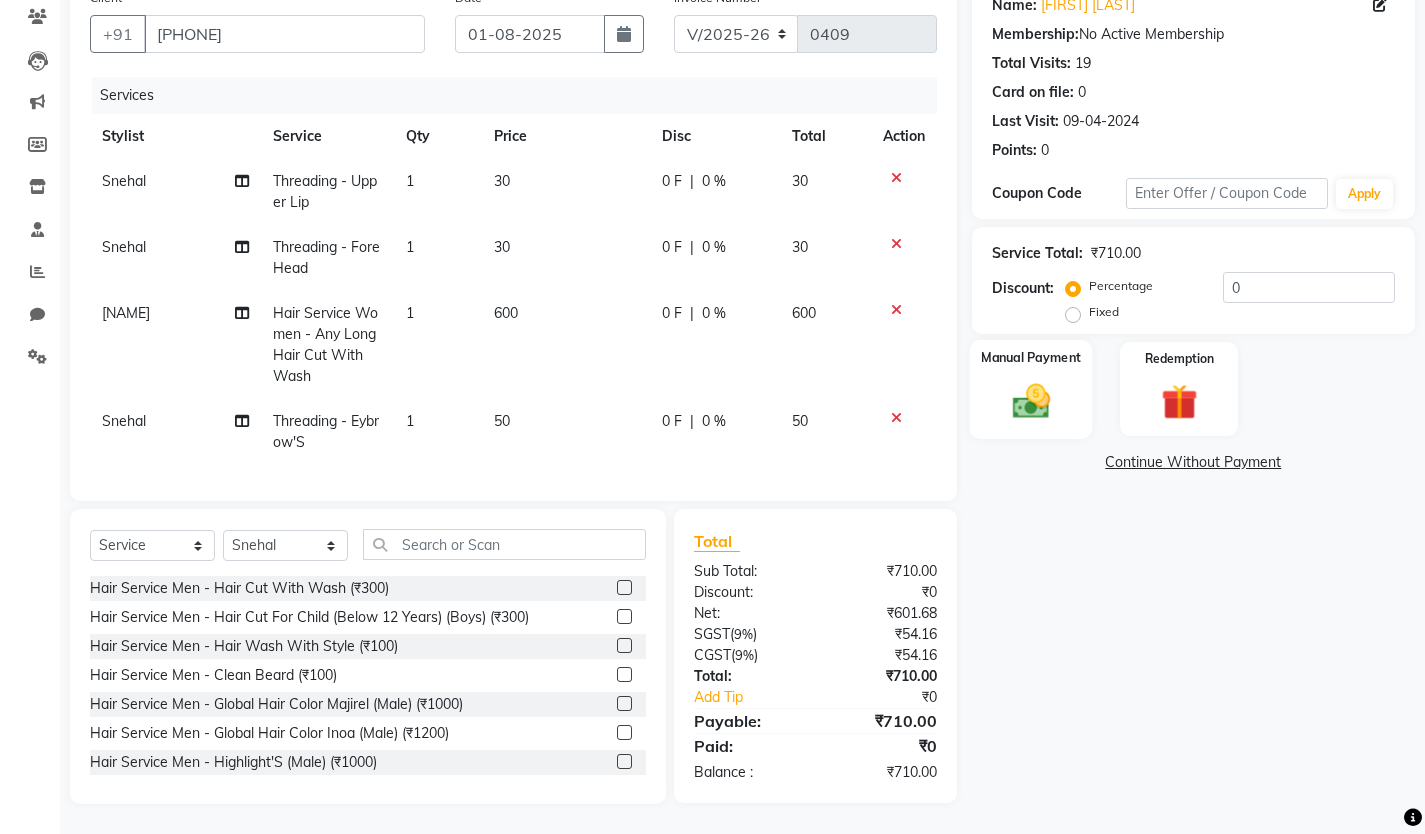 click 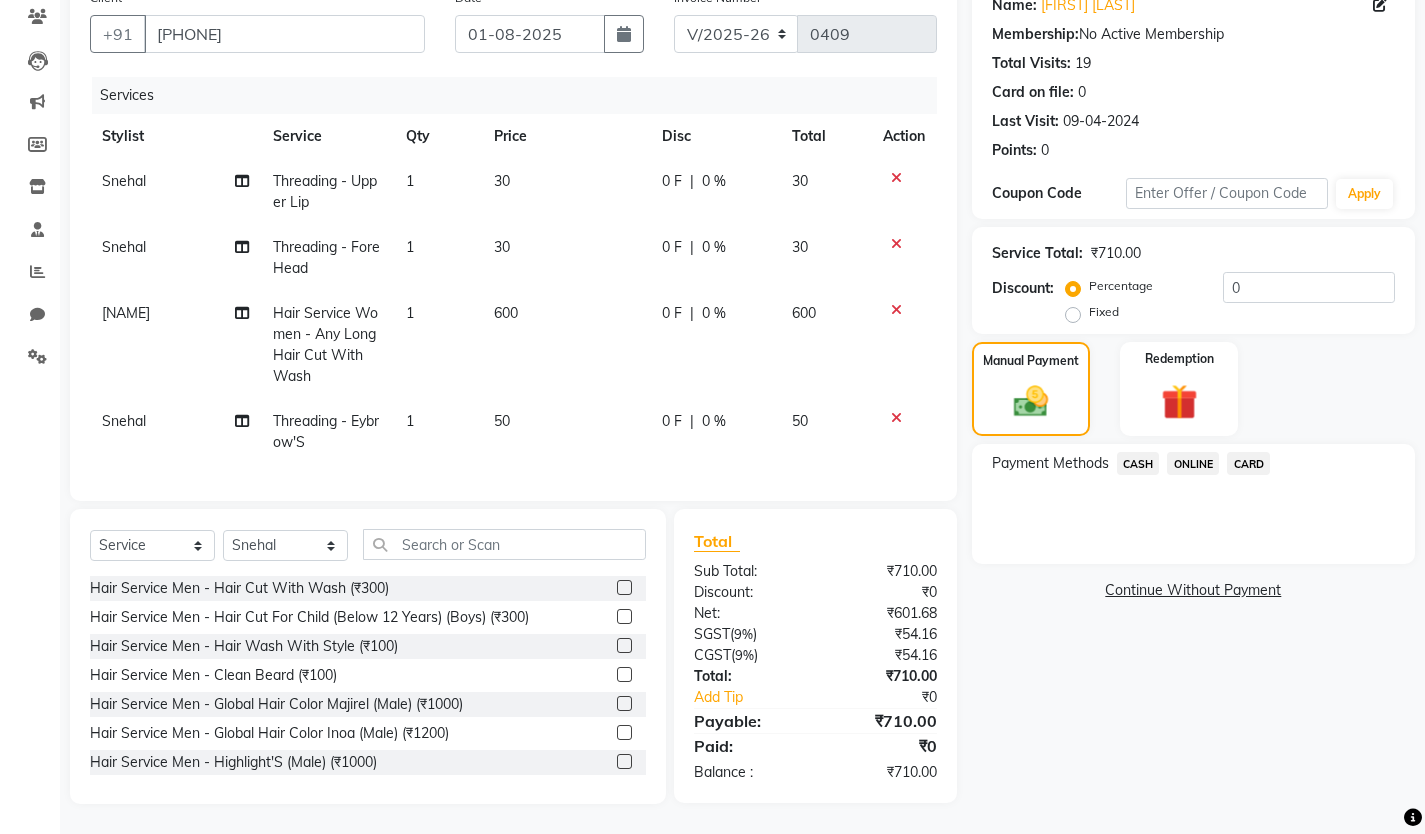 click on "ONLINE" 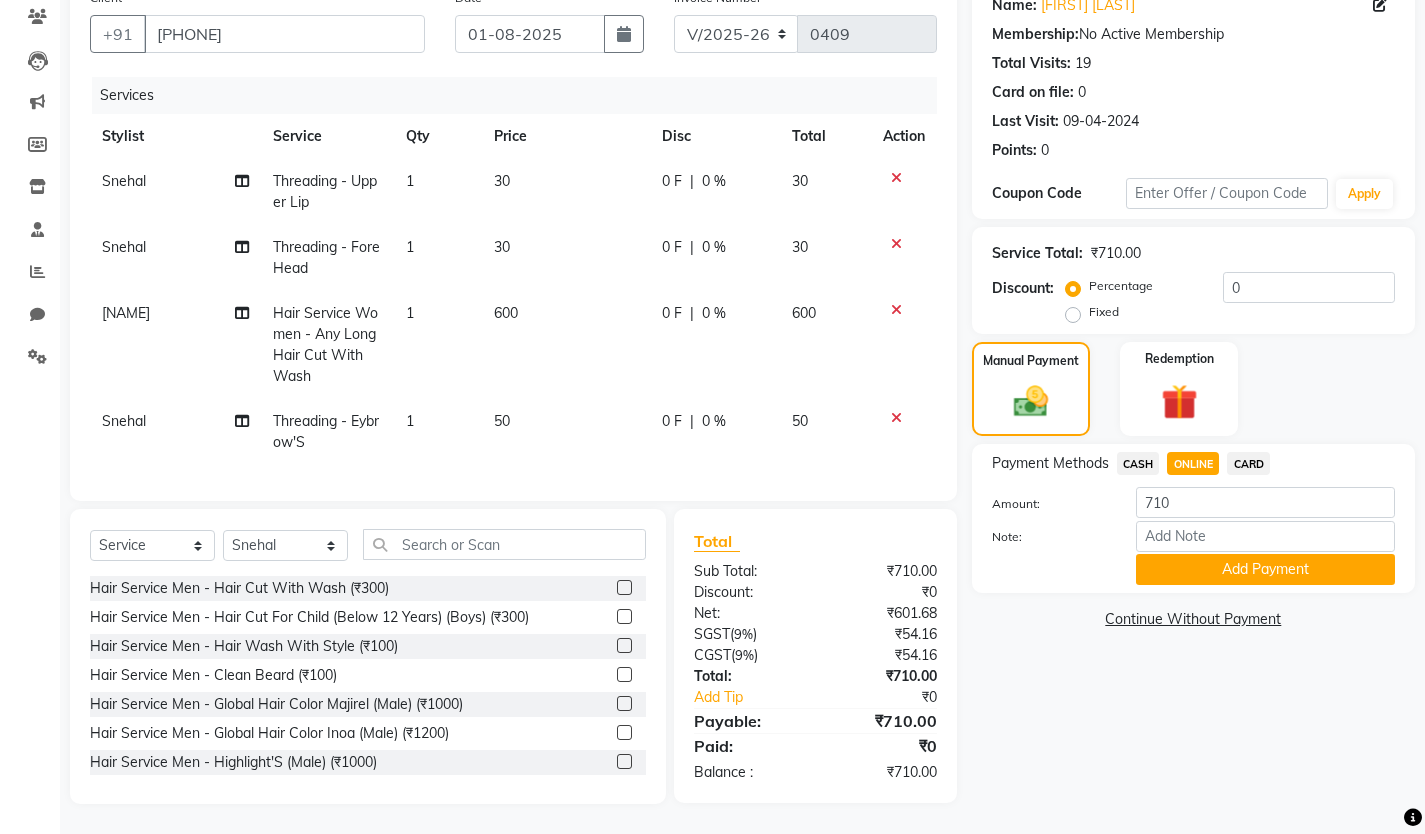 click on "CASH" 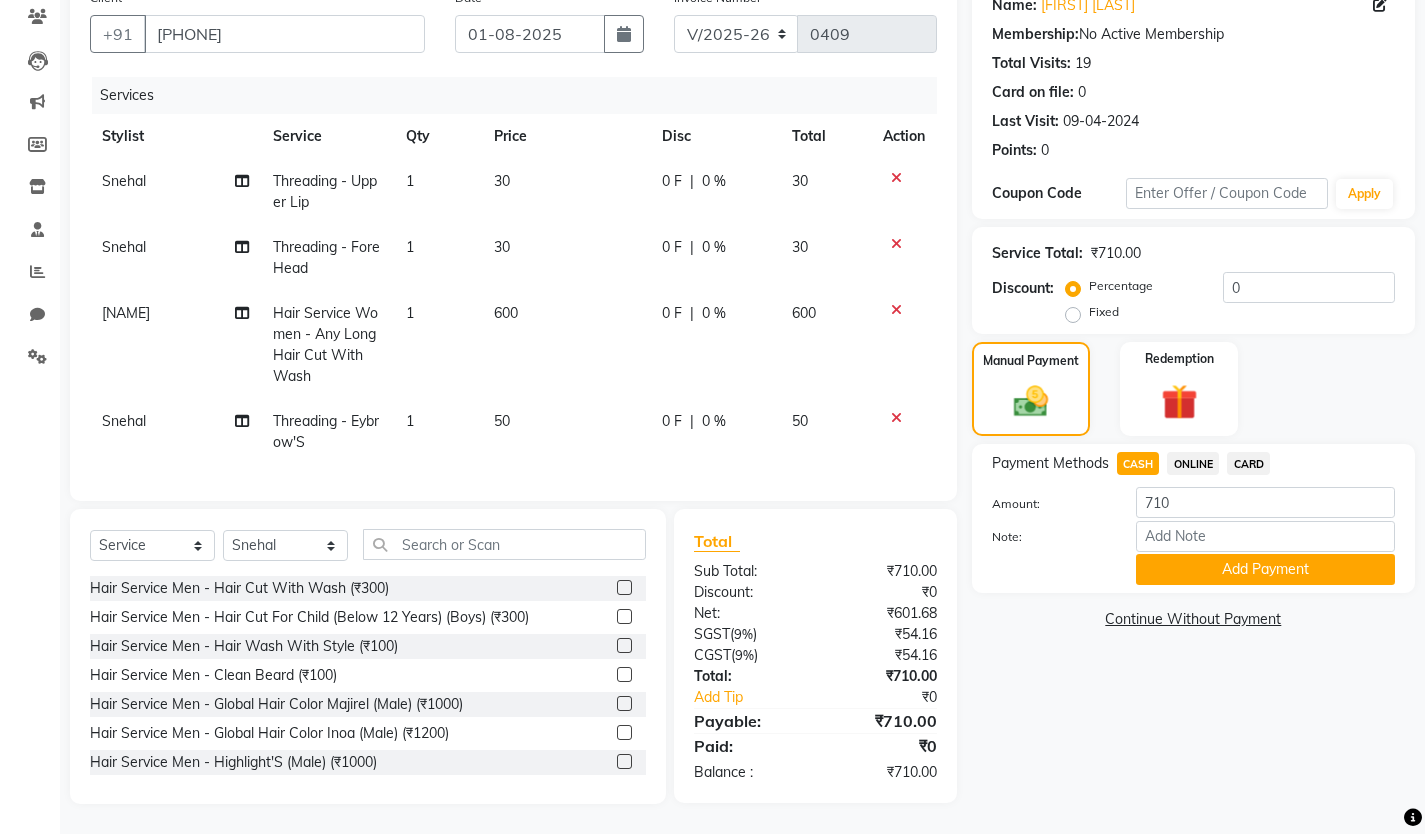 click on "Fixed" 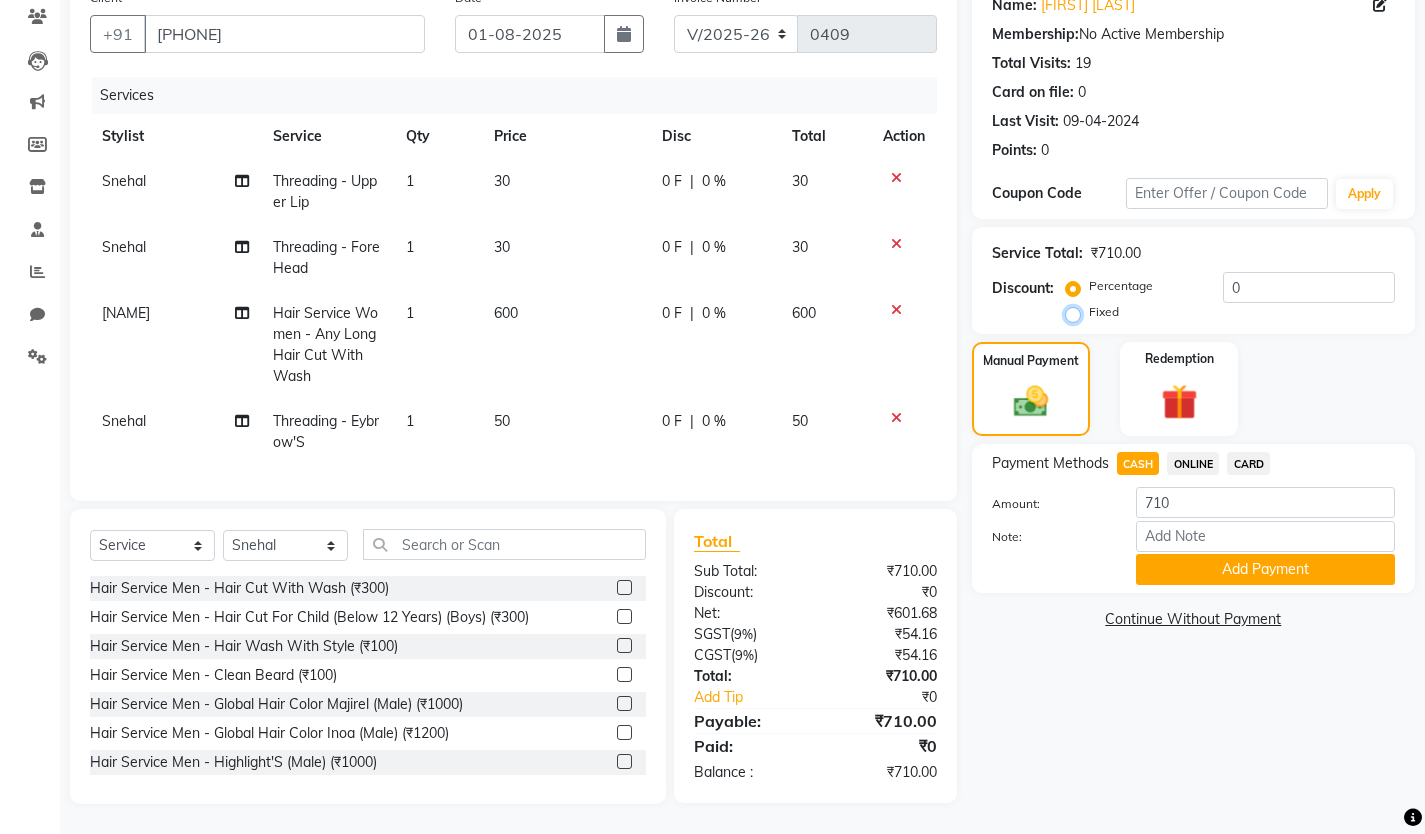 click on "Fixed" at bounding box center (1077, 312) 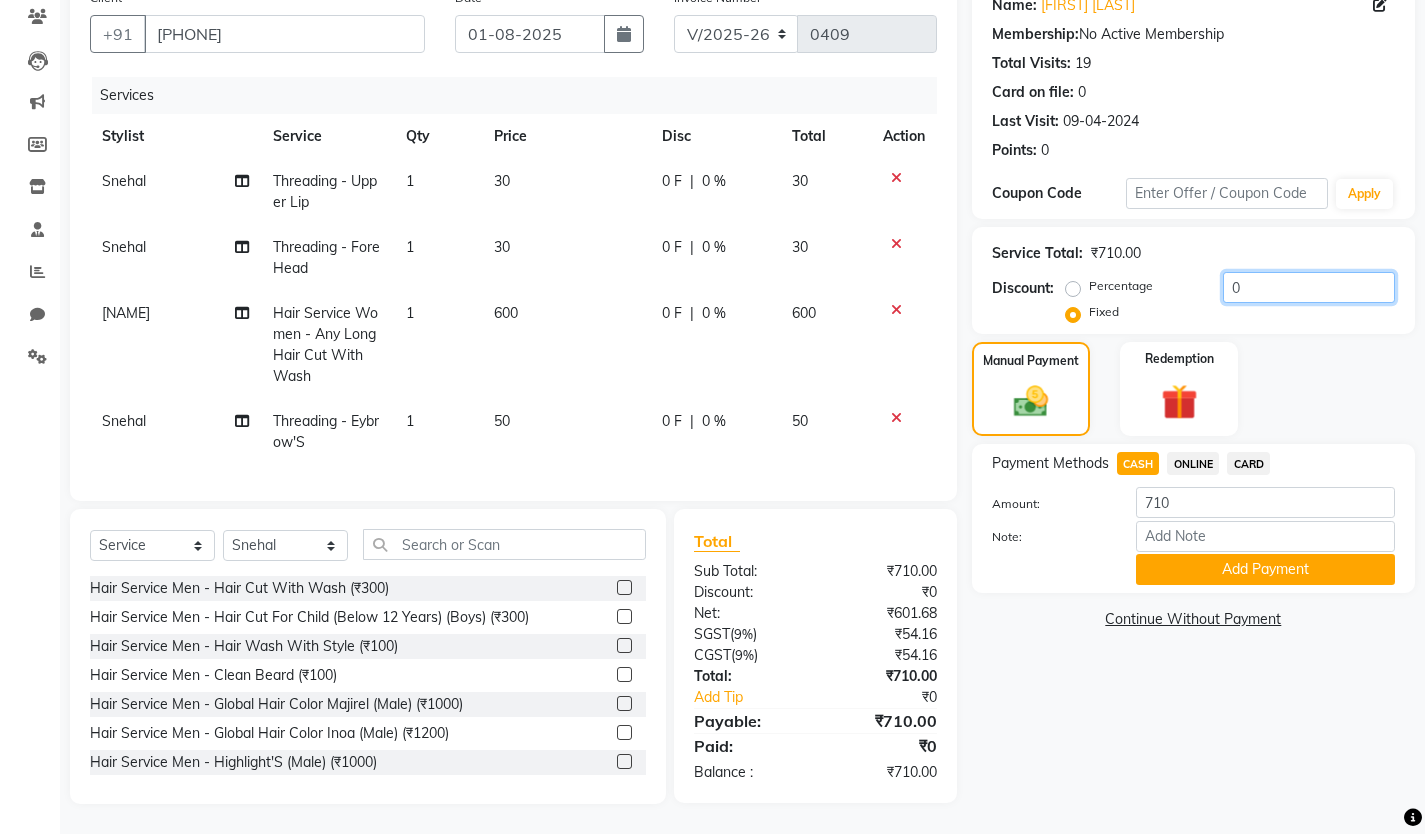 click on "0" 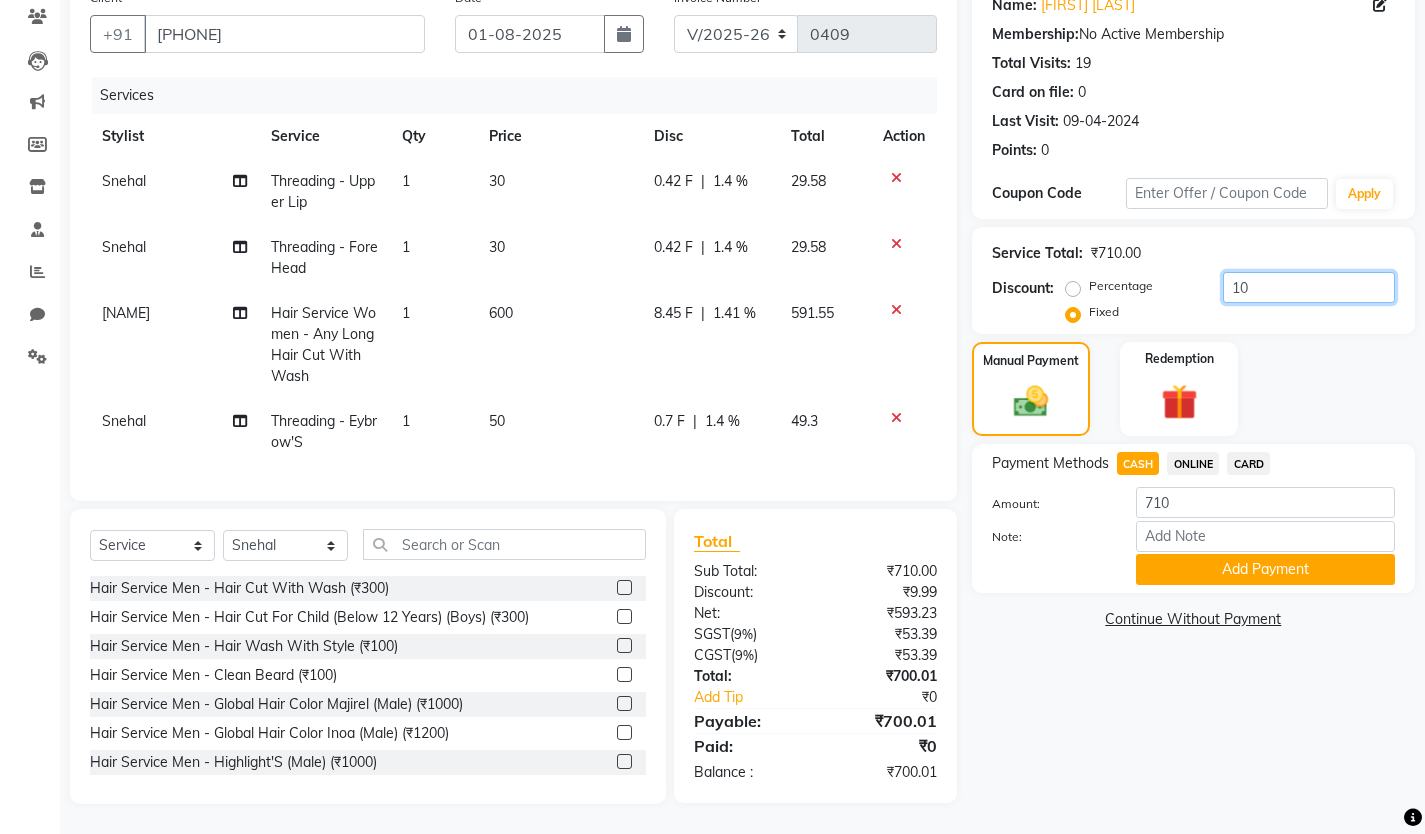 type on "10" 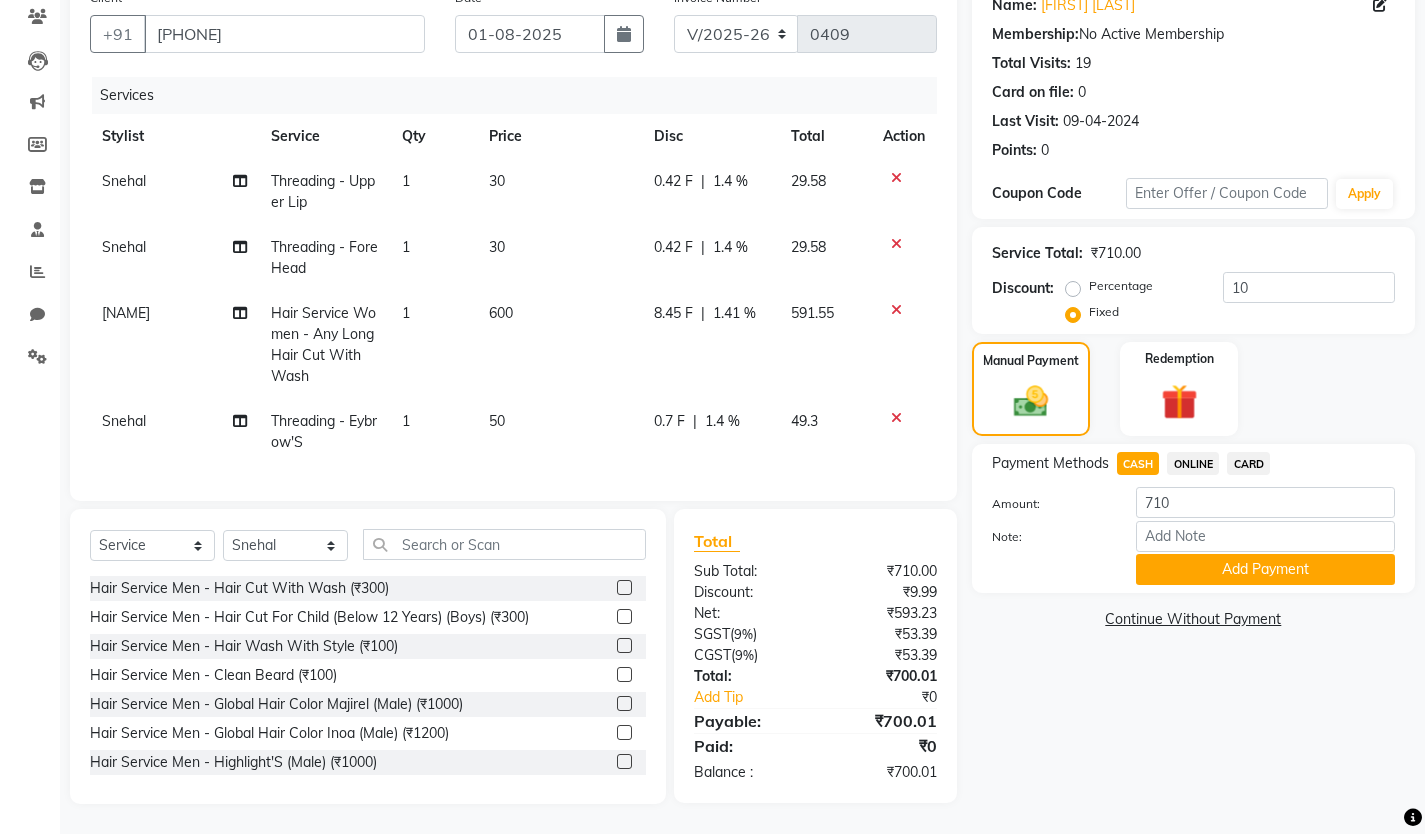 click on "Manual Payment Redemption" 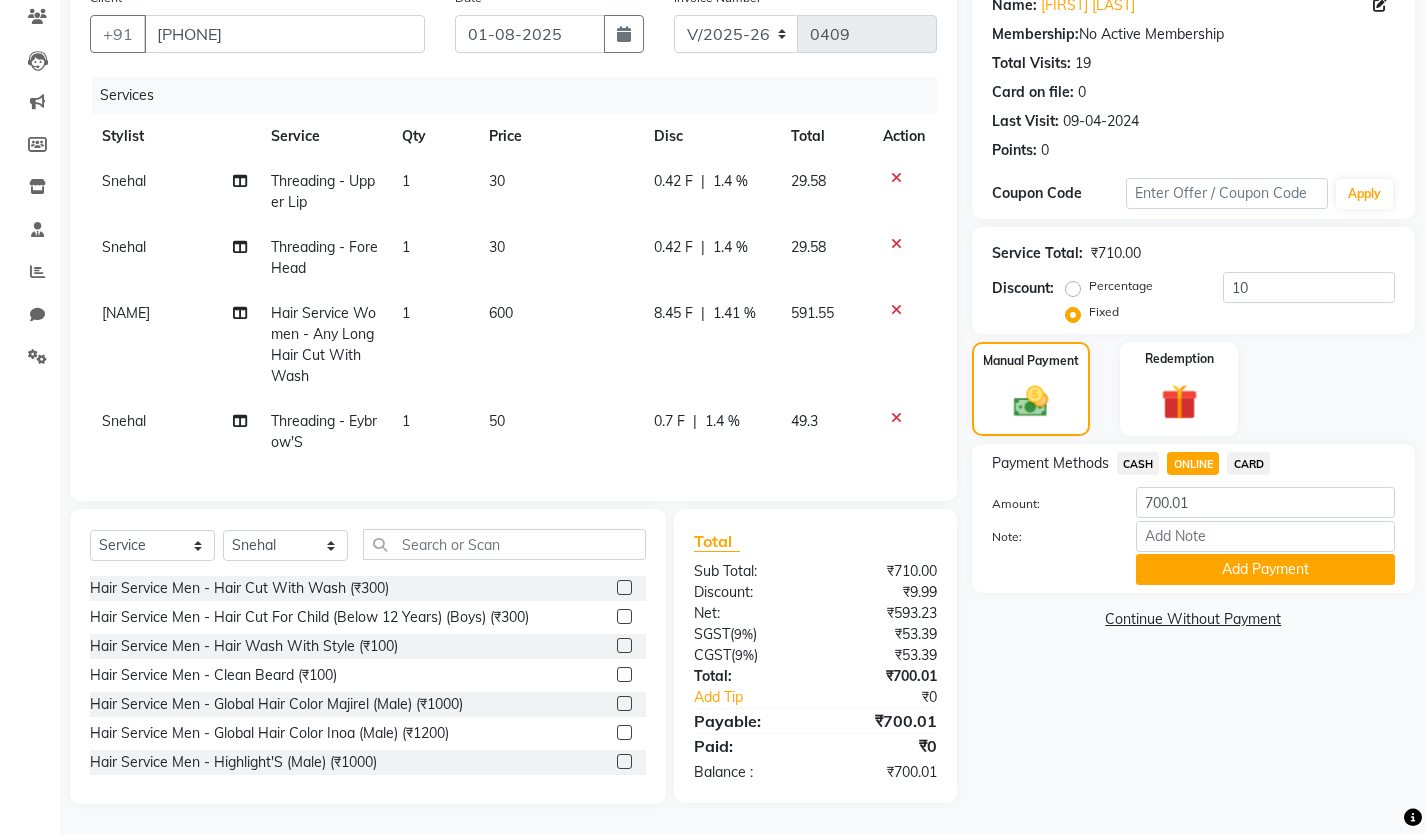 click on "CASH" 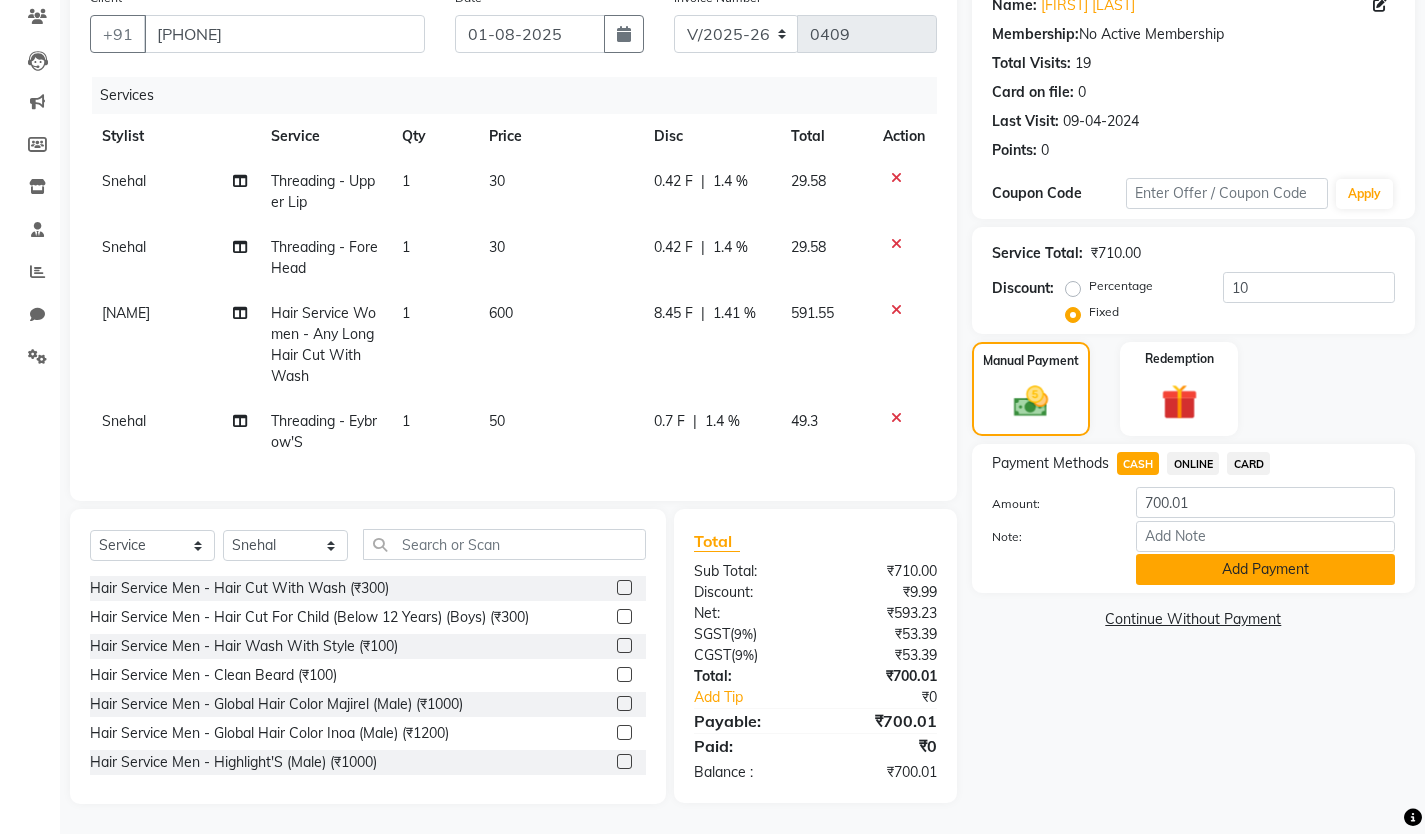 click on "Add Payment" 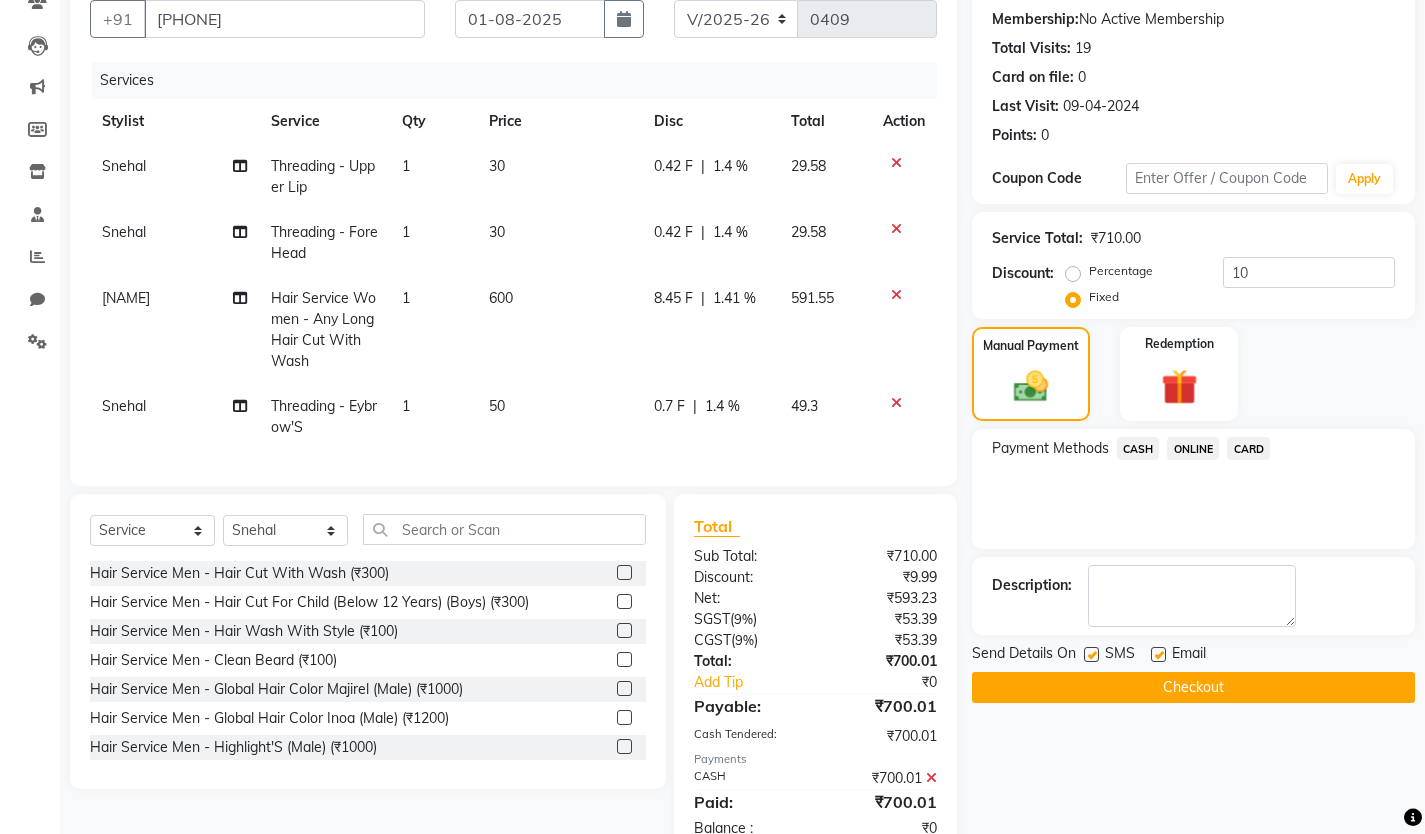 scroll, scrollTop: 256, scrollLeft: 0, axis: vertical 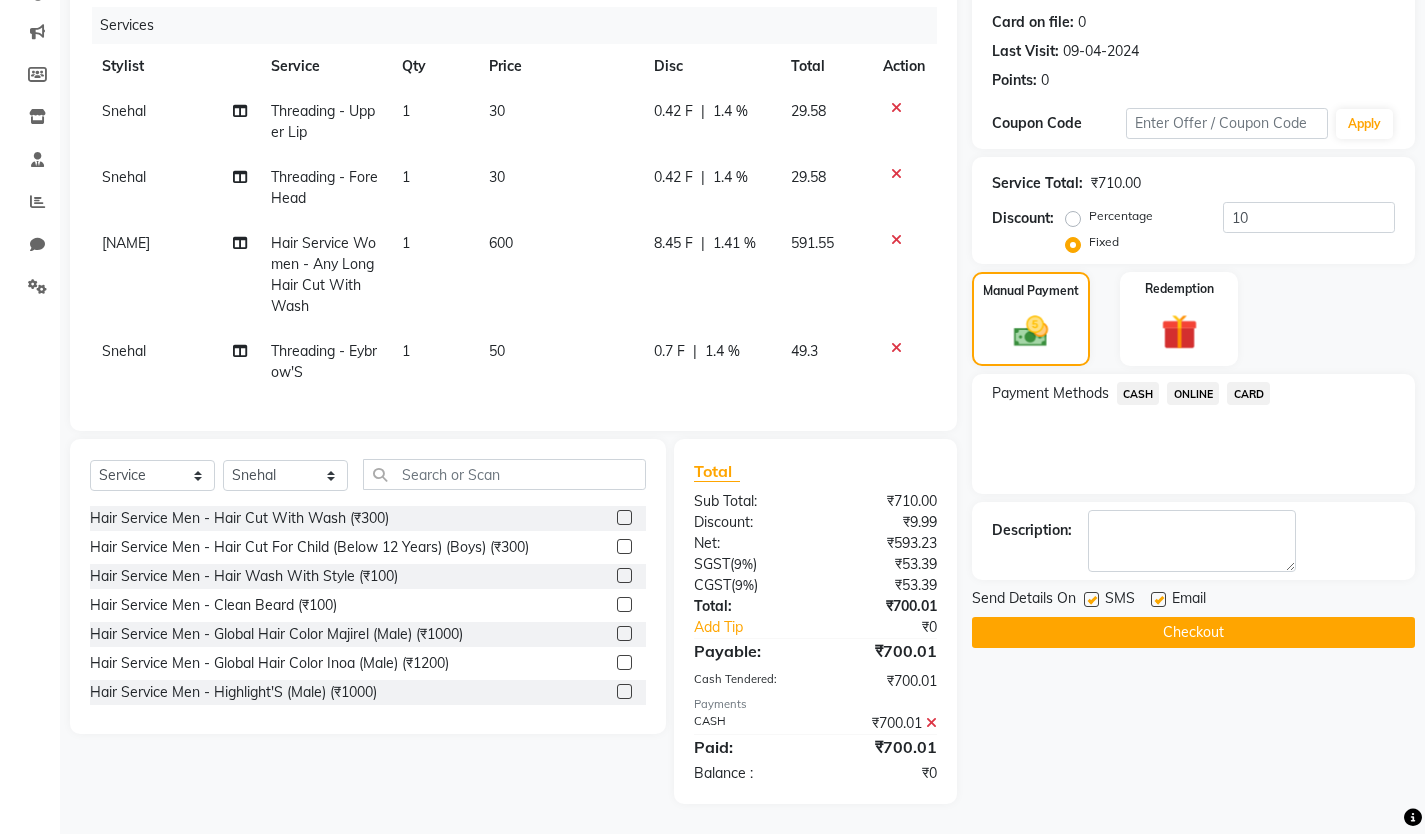 click 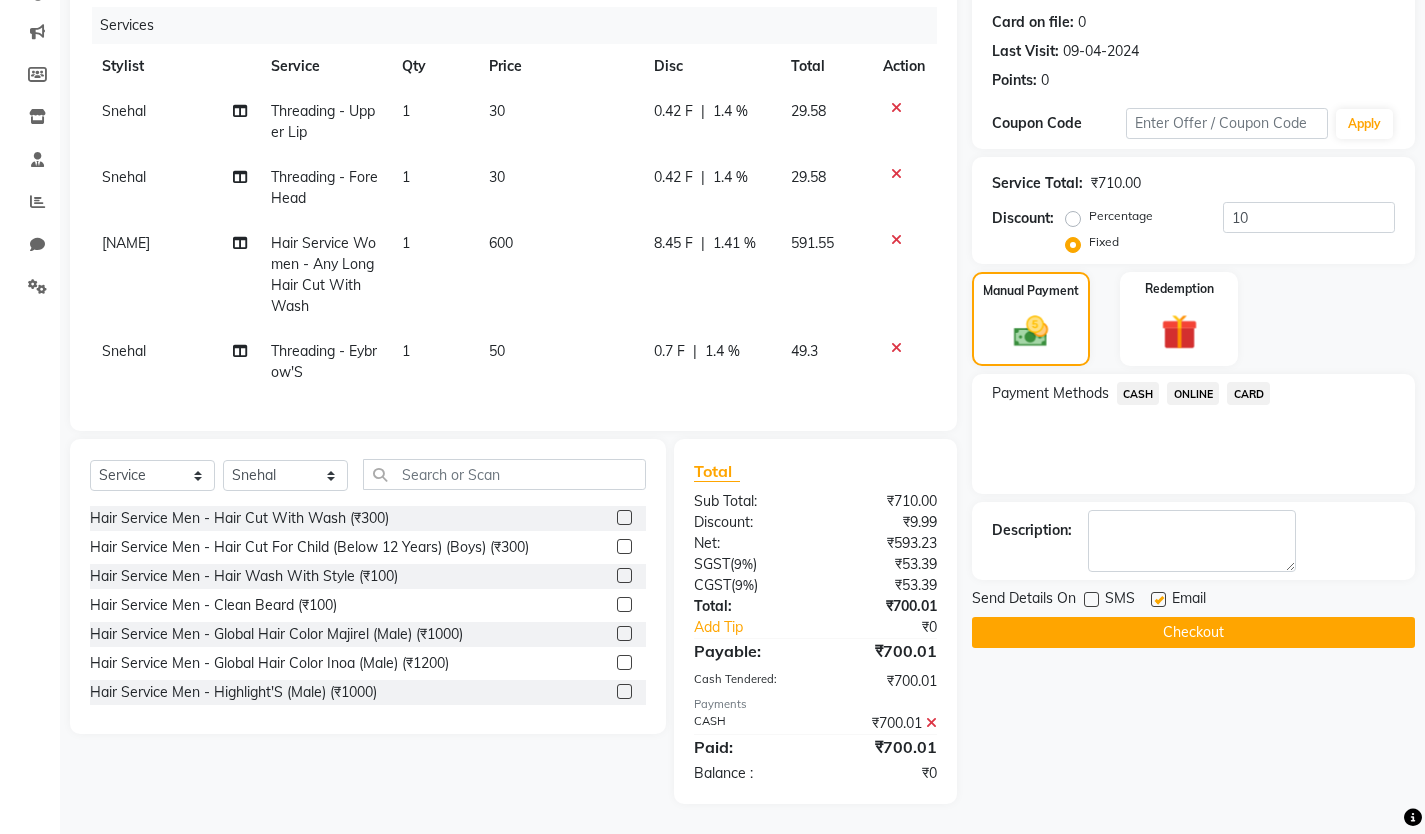click 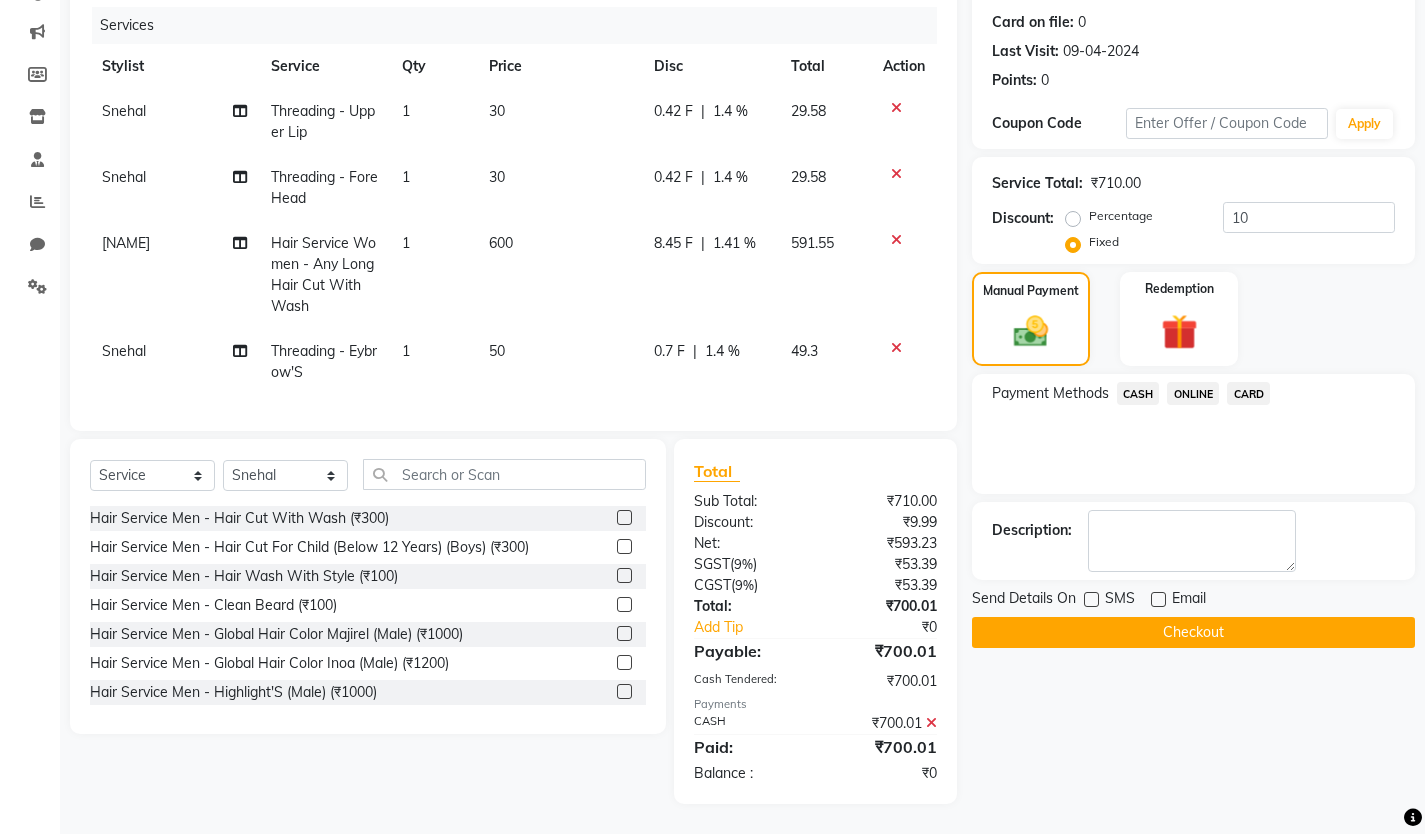 click on "Checkout" 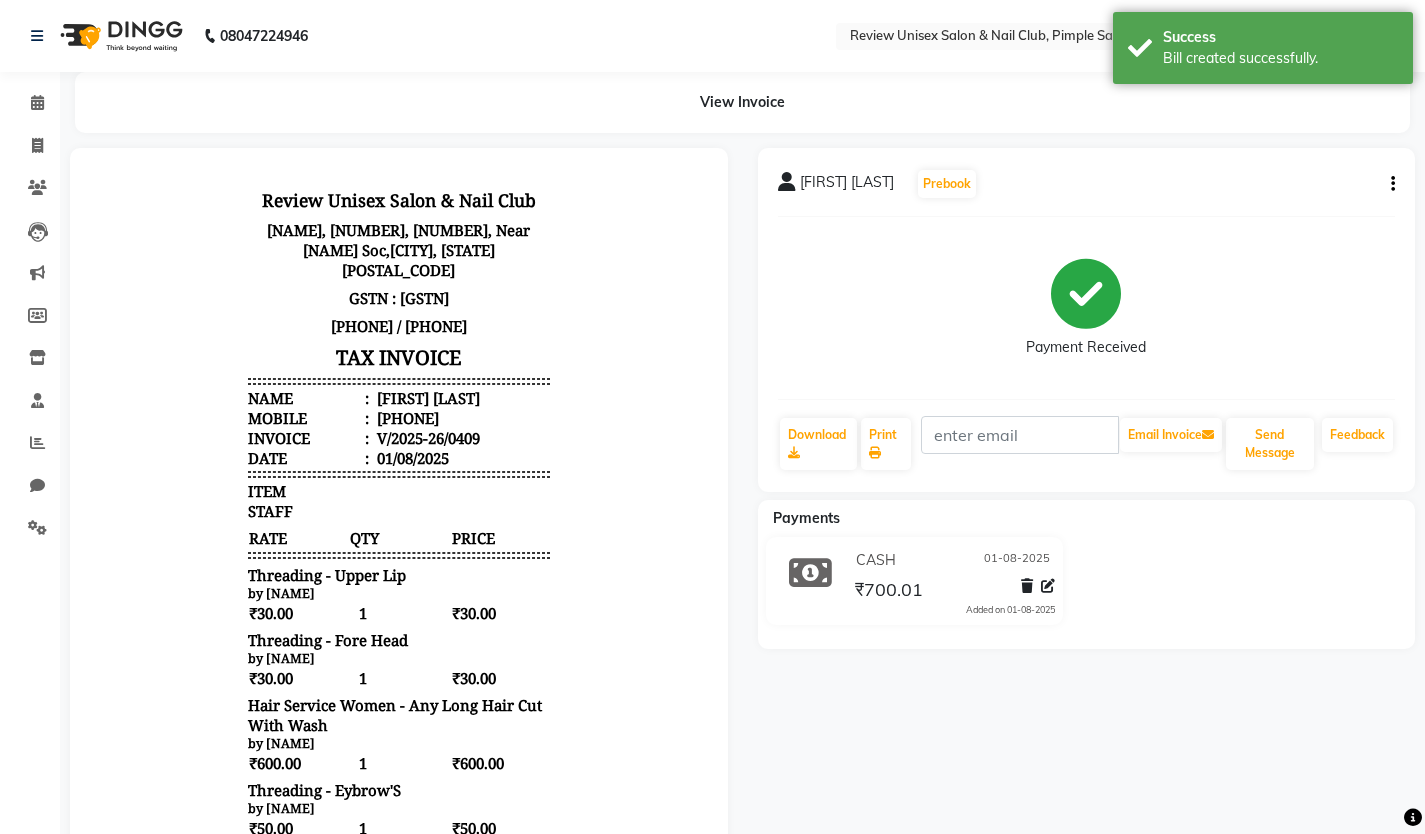 scroll, scrollTop: 16, scrollLeft: 0, axis: vertical 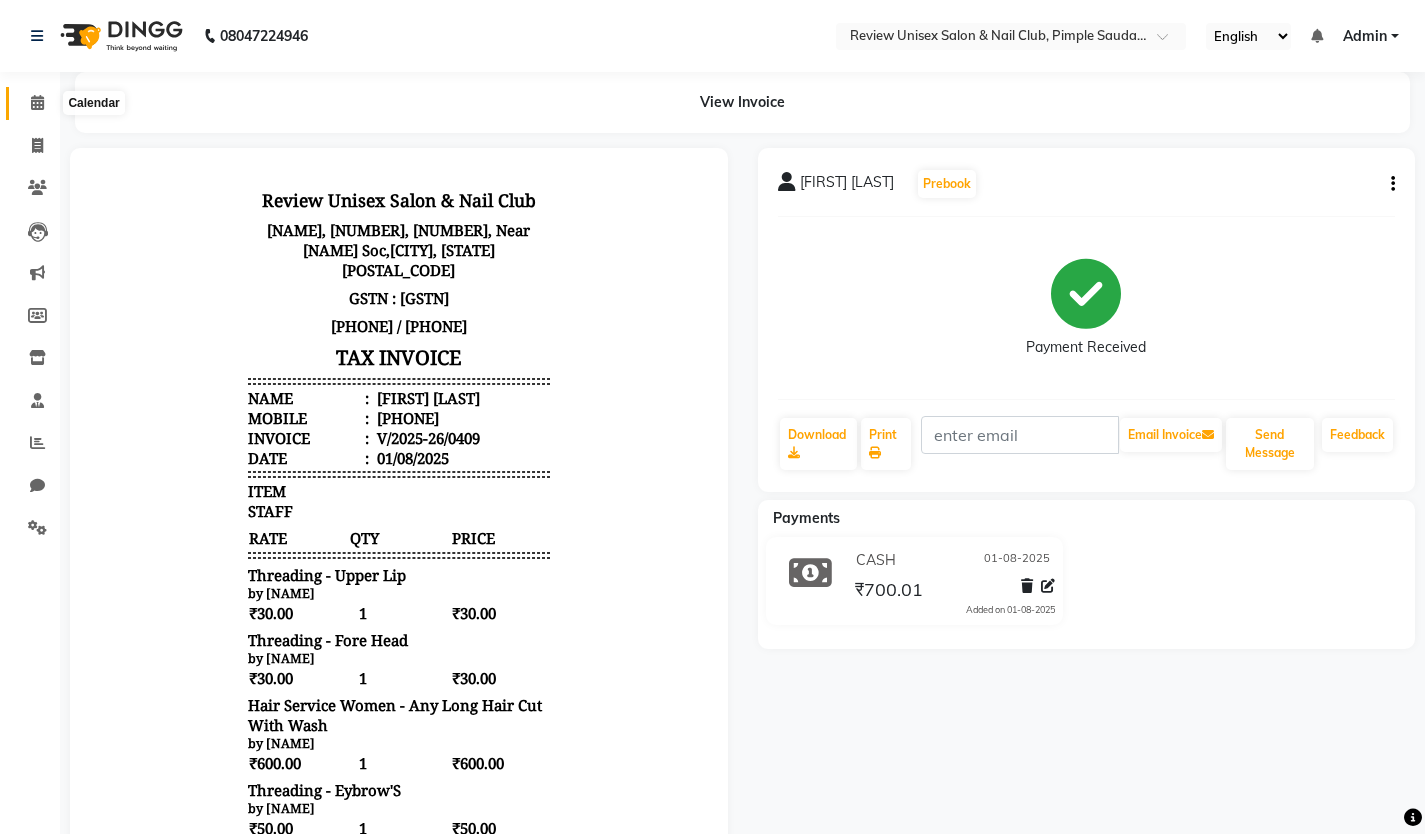 click 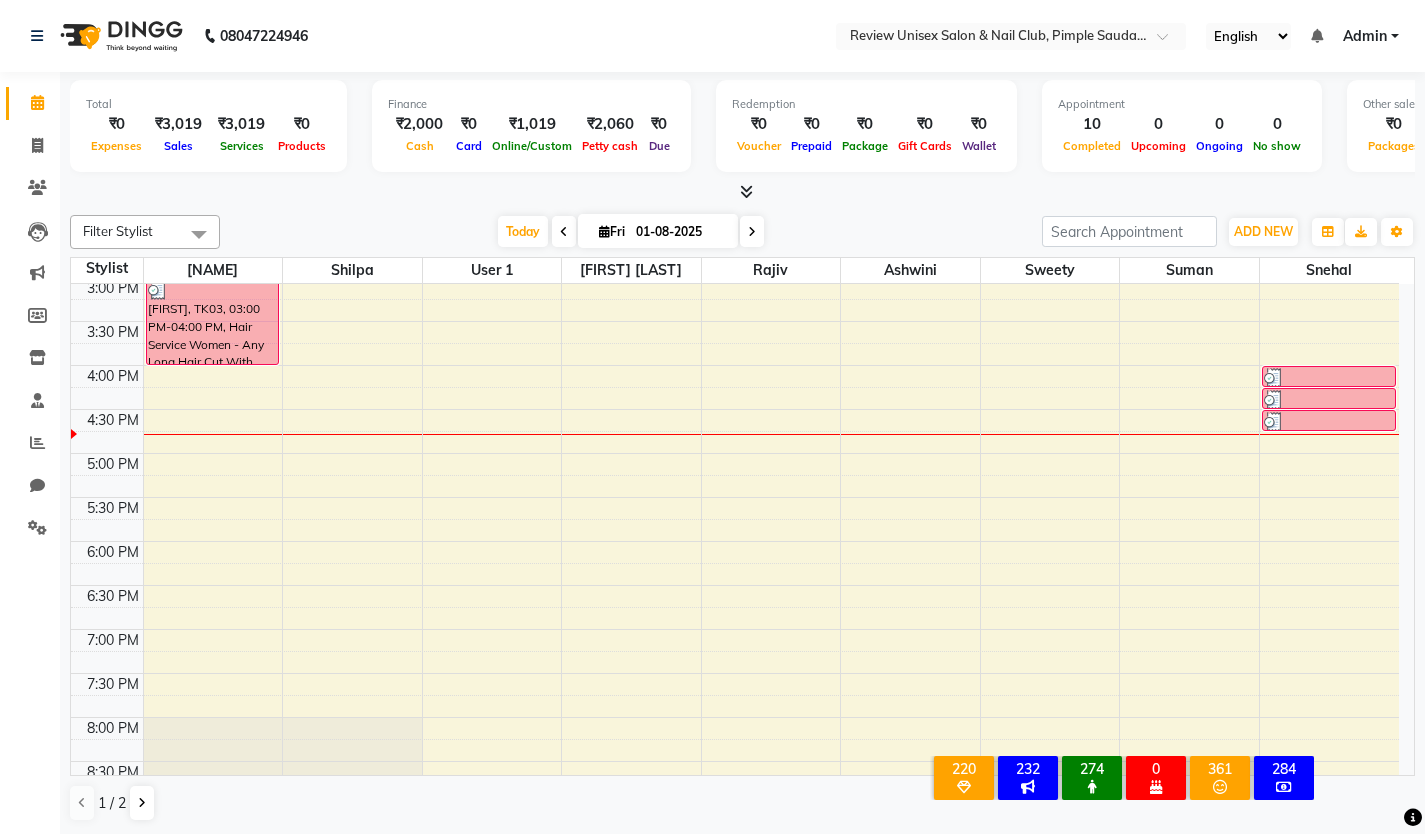 scroll, scrollTop: 600, scrollLeft: 0, axis: vertical 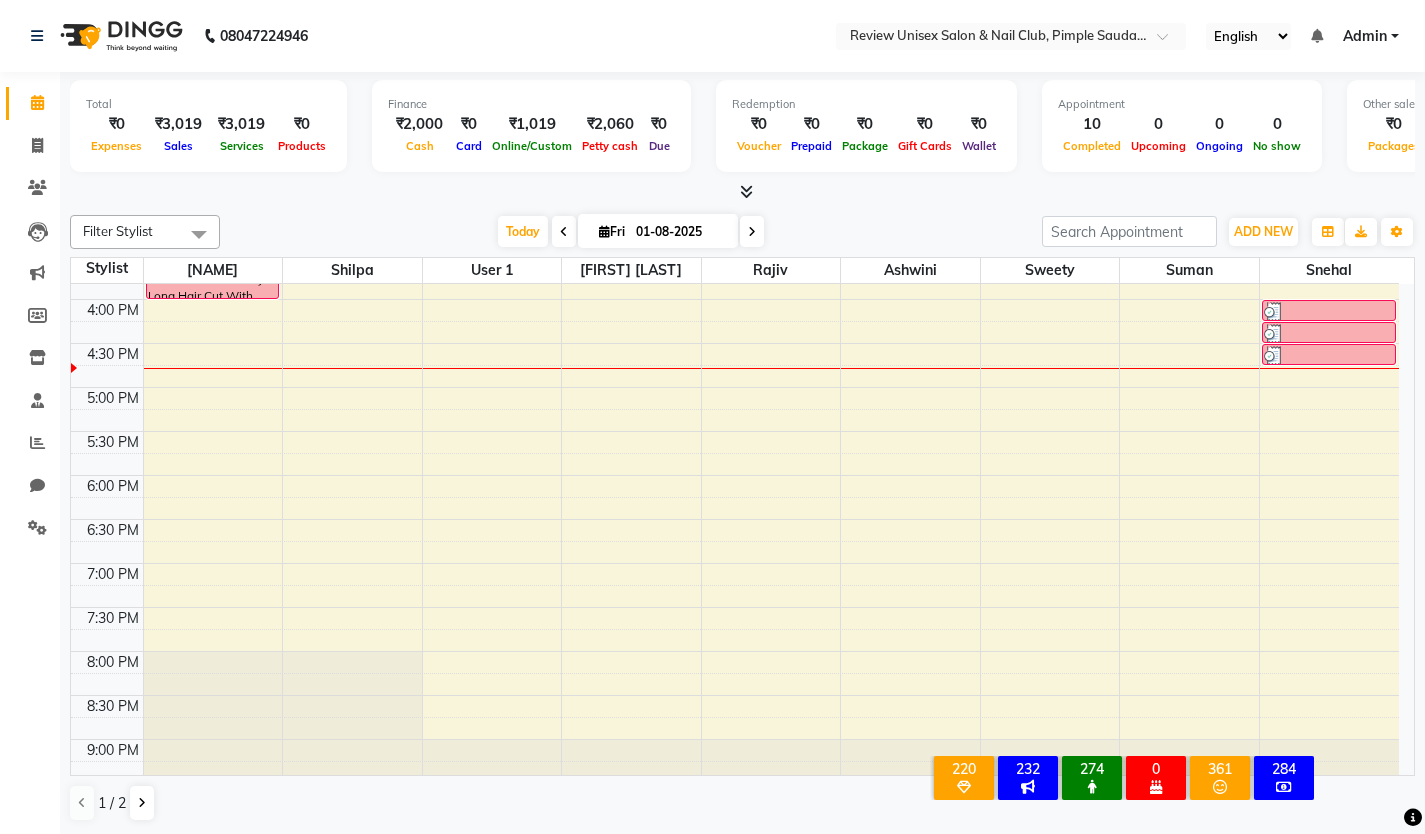 click on "9:00 AM 9:30 AM 10:00 AM 10:30 AM 11:00 AM 11:30 AM 12:00 PM 12:30 PM 1:00 PM 1:30 PM 2:00 PM 2:30 PM 3:00 PM 3:30 PM 4:00 PM 4:30 PM 5:00 PM 5:30 PM 6:00 PM 6:30 PM 7:00 PM 7:30 PM 8:00 PM 8:30 PM 9:00 PM 9:30 PM [FIRST], TK03, 03:00 PM-04:00 PM, Hair Service Women - Any Long Hair Cut With Wash [FIRST] , TK01, 11:00 AM-12:00 PM, Hair Spa - Hair Below Shoulder [FIRST], TK02, 01:00 PM-01:15 PM, Threading - Eybrow'S [FIRST], TK02, 01:15 PM-01:30 PM, Threading - Fore Head [FIRST], TK02, 01:30 PM-01:45 PM, Peel Off Waxing - Upper Lips [FIRST], TK02, 01:45 PM-02:15 PM, Wash & Blast Dry - Hair Below Shoulder [FIRST], TK02, 12:30 PM-01:00 PM, Hand Gel Polish [FIRST], TK03, 04:00 PM-04:15 PM, Threading - Eybrow'S [FIRST], TK03, 04:15 PM-04:30 PM, Threading - Upper Lip [FIRST], TK03, 04:30 PM-04:45 PM, Threading - Fore Head" at bounding box center [735, 255] 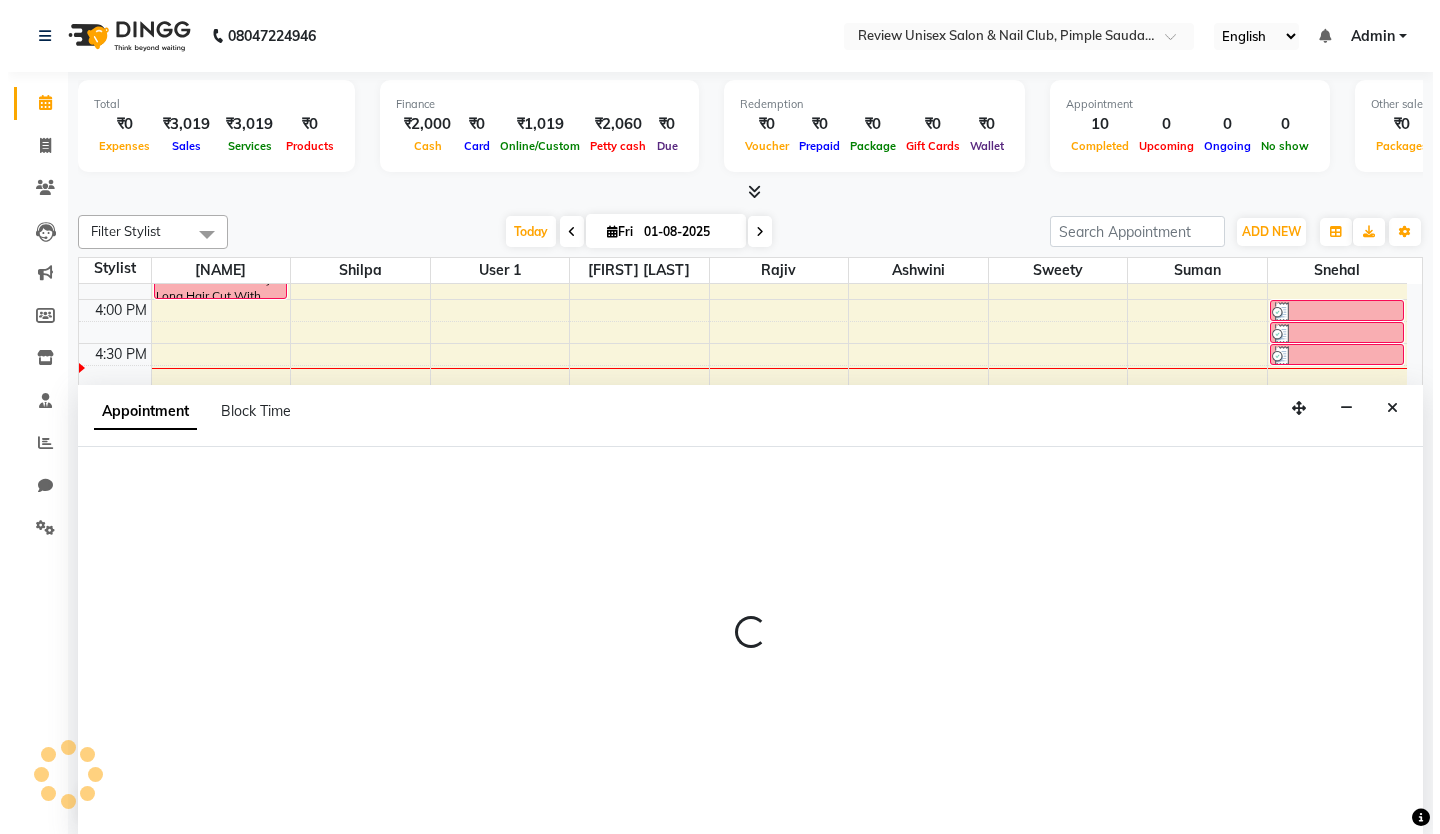 scroll, scrollTop: 1, scrollLeft: 0, axis: vertical 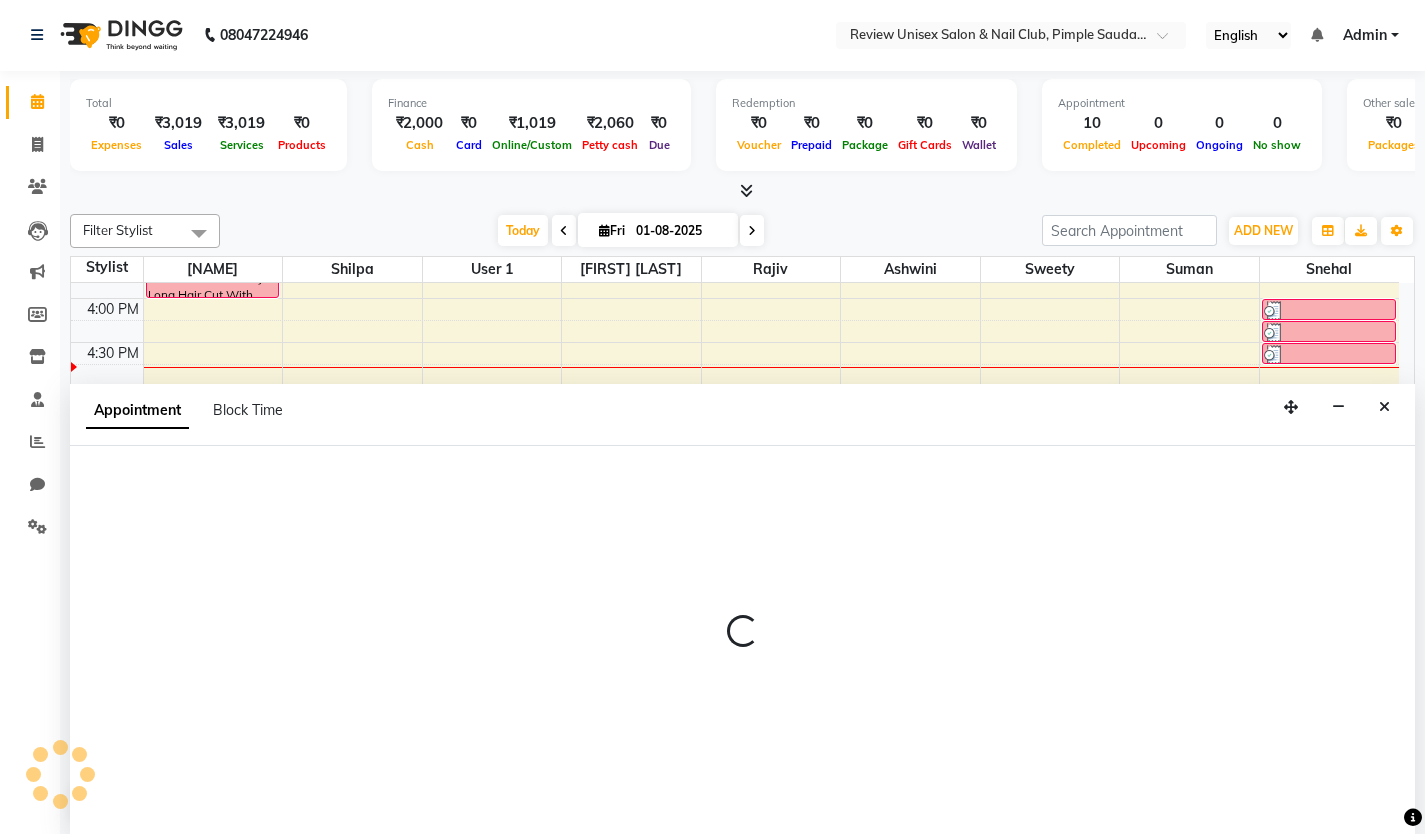 select on "77735" 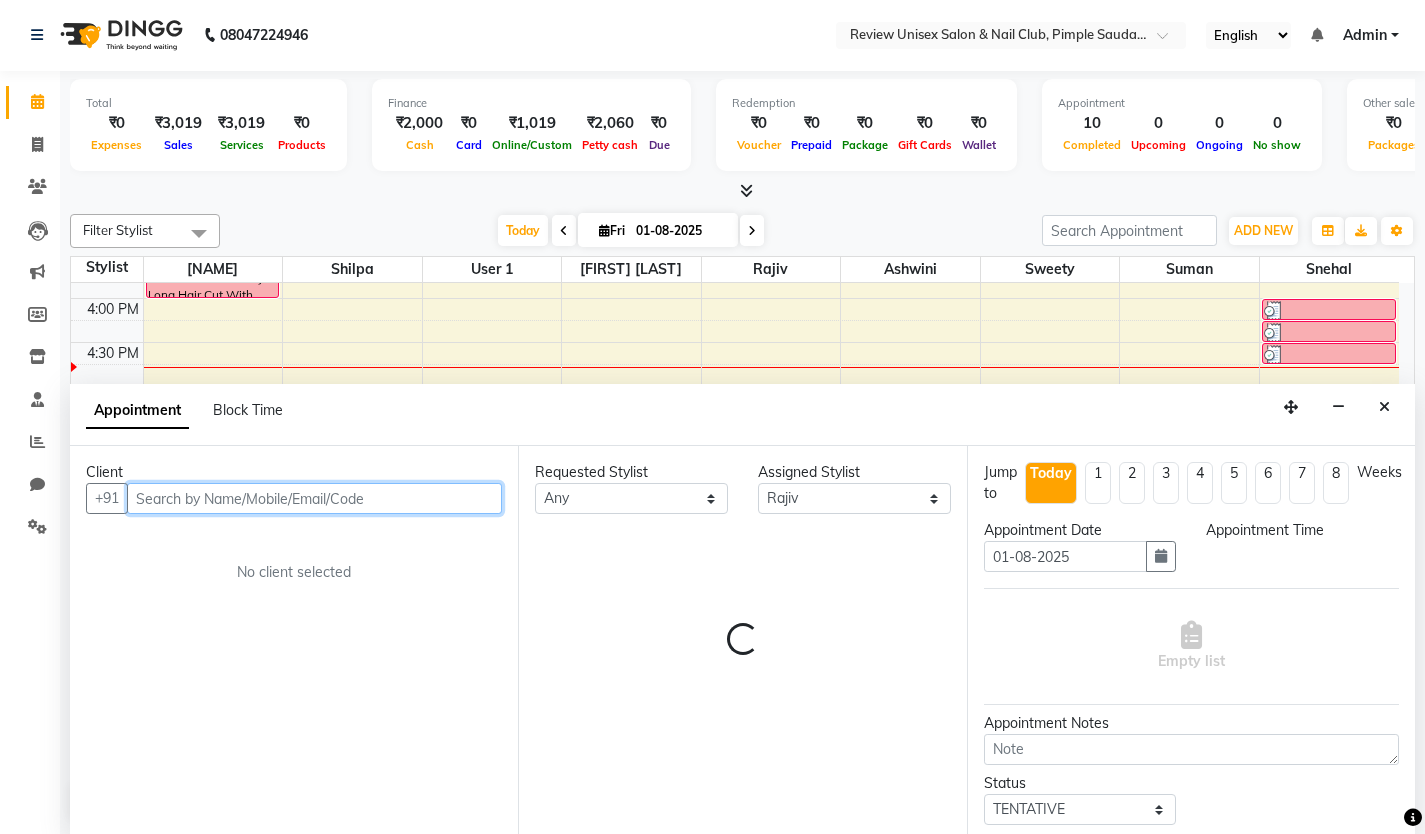 select on "1035" 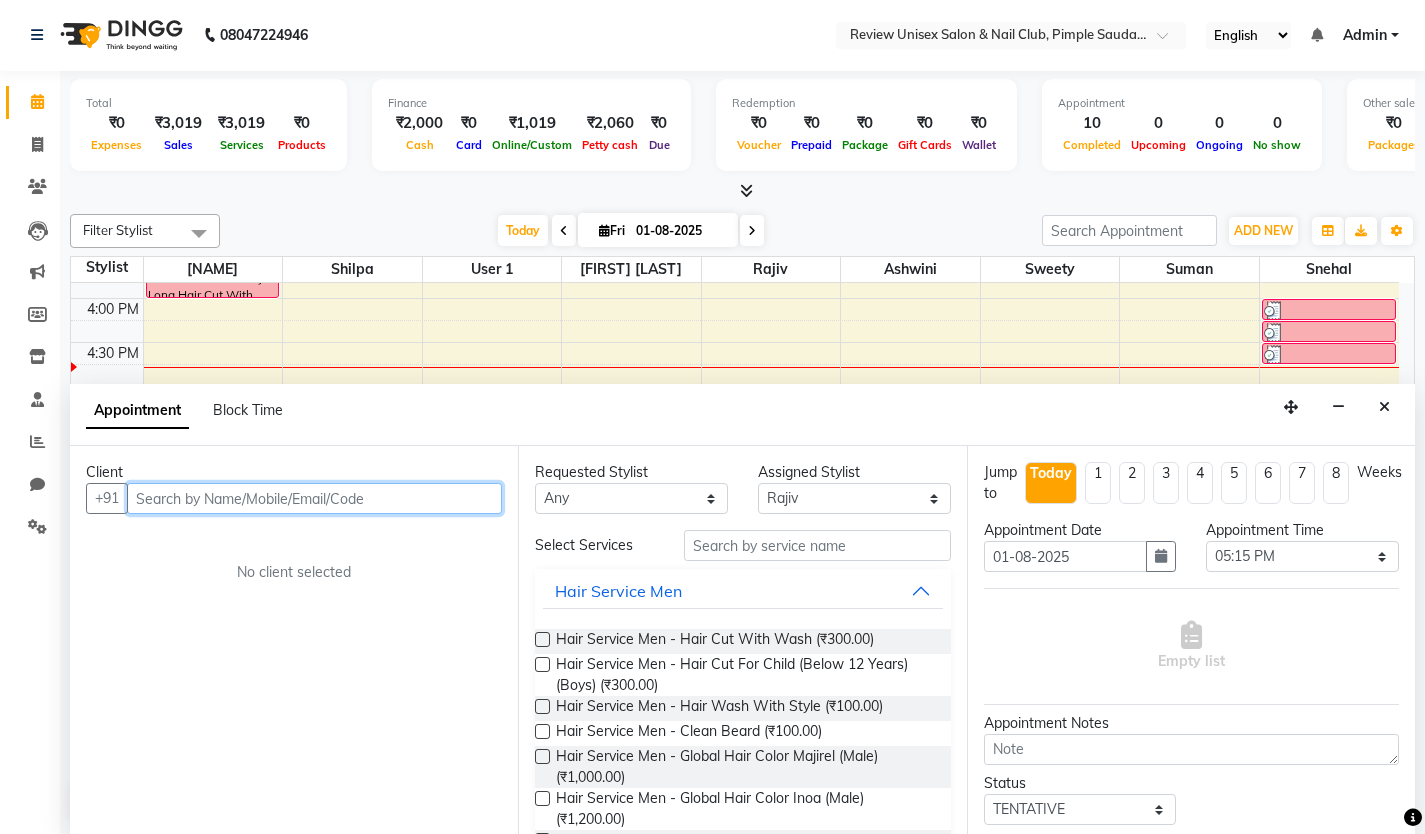 click at bounding box center [314, 498] 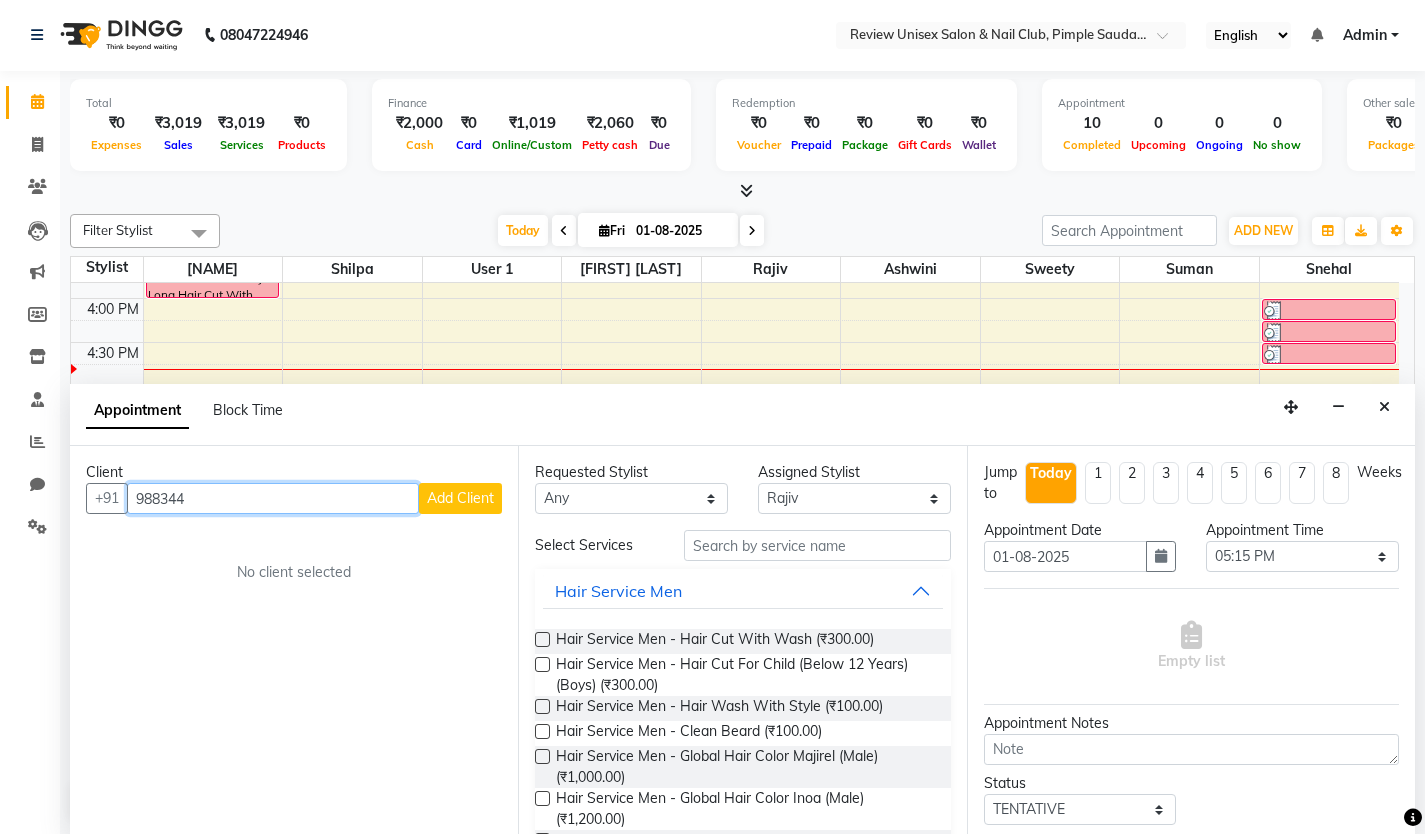 click on "988344" at bounding box center [273, 498] 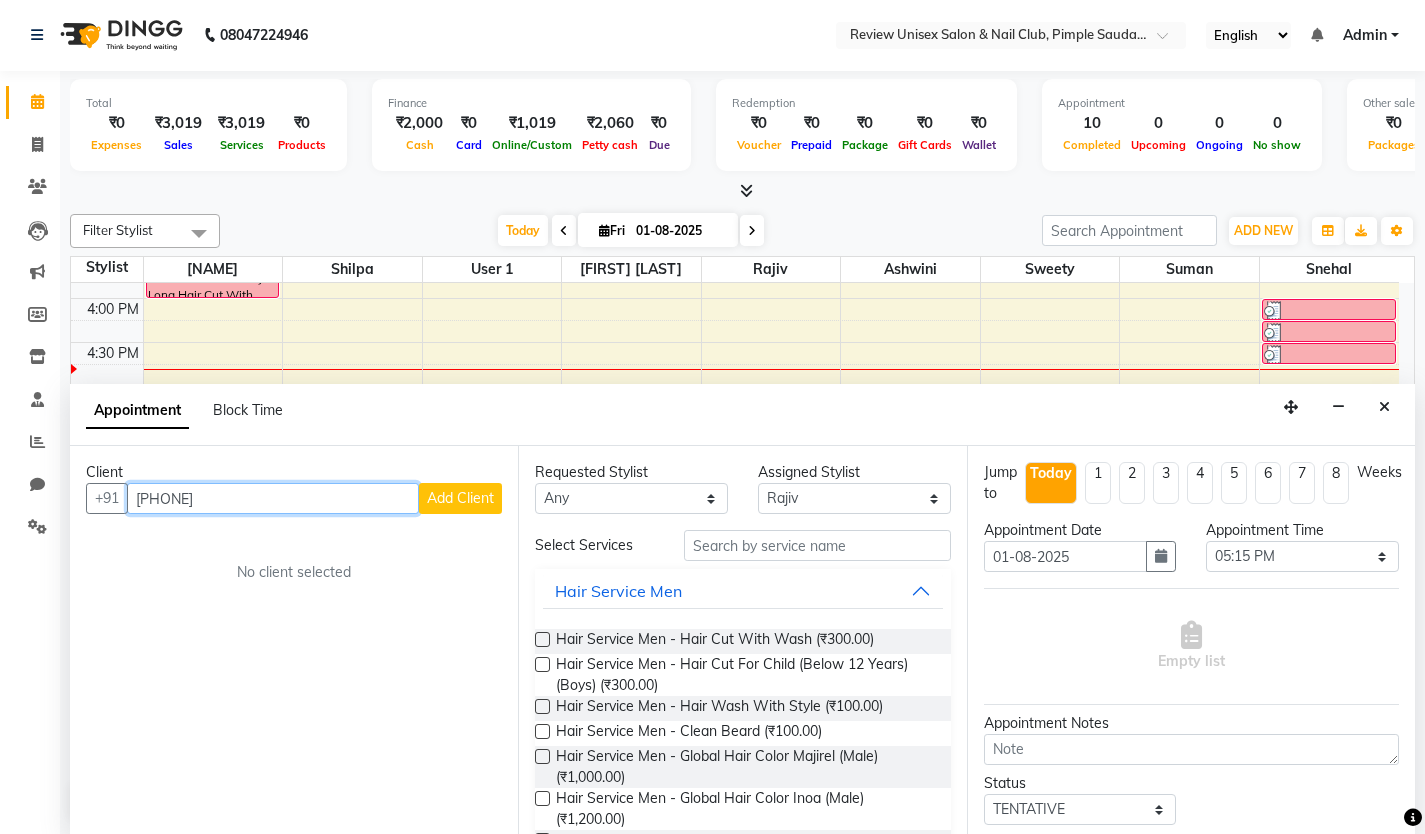 click on "[PHONE]" at bounding box center (273, 498) 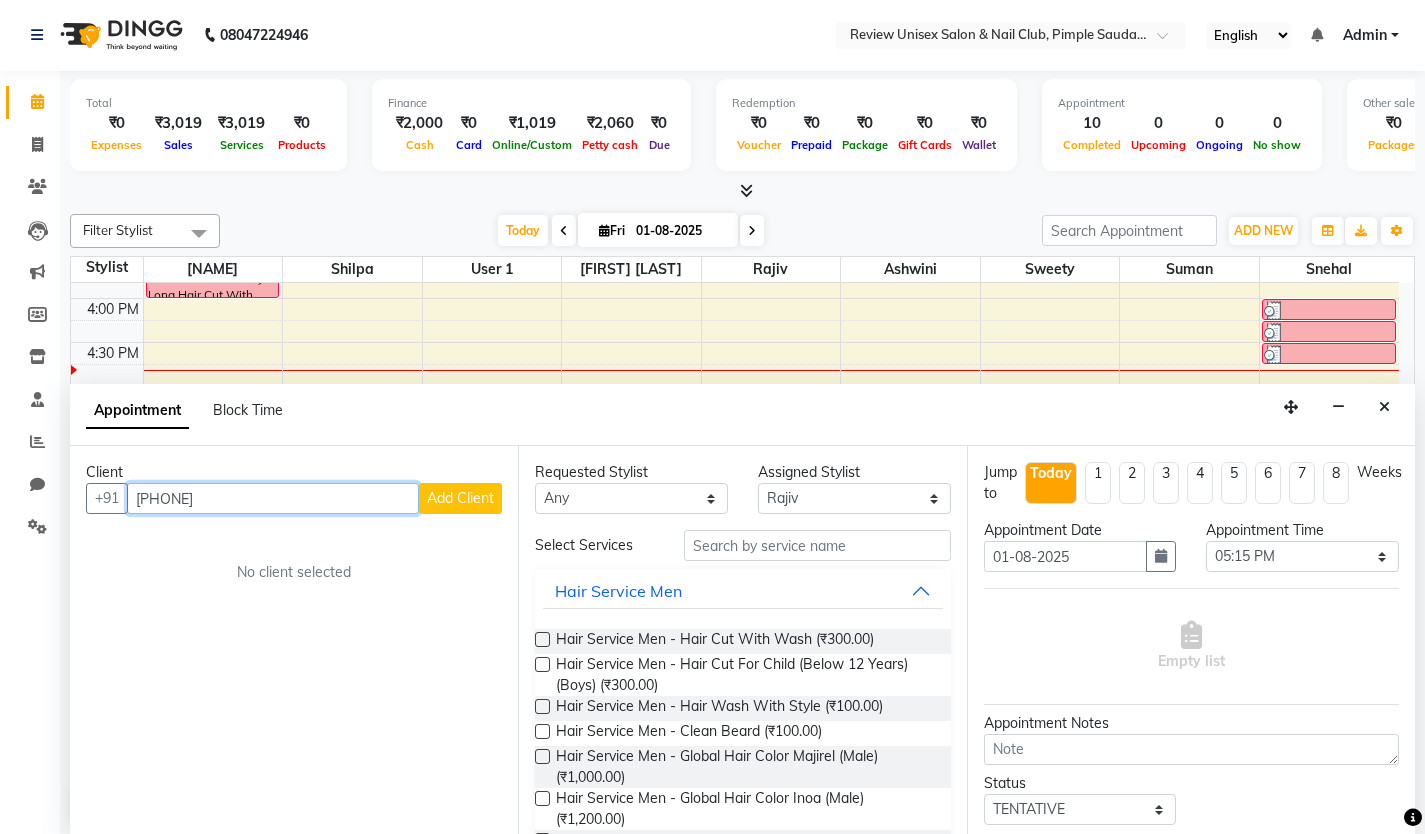 type on "[PHONE]" 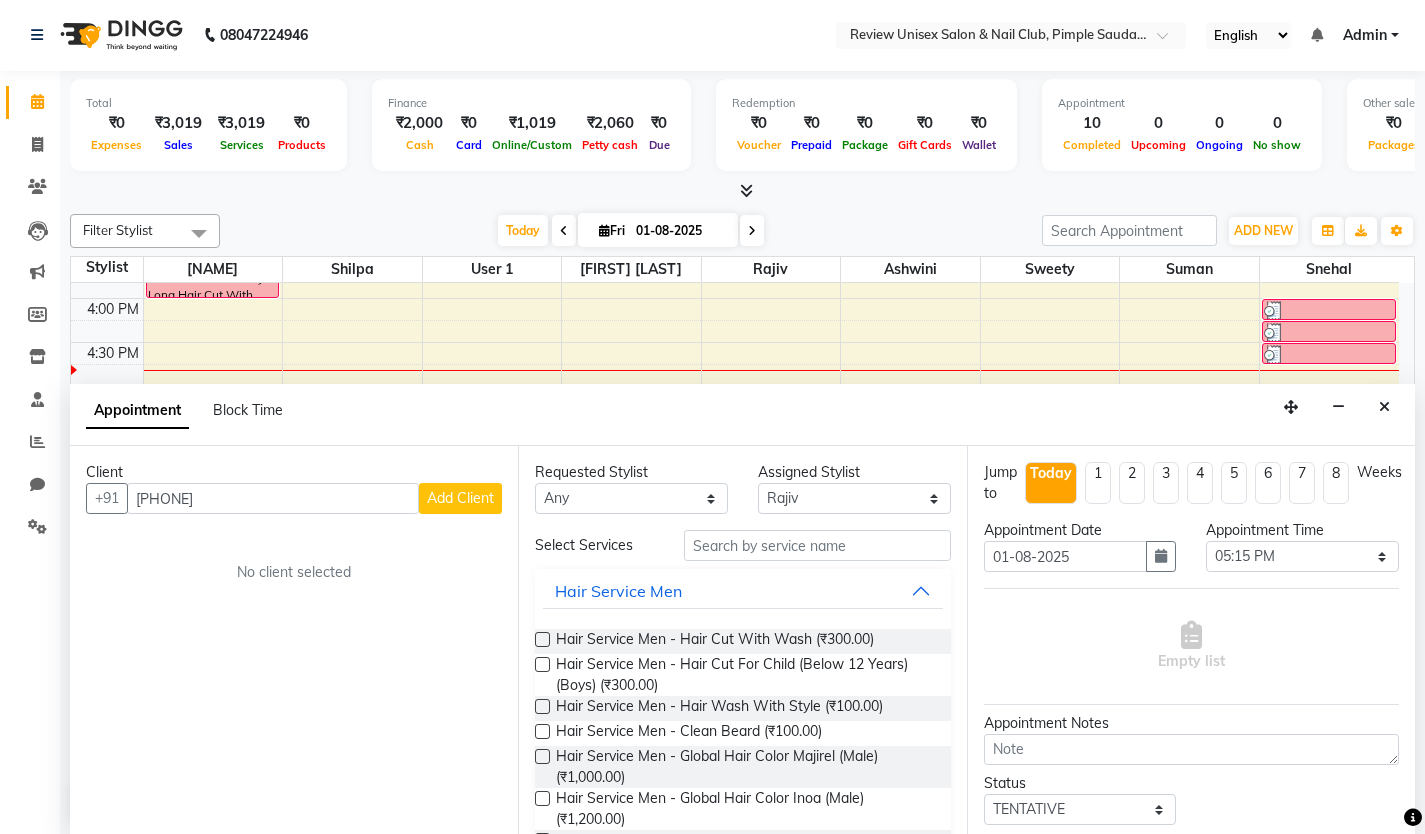 click on "Client +[COUNTRY_CODE] [PHONE] Add Client No client selected" at bounding box center [294, 640] 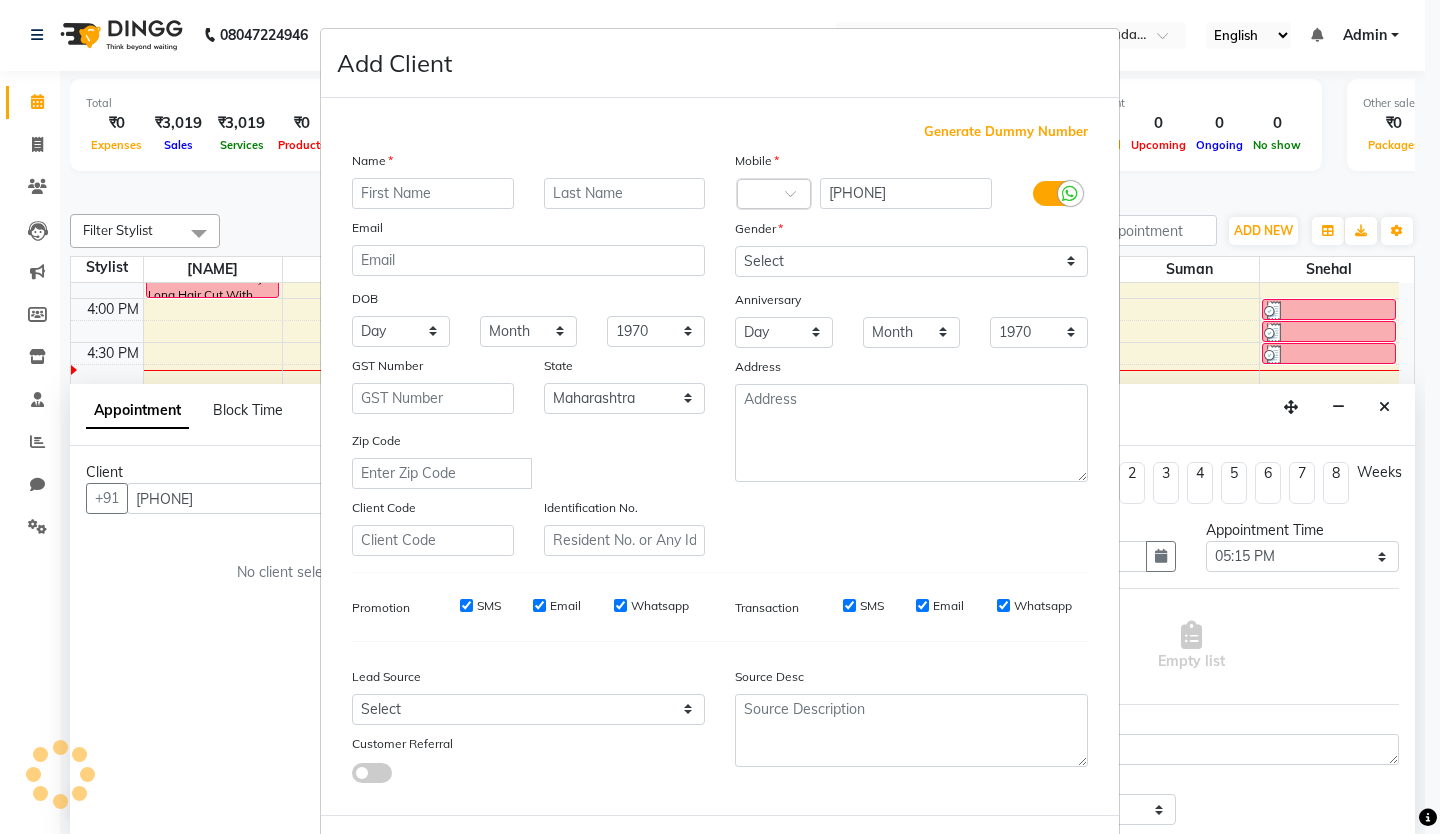 click at bounding box center [433, 193] 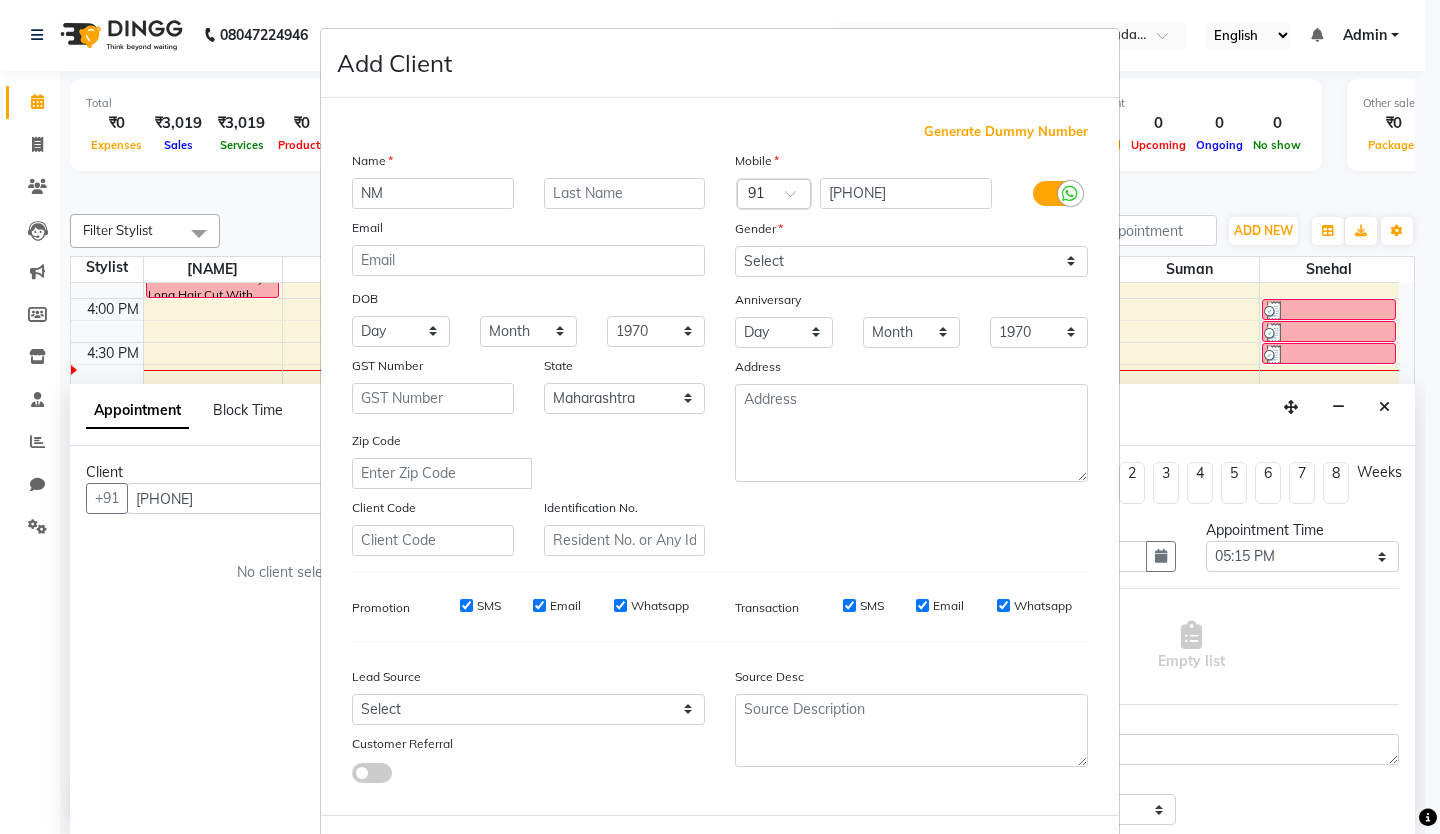 click on "NM" at bounding box center [433, 193] 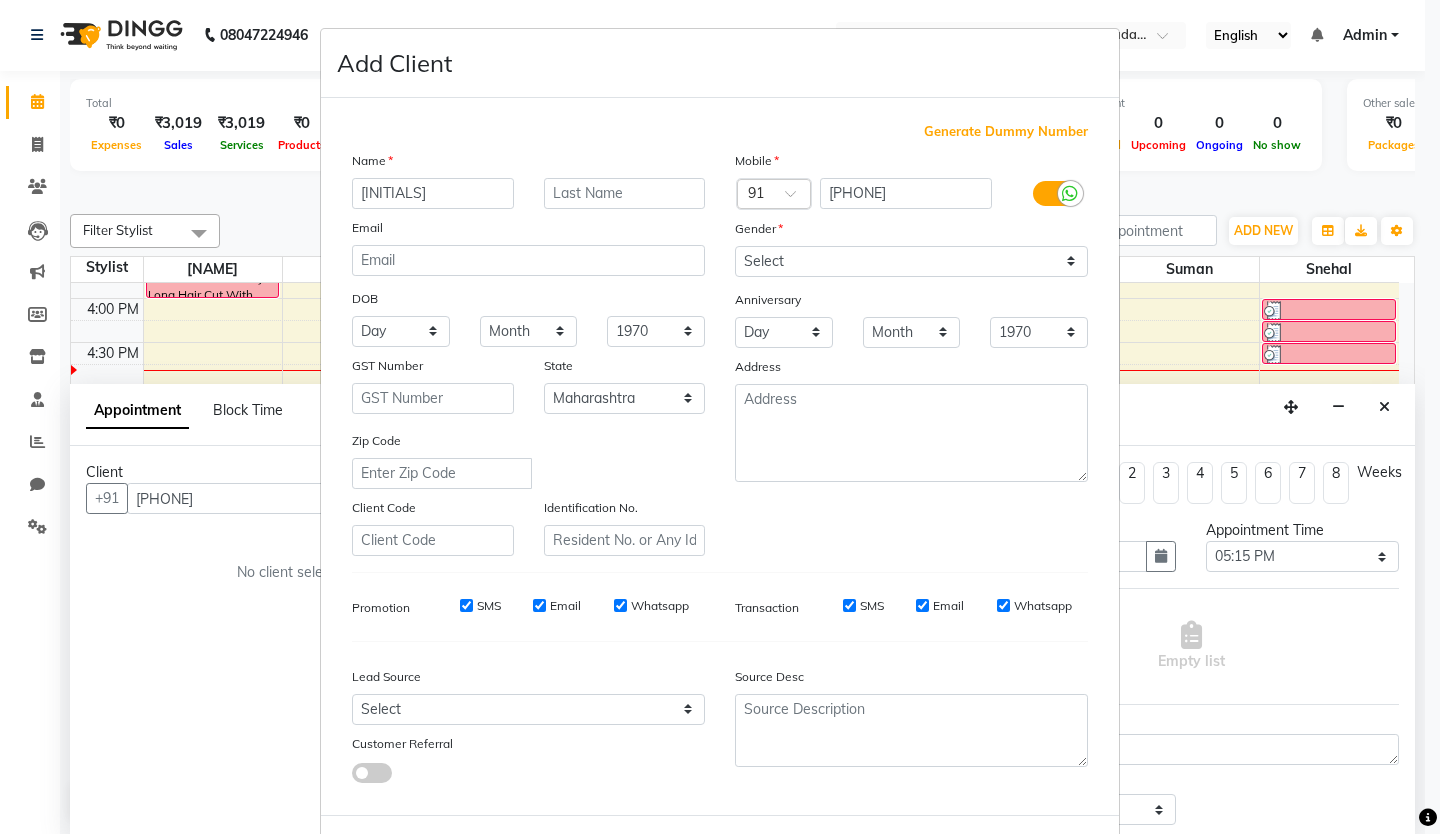 type on "[INITIALS]" 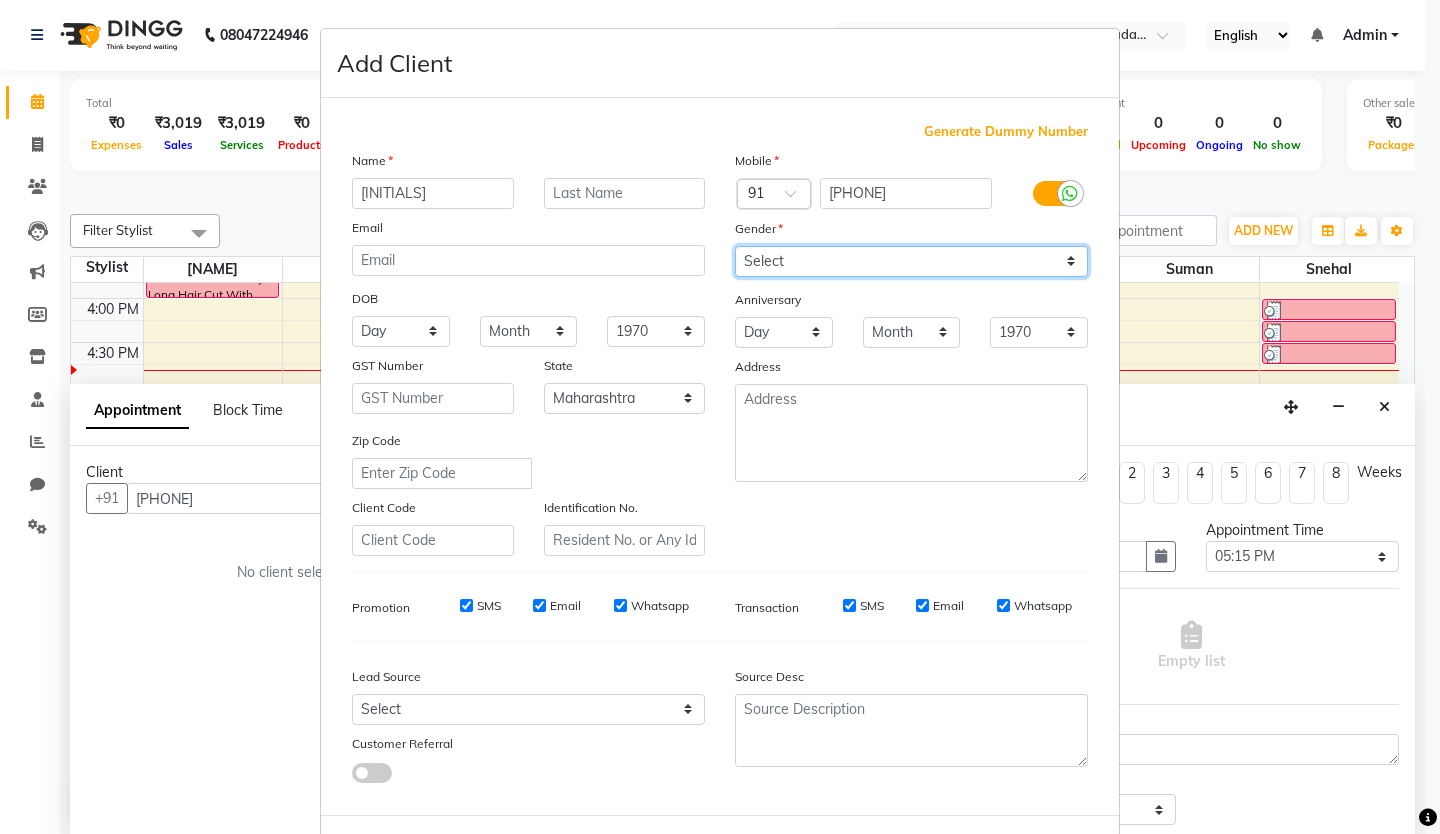 click on "Select Male Female Other Prefer Not To Say" at bounding box center (911, 261) 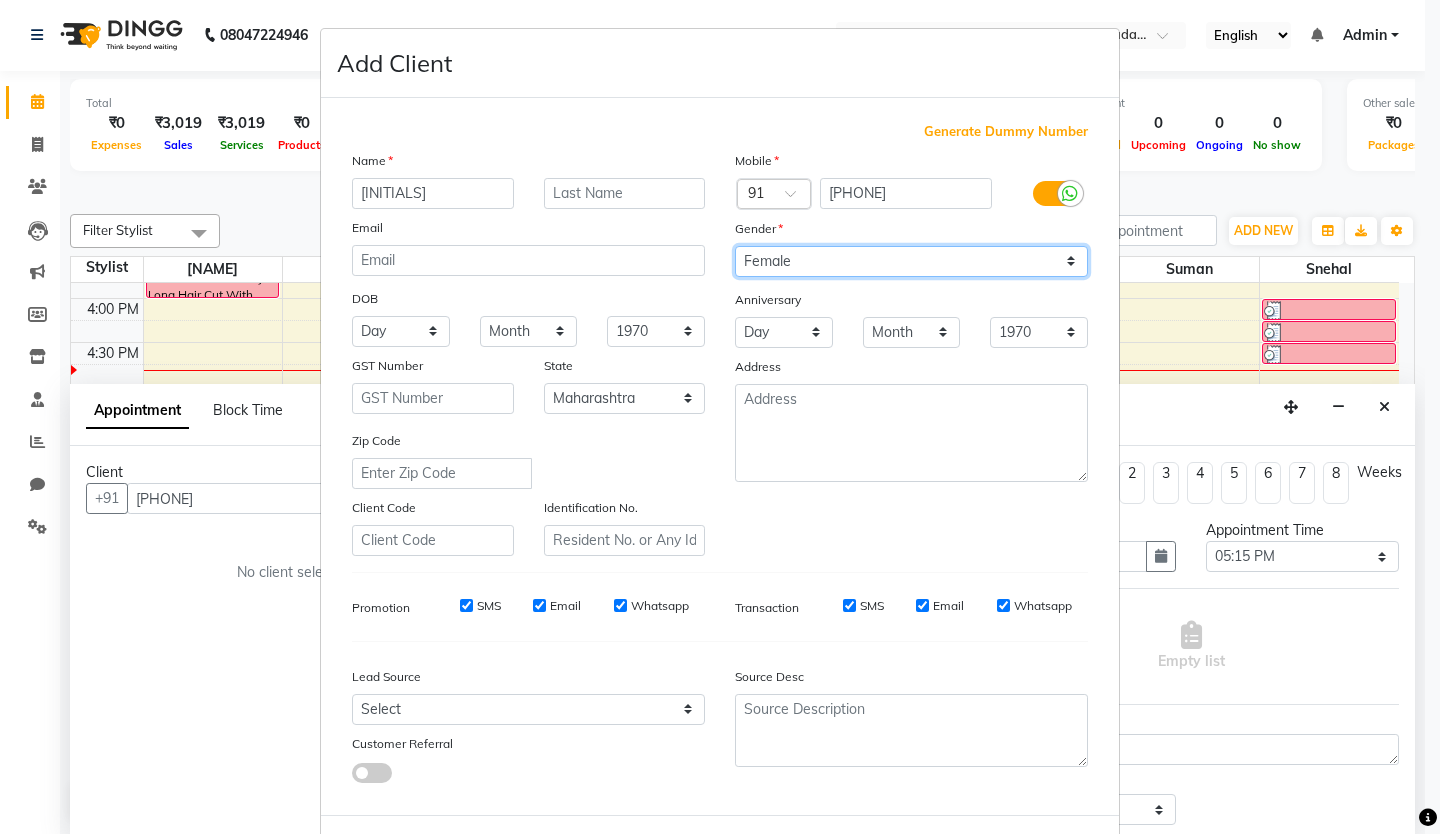 click on "Select Male Female Other Prefer Not To Say" at bounding box center (911, 261) 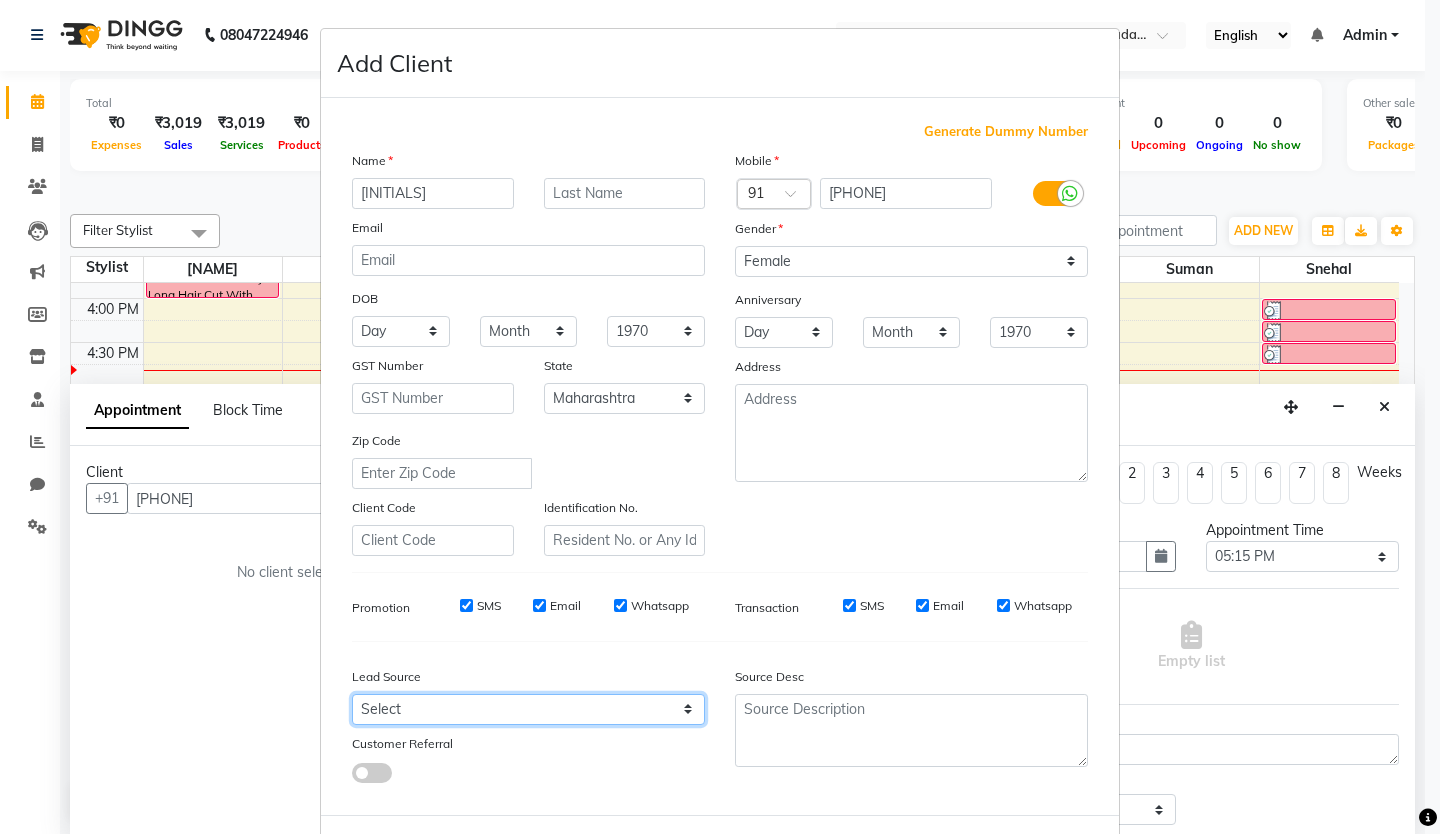 click on "Select Walk-in Referral Internet Friend Word of Mouth Advertisement Facebook JustDial Google Other Instagram  YouTube  WhatsApp" at bounding box center [528, 709] 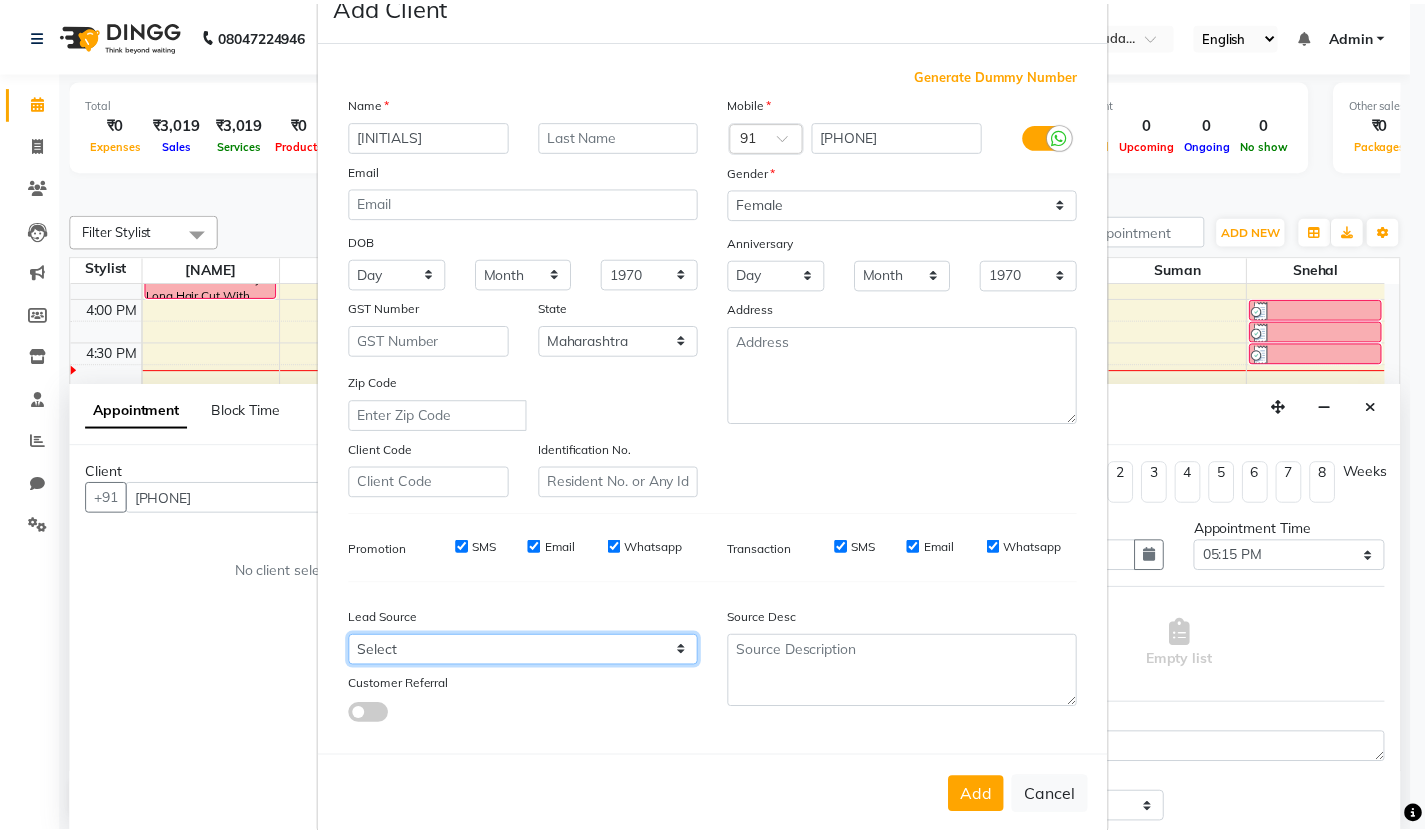 scroll, scrollTop: 89, scrollLeft: 0, axis: vertical 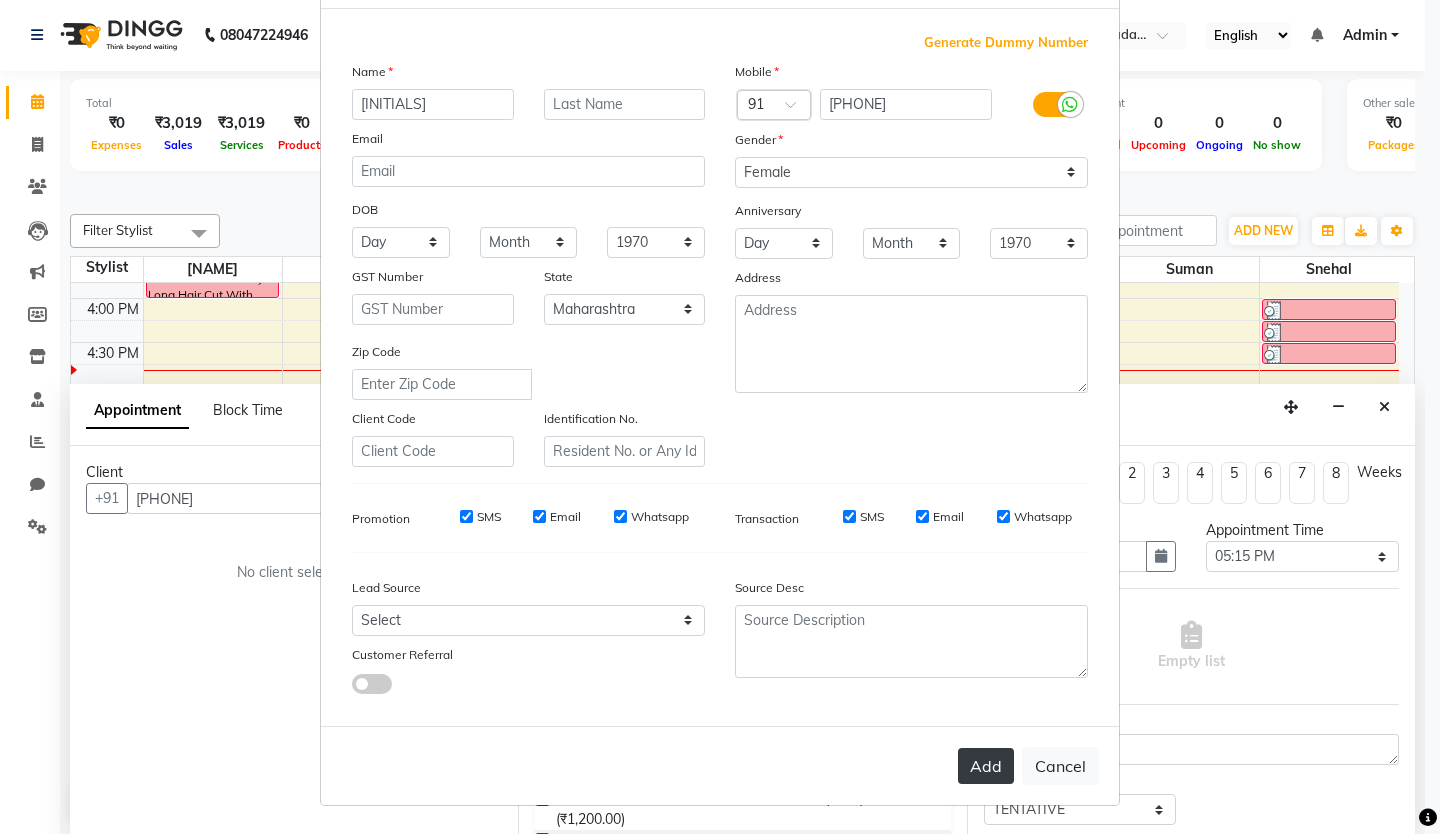 click on "Add" at bounding box center (986, 766) 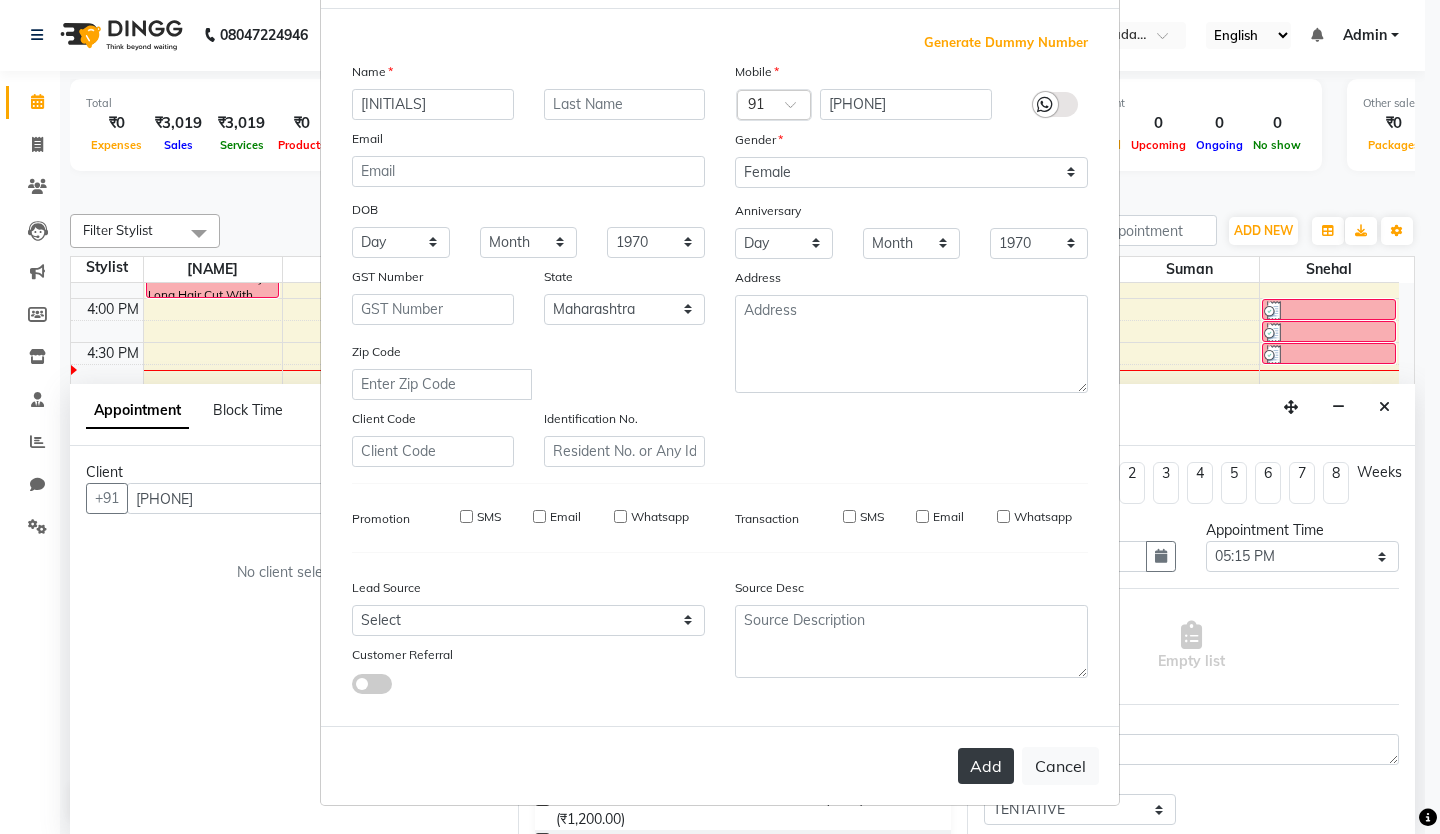 type 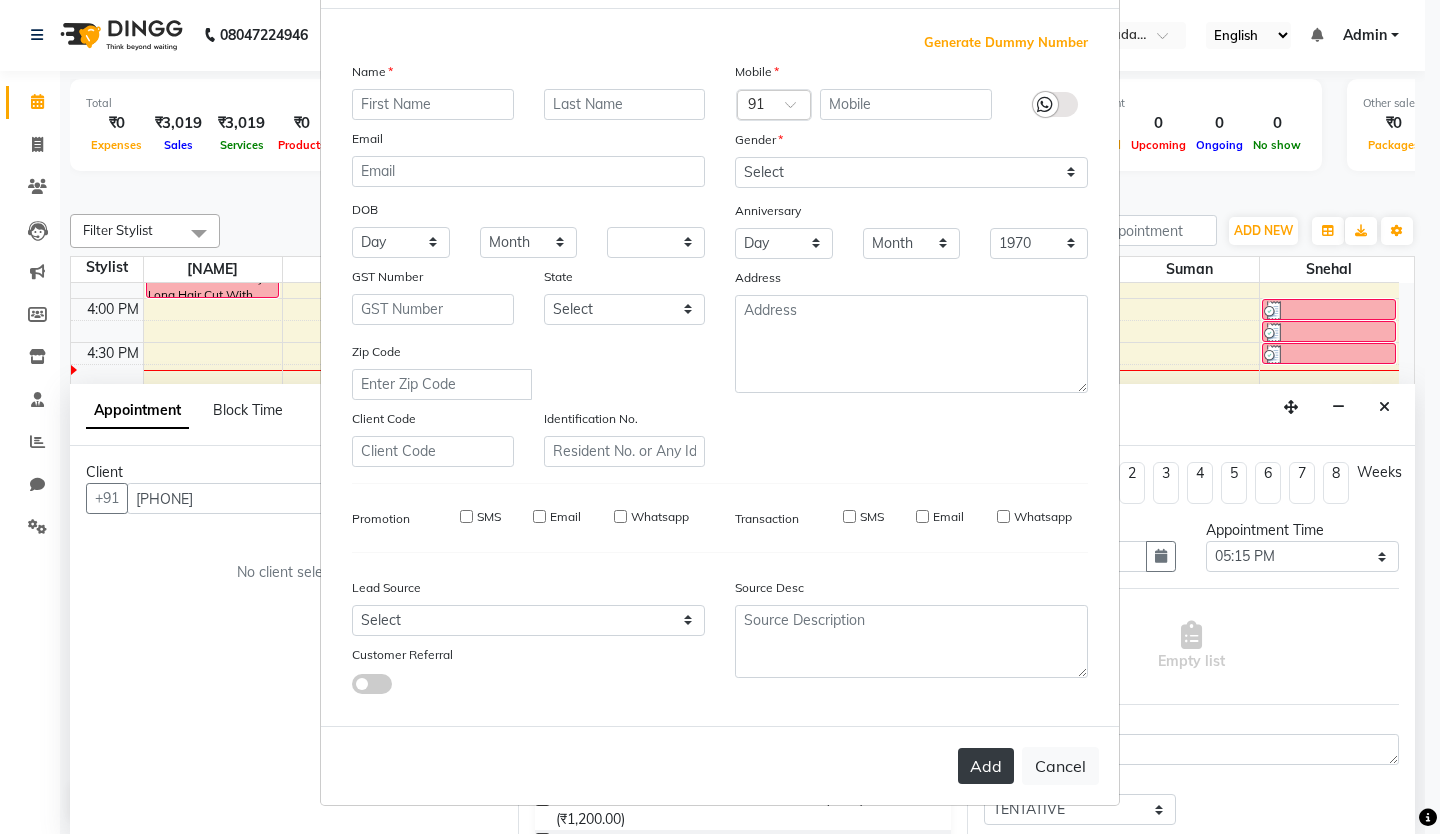 select 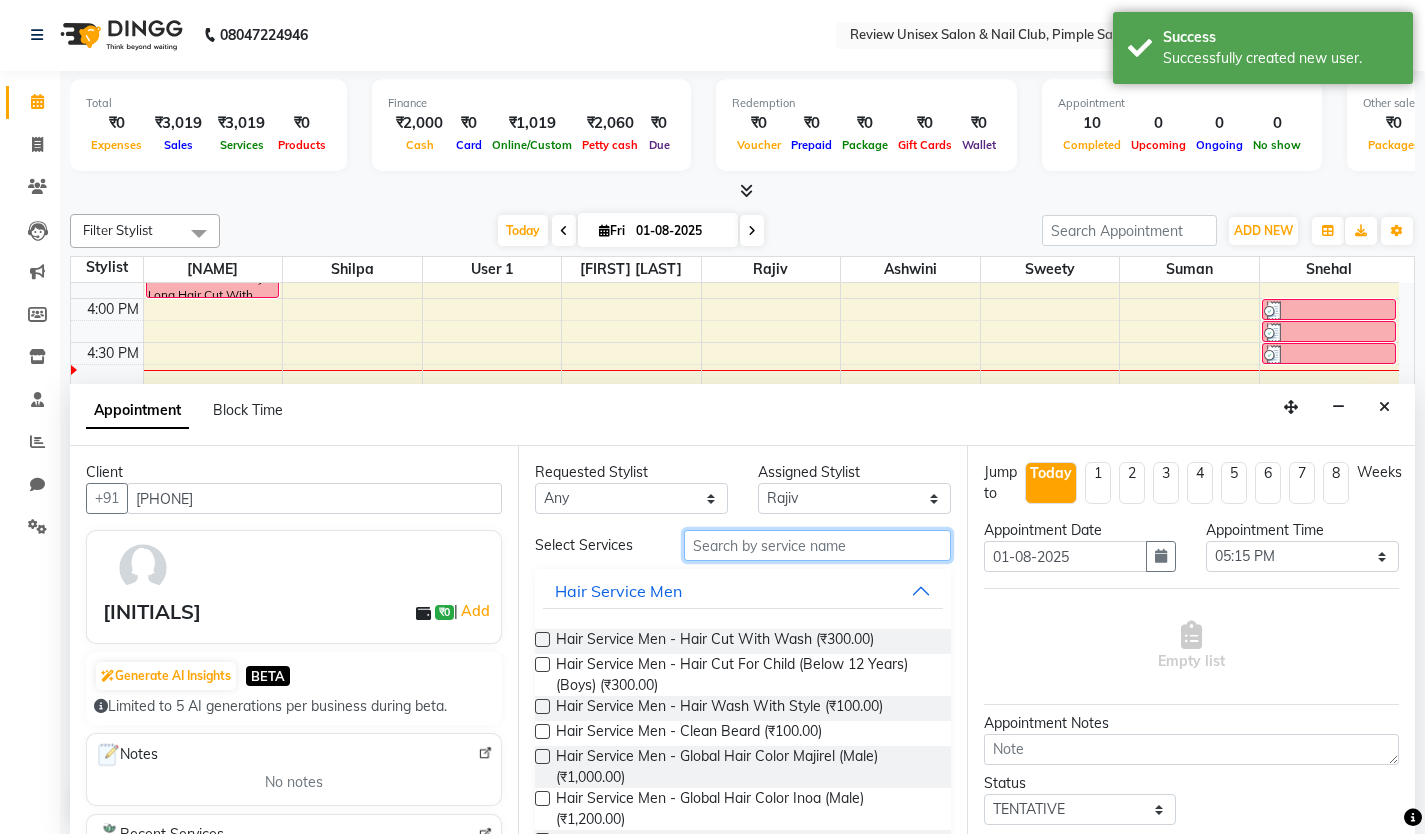 click at bounding box center [817, 545] 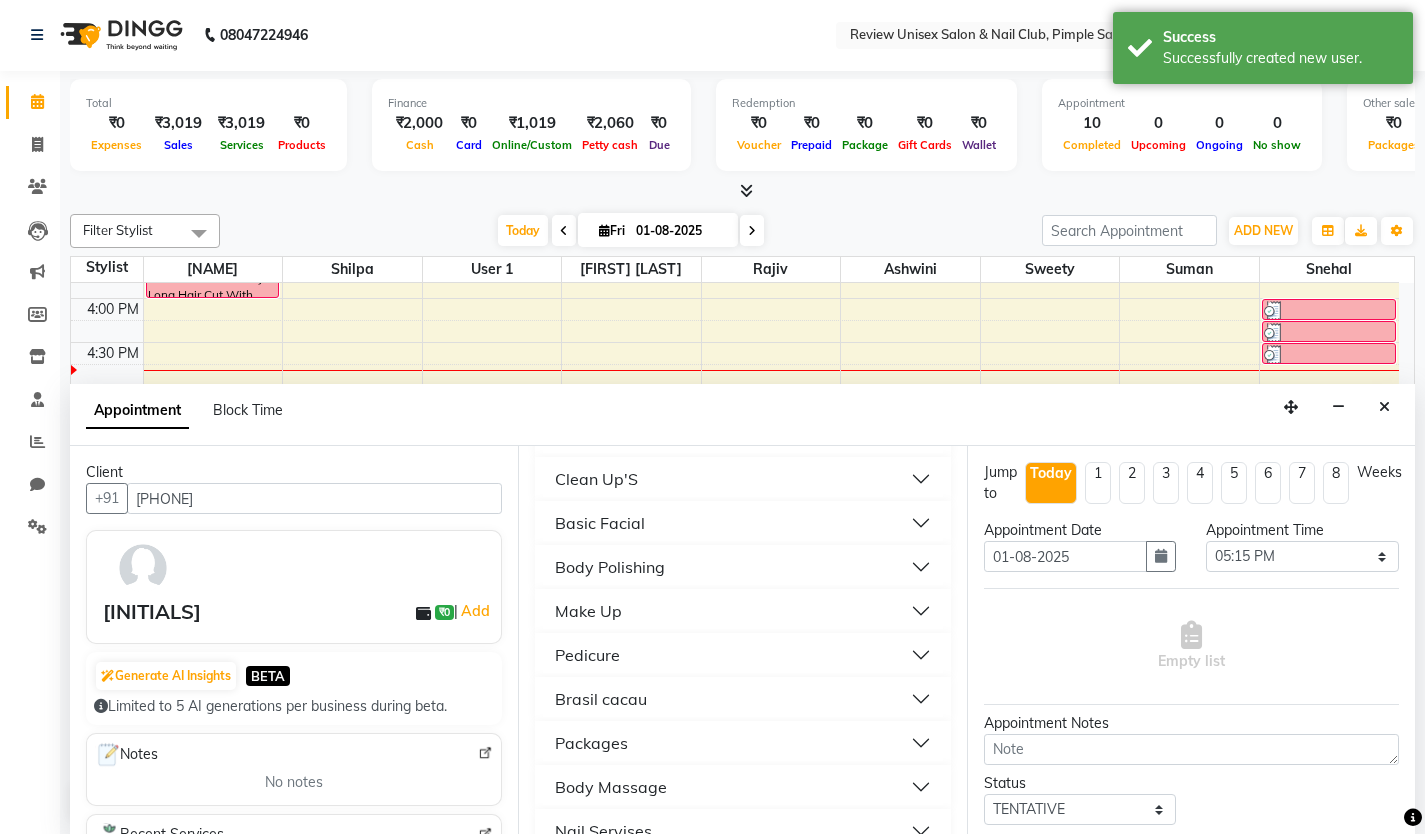 scroll, scrollTop: 292, scrollLeft: 0, axis: vertical 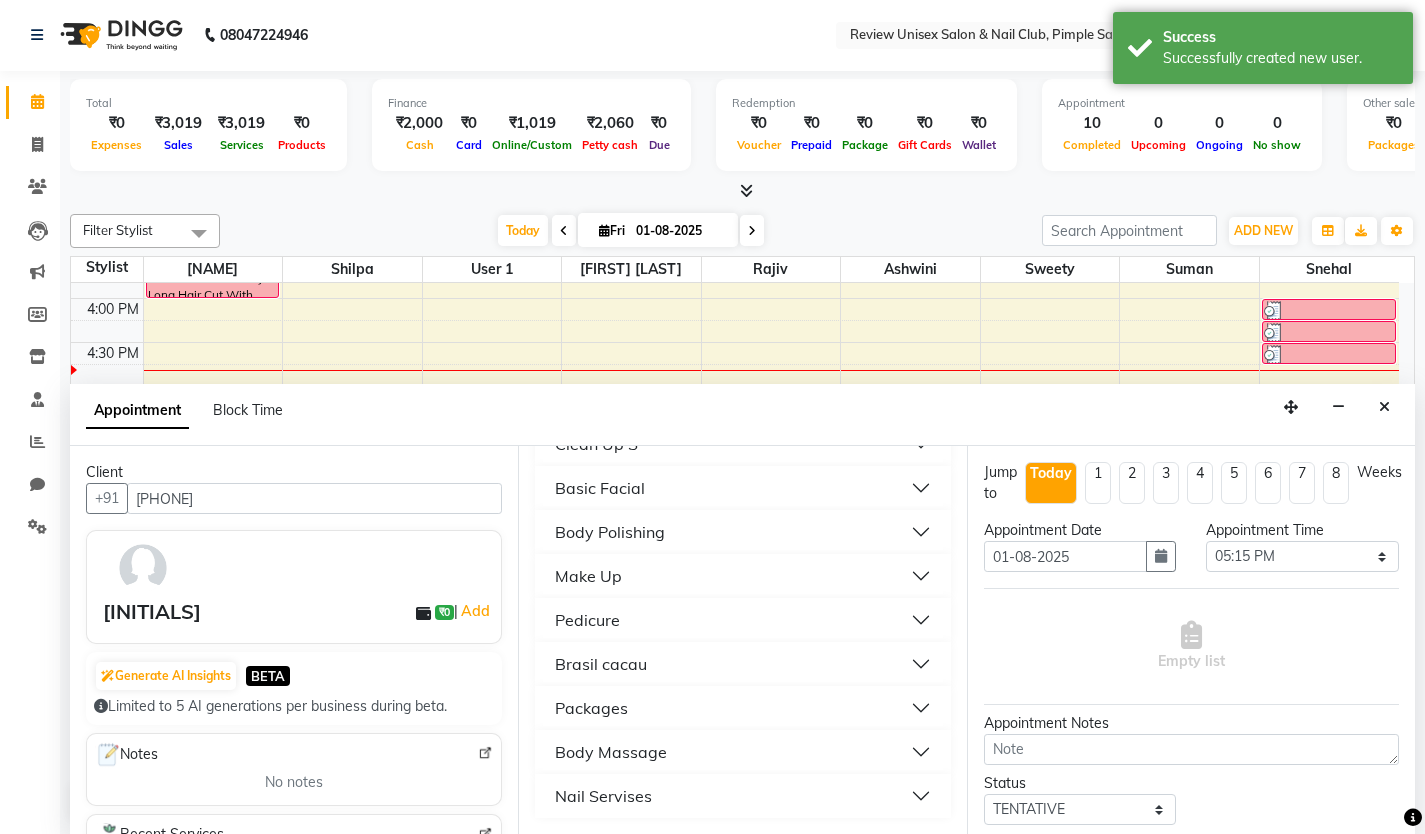 type on "800" 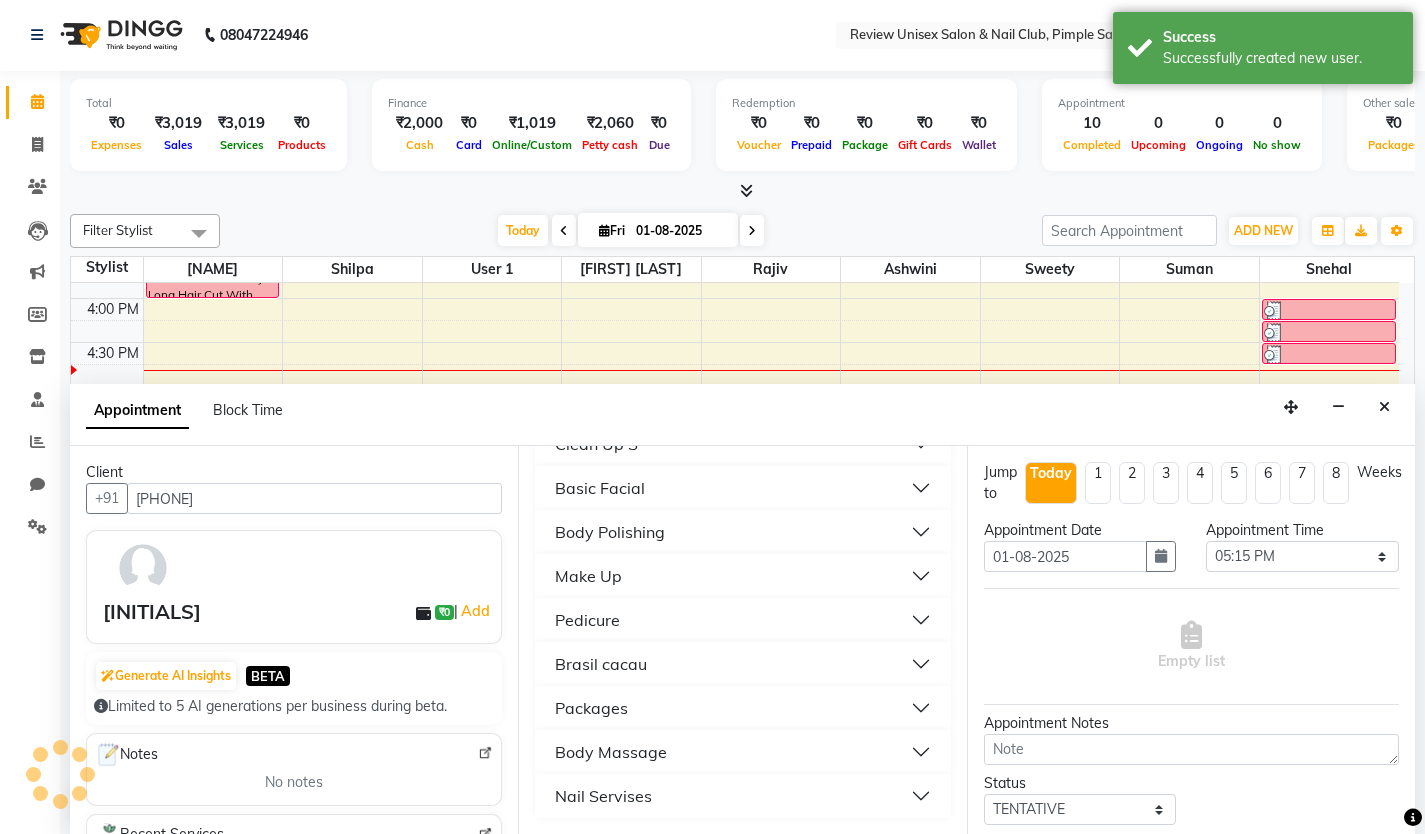 click on "Nail Servises" at bounding box center (603, 796) 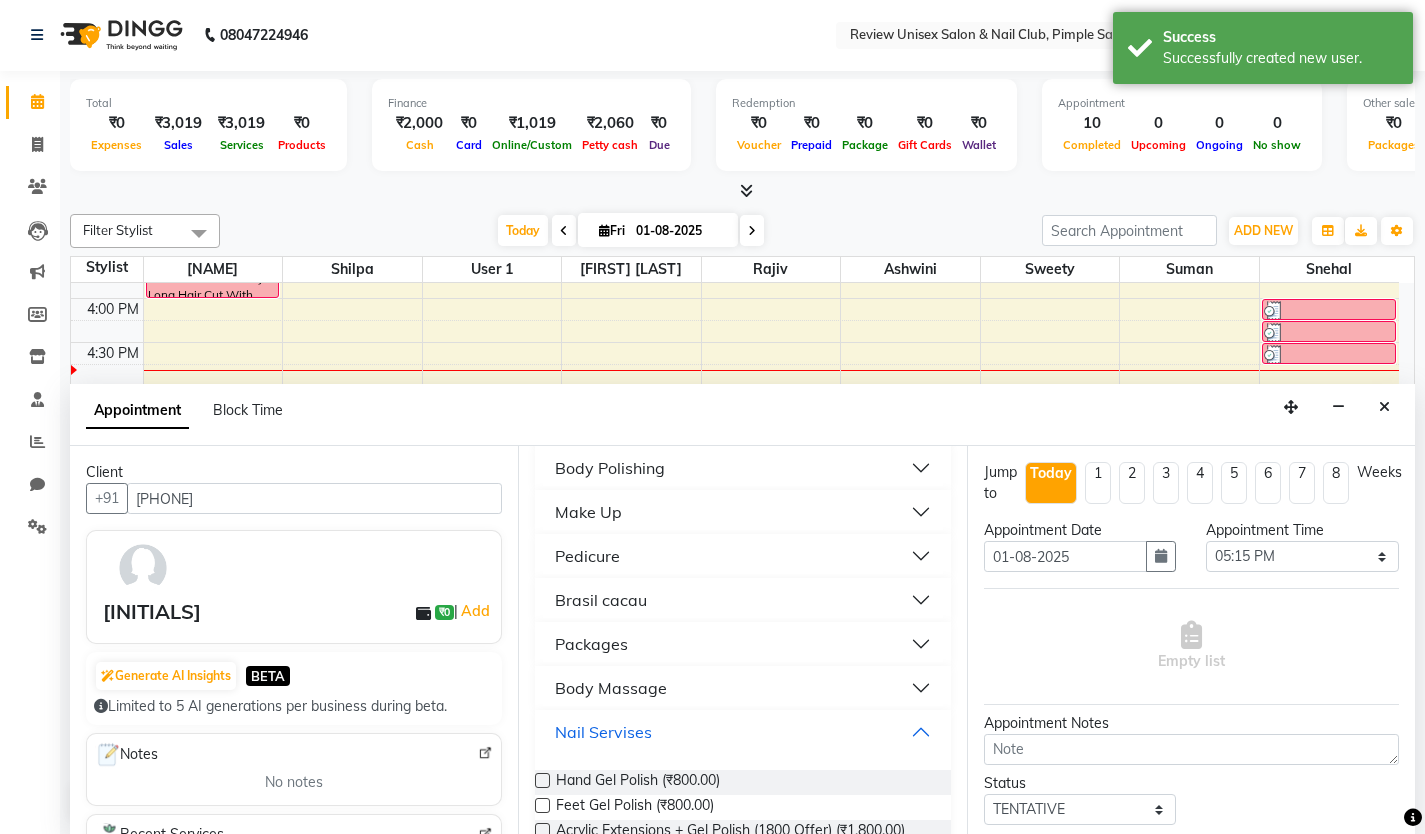 scroll, scrollTop: 395, scrollLeft: 0, axis: vertical 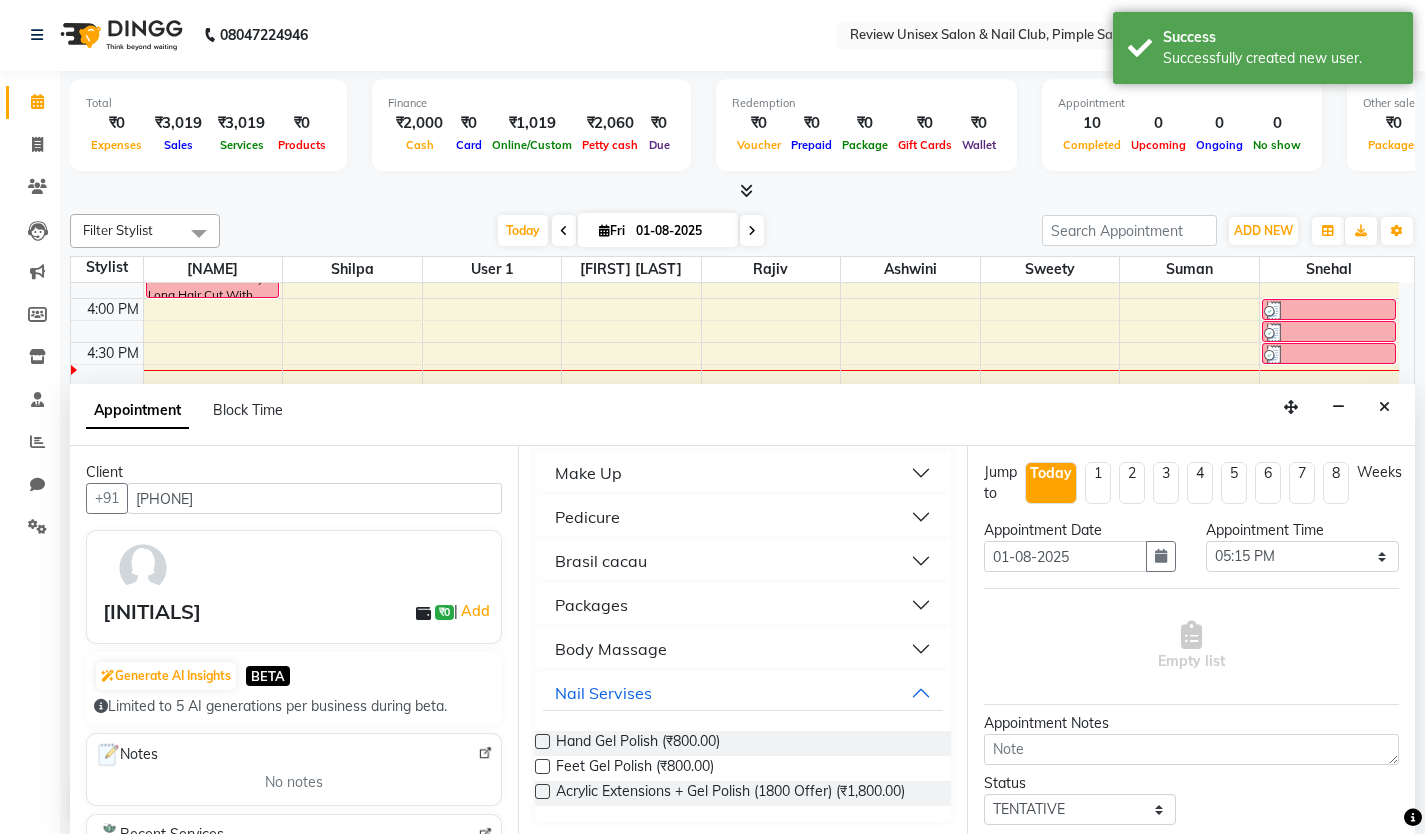 click at bounding box center [542, 741] 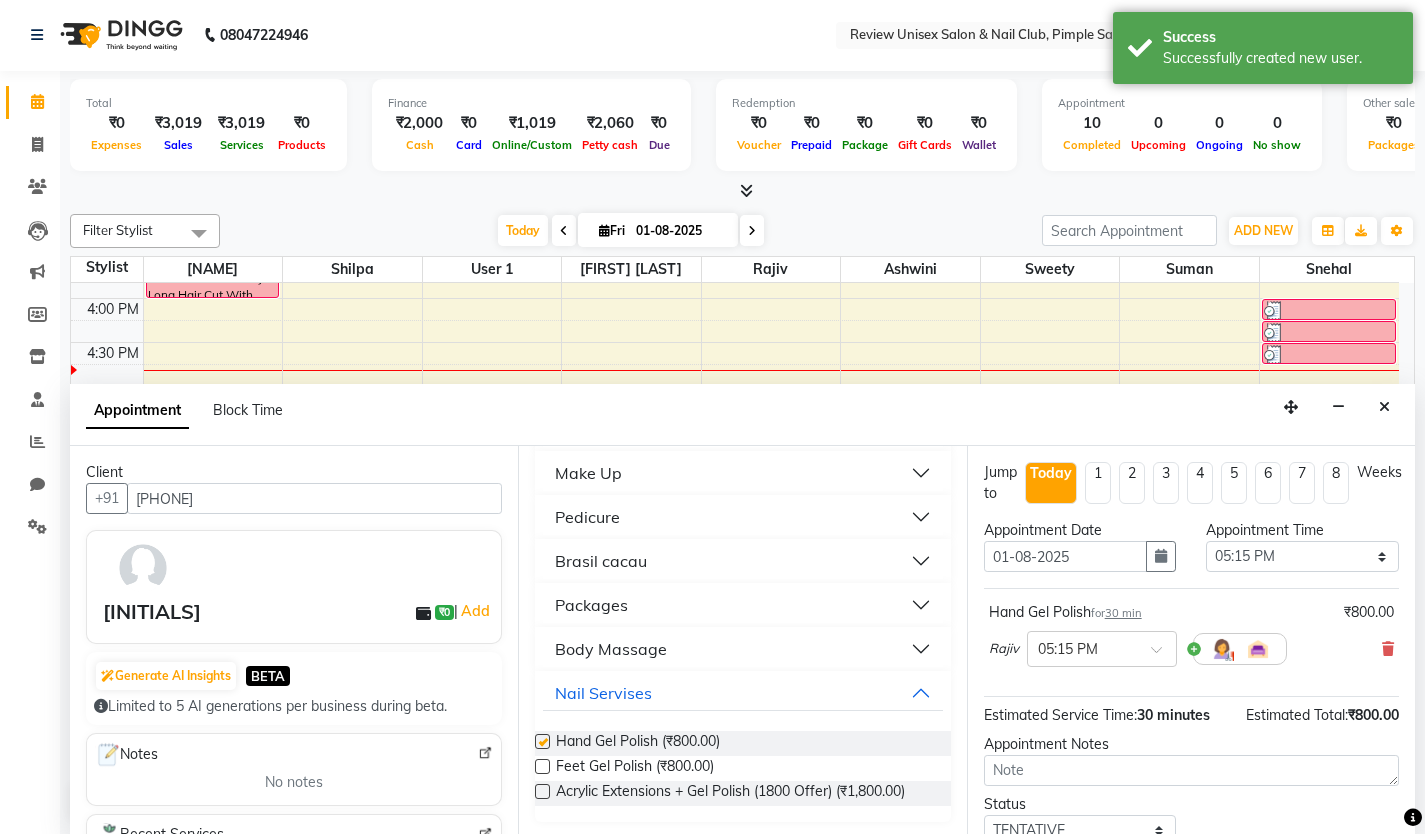 checkbox on "false" 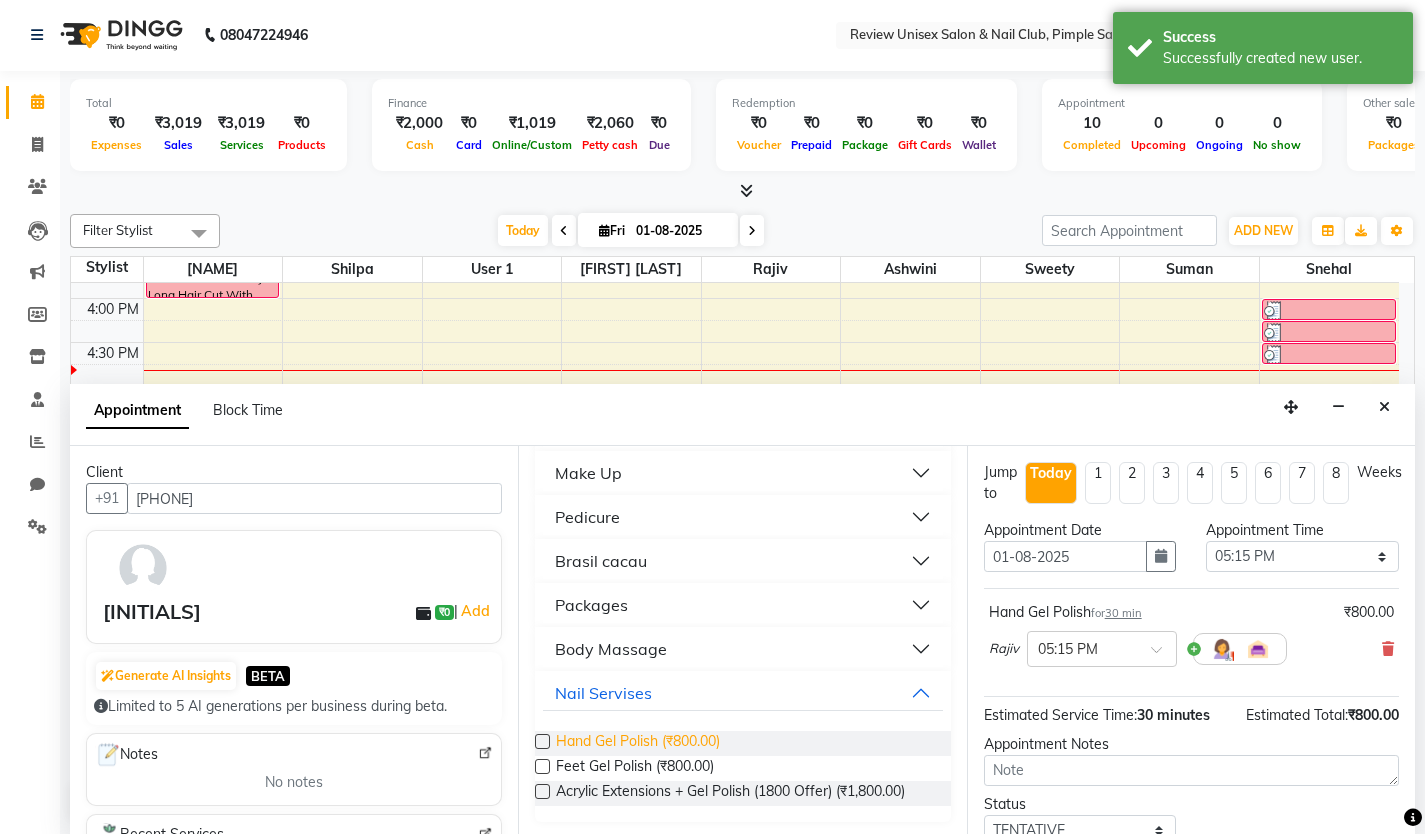 scroll, scrollTop: 399, scrollLeft: 0, axis: vertical 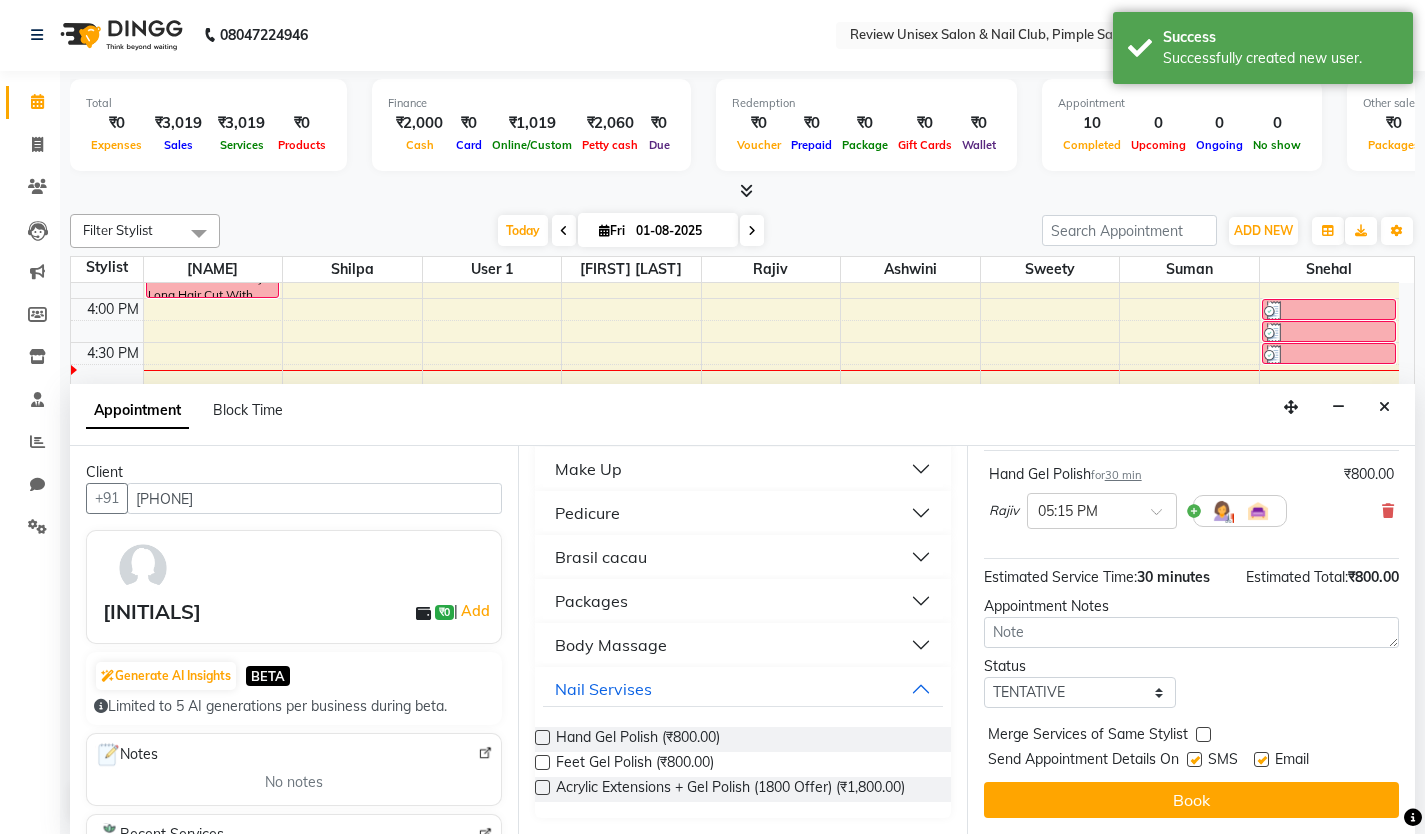 click at bounding box center (1194, 759) 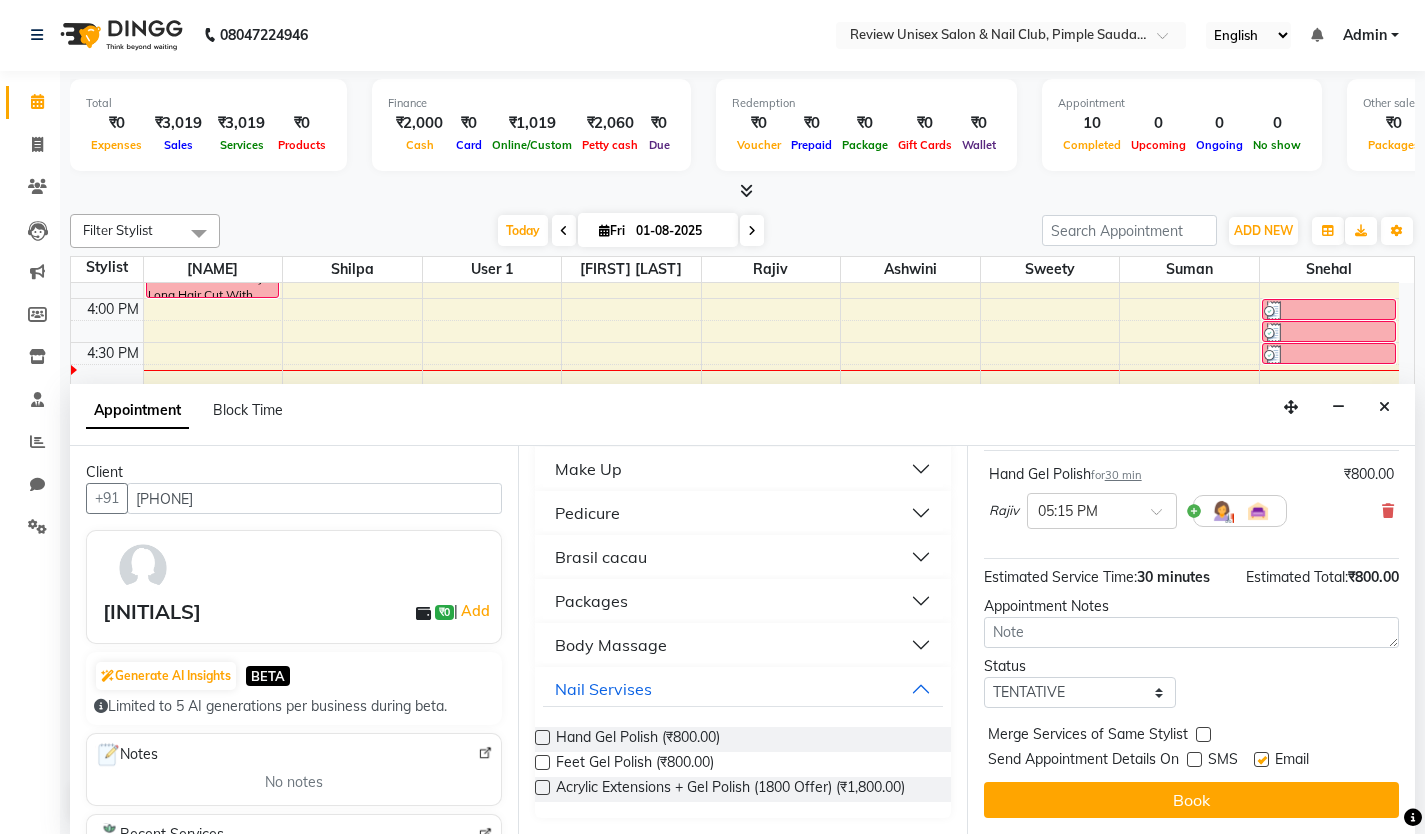 click at bounding box center (1194, 759) 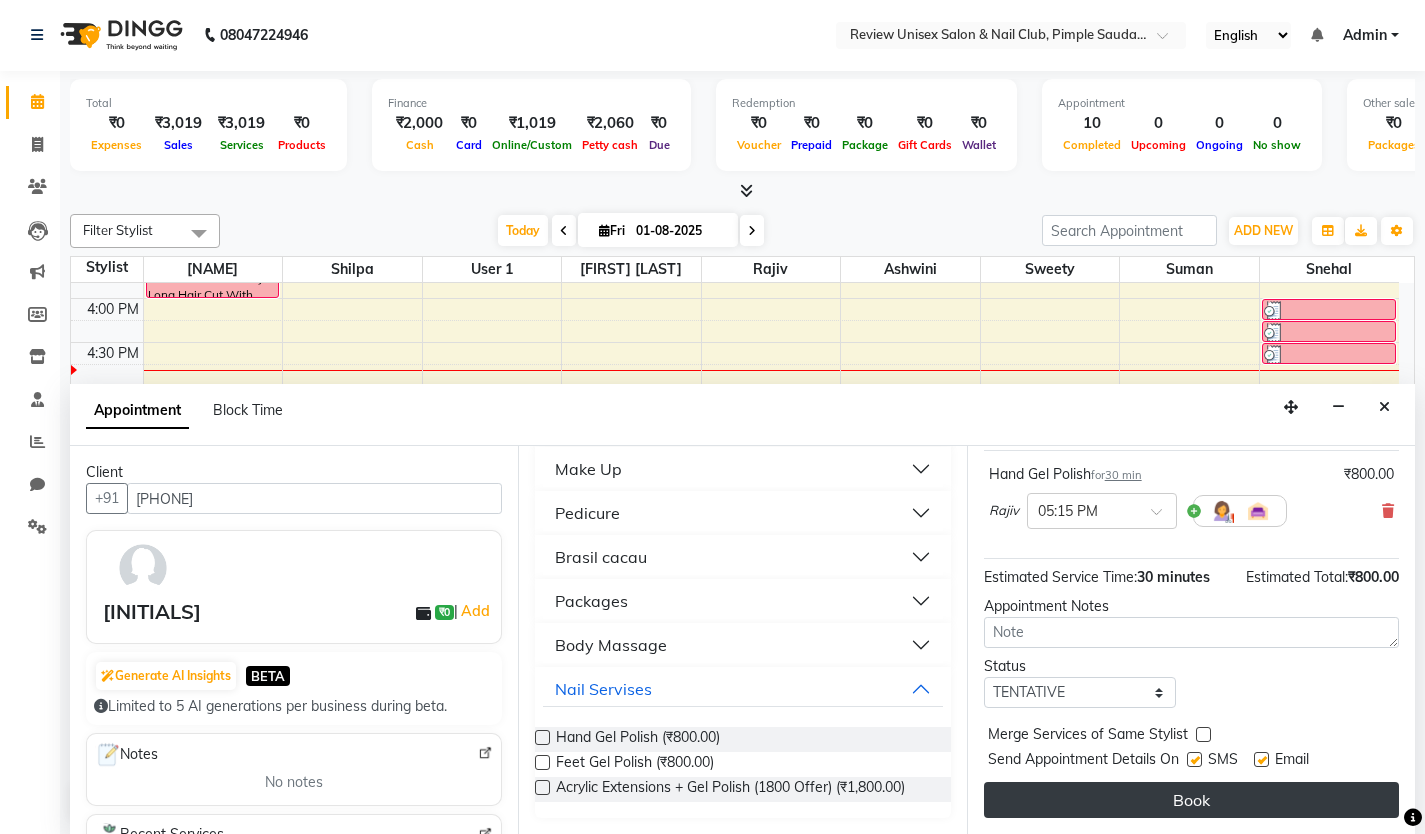 click on "Book" at bounding box center (1191, 800) 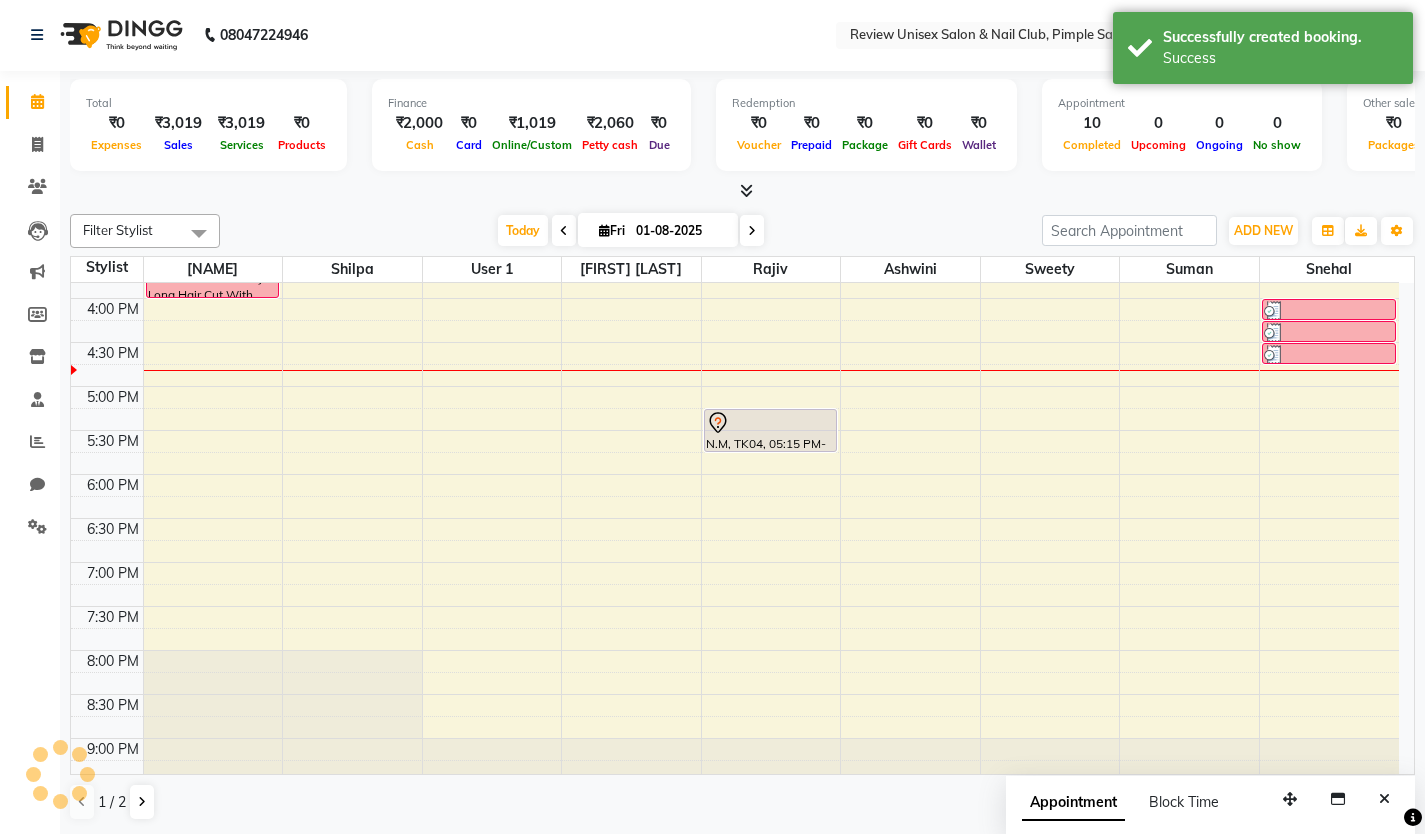 scroll, scrollTop: 0, scrollLeft: 0, axis: both 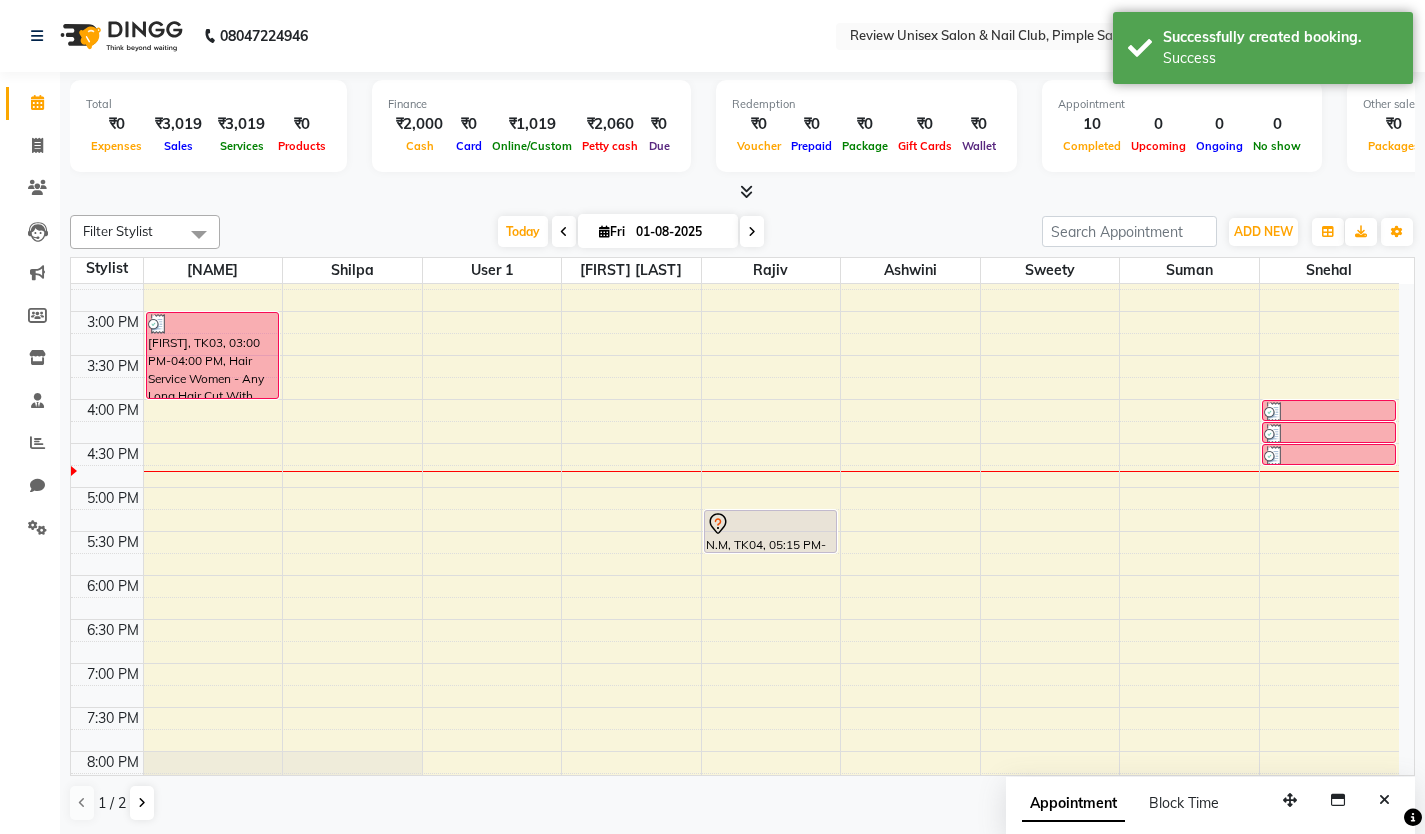click on "9:00 AM 9:30 AM 10:00 AM 10:30 AM 11:00 AM 11:30 AM 12:00 PM 12:30 PM 1:00 PM 1:30 PM 2:00 PM 2:30 PM 3:00 PM 3:30 PM 4:00 PM 4:30 PM 5:00 PM 5:30 PM 6:00 PM 6:30 PM 7:00 PM 7:30 PM 8:00 PM 8:30 PM 9:00 PM 9:30 PM [FIRST], TK03, 03:00 PM-04:00 PM, Hair Service Women - Any Long Hair Cut With Wash N.M, TK04, 05:15 PM-05:45 PM, Hand Gel Polish [FIRST] , TK01, 11:00 AM-12:00 PM, Hair Spa - Hair Below Shoulder [FIRST], TK02, 01:00 PM-01:15 PM, Threading - Eybrow'S [FIRST], TK02, 01:15 PM-01:30 PM, Threading - Fore Head [FIRST], TK02, 01:30 PM-01:45 PM, Peel Off Waxing - Upper Lips [FIRST], TK02, 01:45 PM-02:15 PM, Wash & Blast Dry - Hair Below Shoulder [FIRST], TK02, 12:30 PM-01:00 PM, Hand Gel Polish [FIRST], TK03, 04:00 PM-04:15 PM, Threading - Eybrow'S [FIRST], TK03, 04:15 PM-04:30 PM, Threading - Upper Lip [FIRST], TK03, 04:30 PM-04:45 PM, Threading - Fore Head" at bounding box center [735, 355] 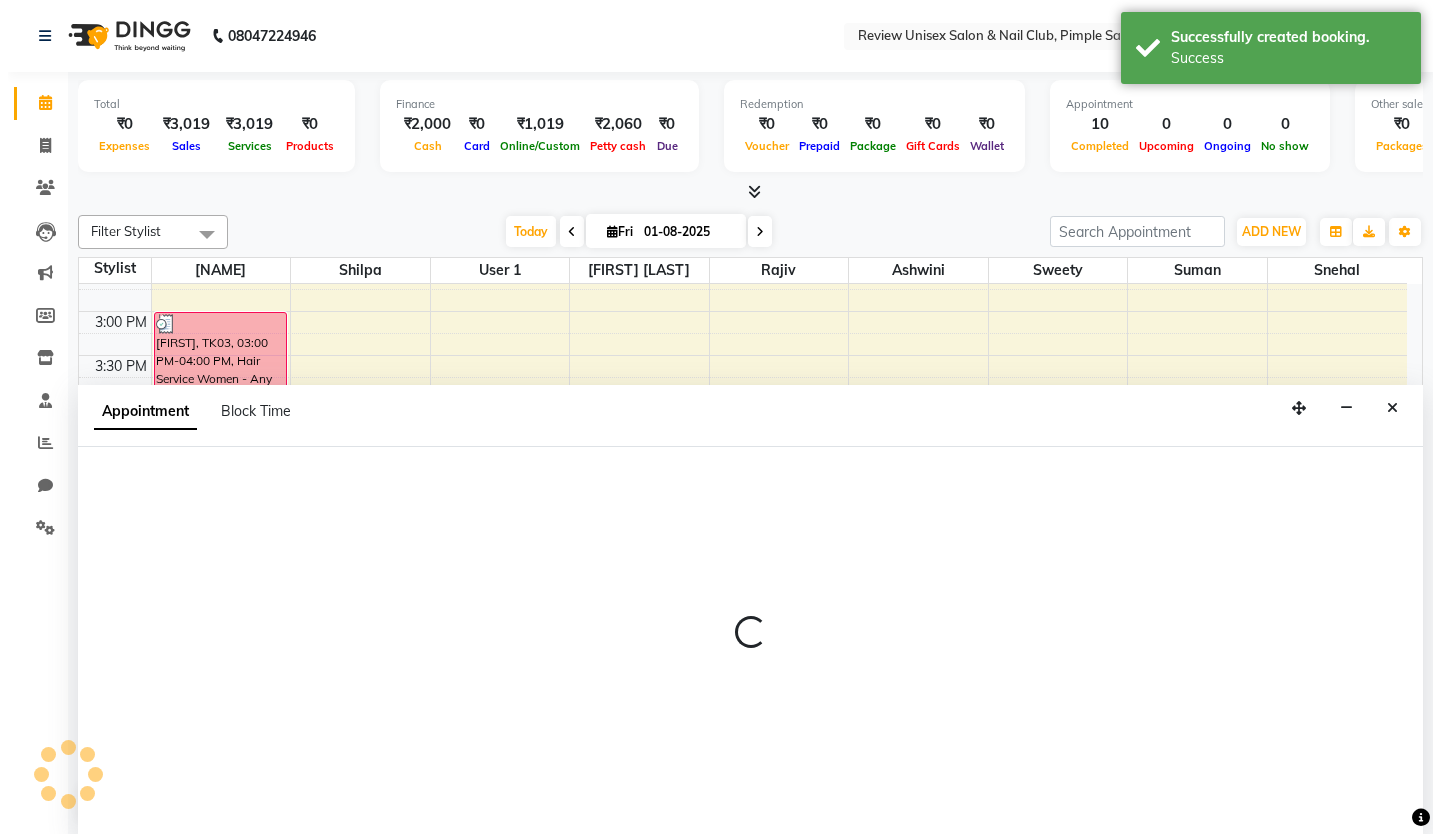 scroll, scrollTop: 1, scrollLeft: 0, axis: vertical 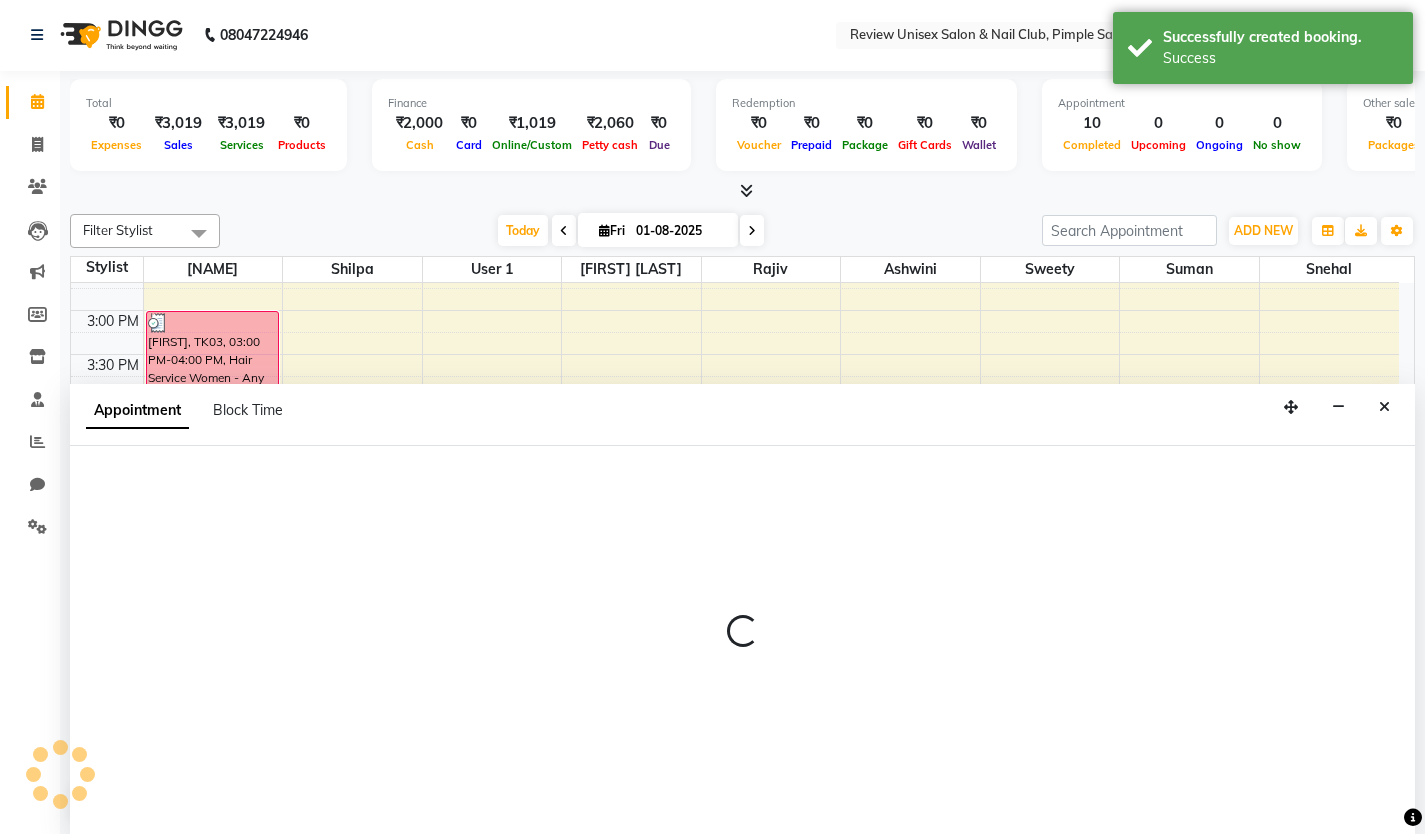 select on "[PHONE]" 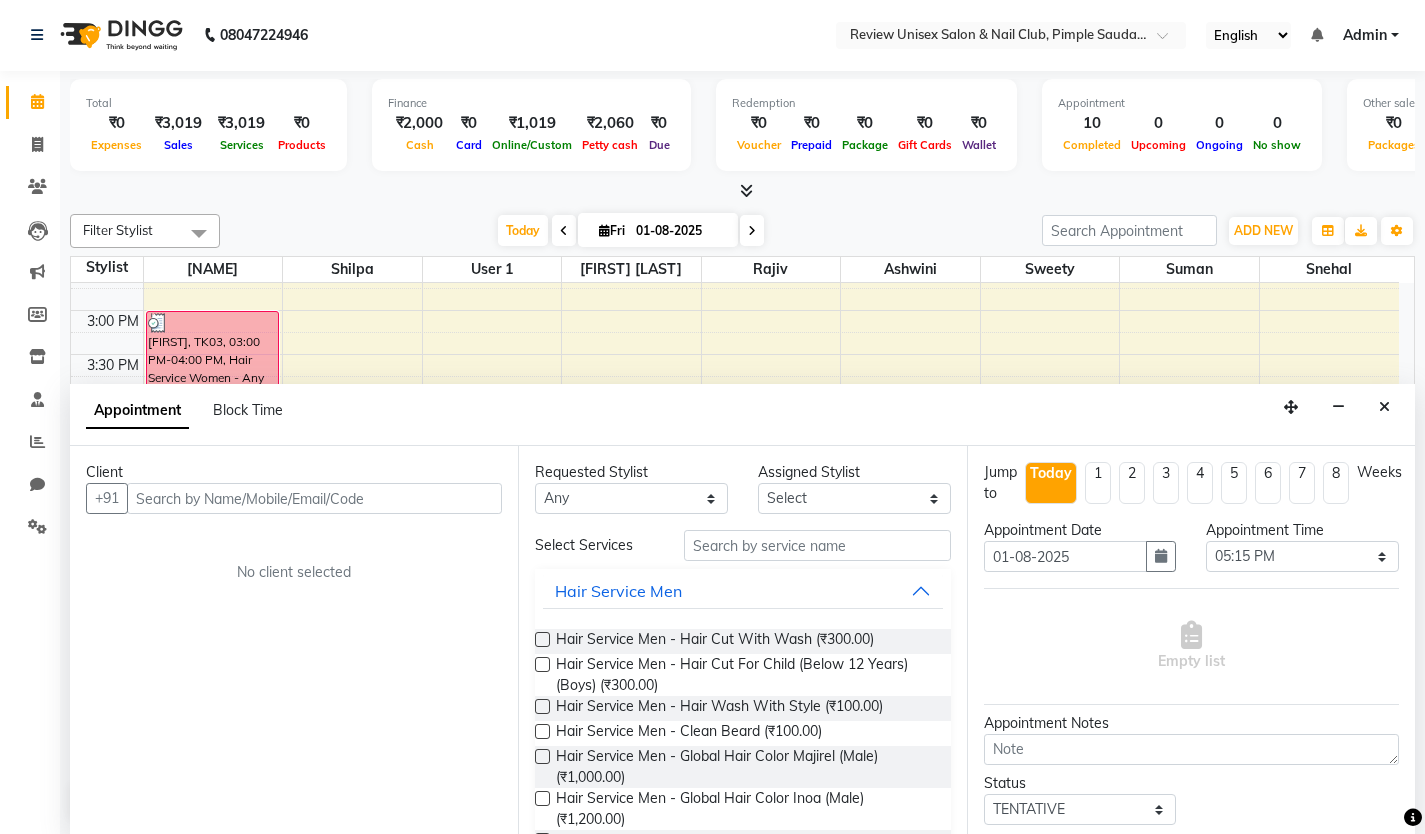 click at bounding box center [314, 498] 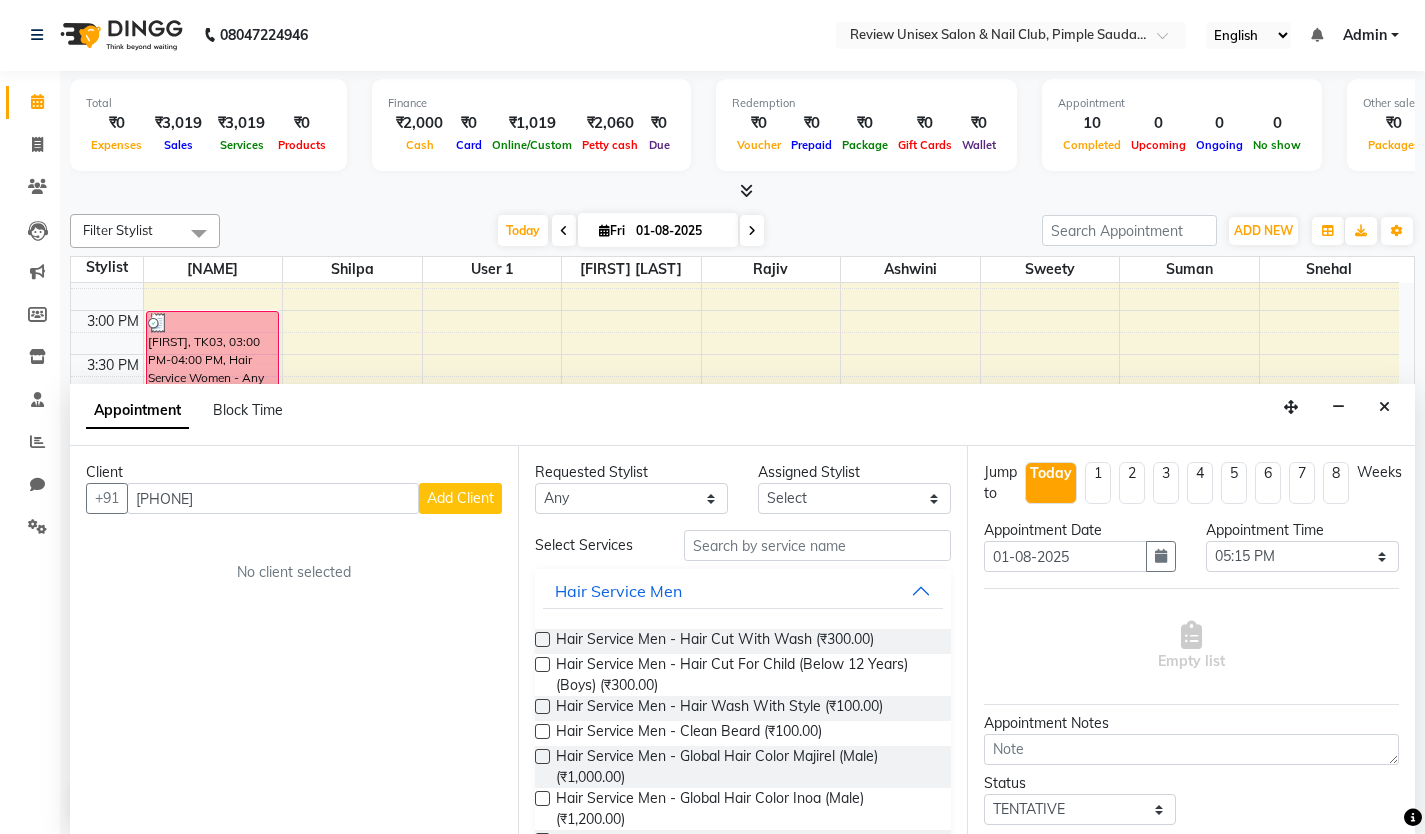 type on "[PHONE]" 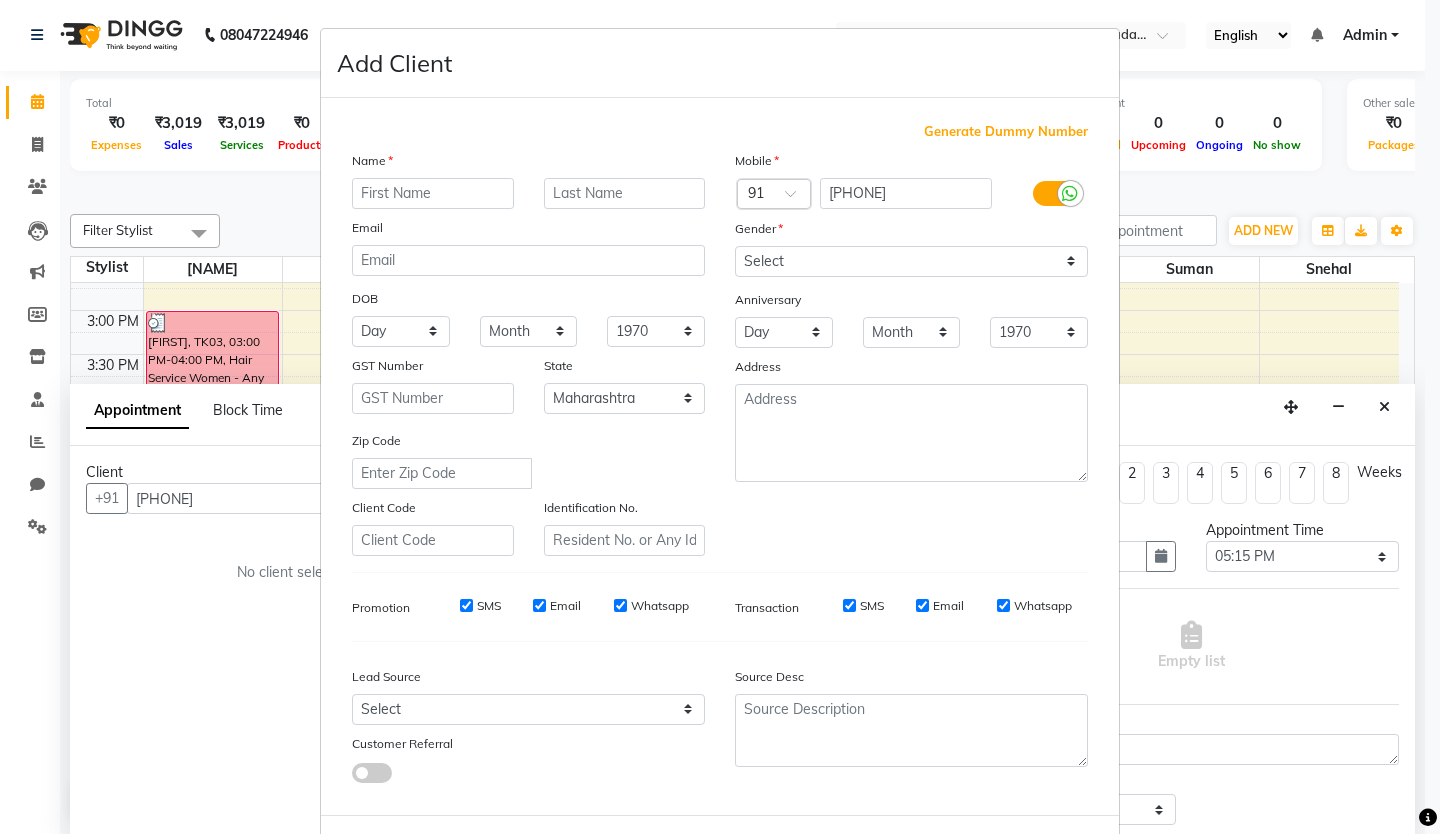 click at bounding box center [433, 193] 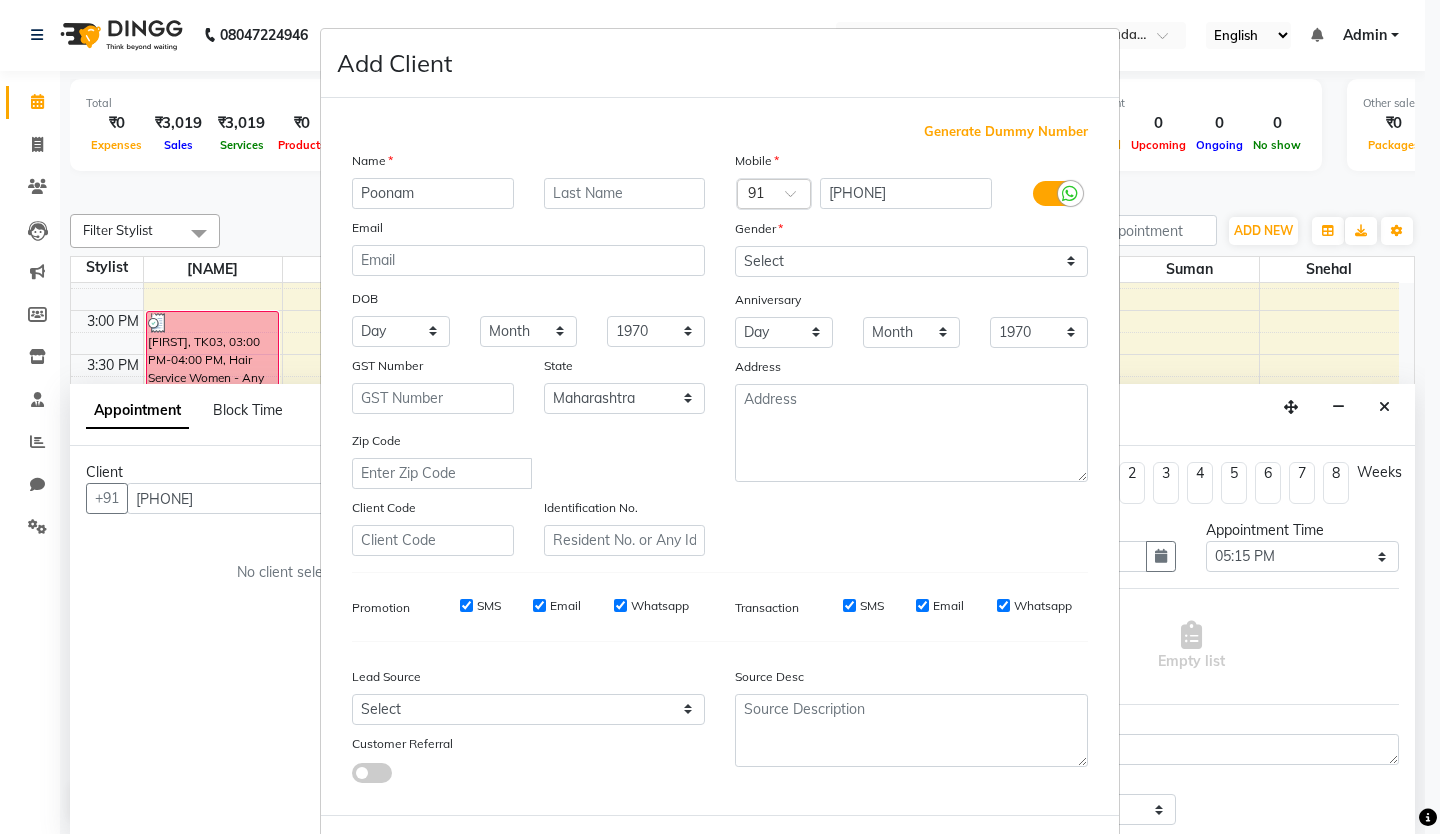 type on "Poonam" 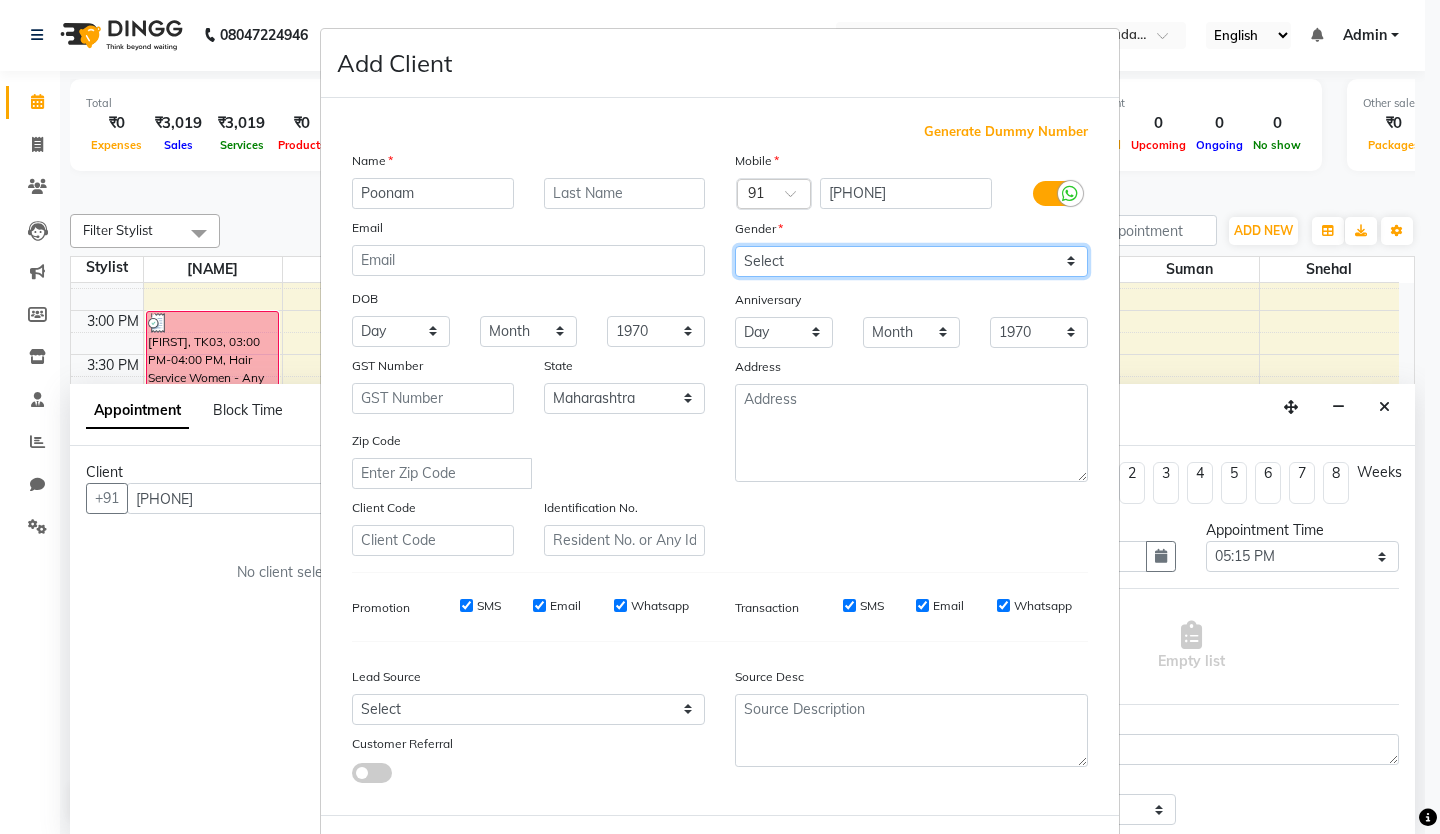 click on "Select Male Female Other Prefer Not To Say" at bounding box center (911, 261) 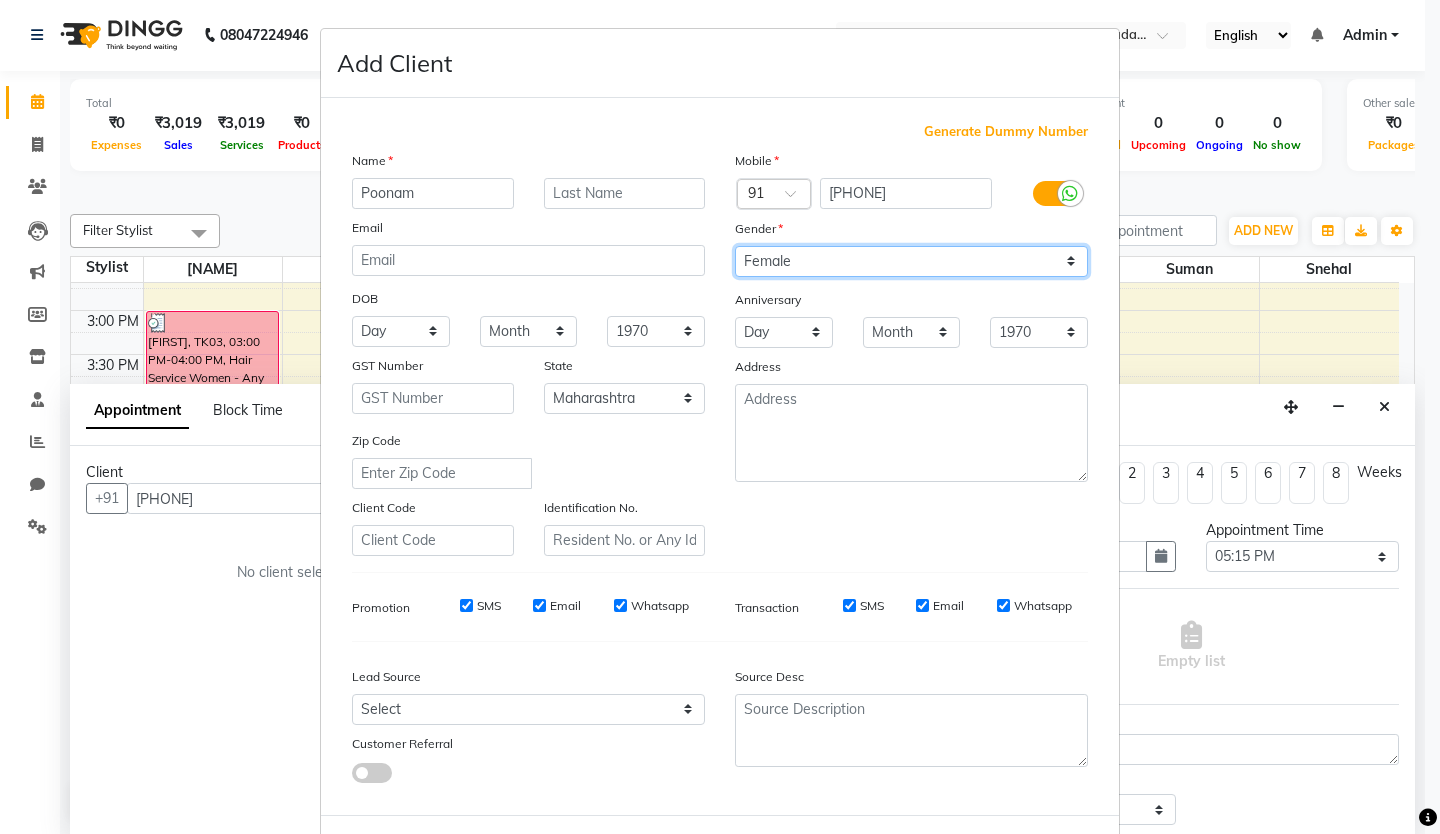 click on "Select Male Female Other Prefer Not To Say" at bounding box center [911, 261] 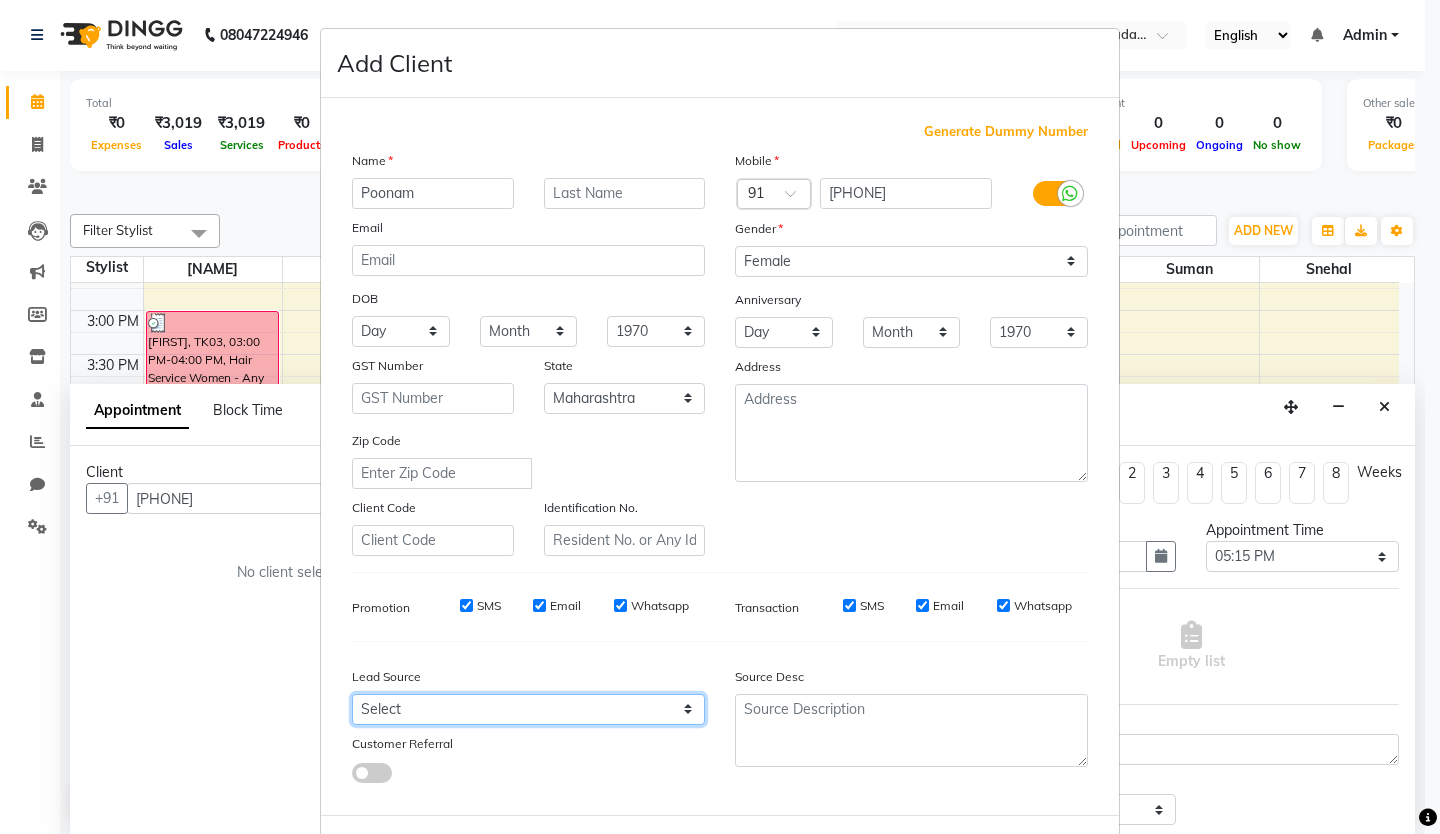 click on "Select Walk-in Referral Internet Friend Word of Mouth Advertisement Facebook JustDial Google Other Instagram  YouTube  WhatsApp" at bounding box center (528, 709) 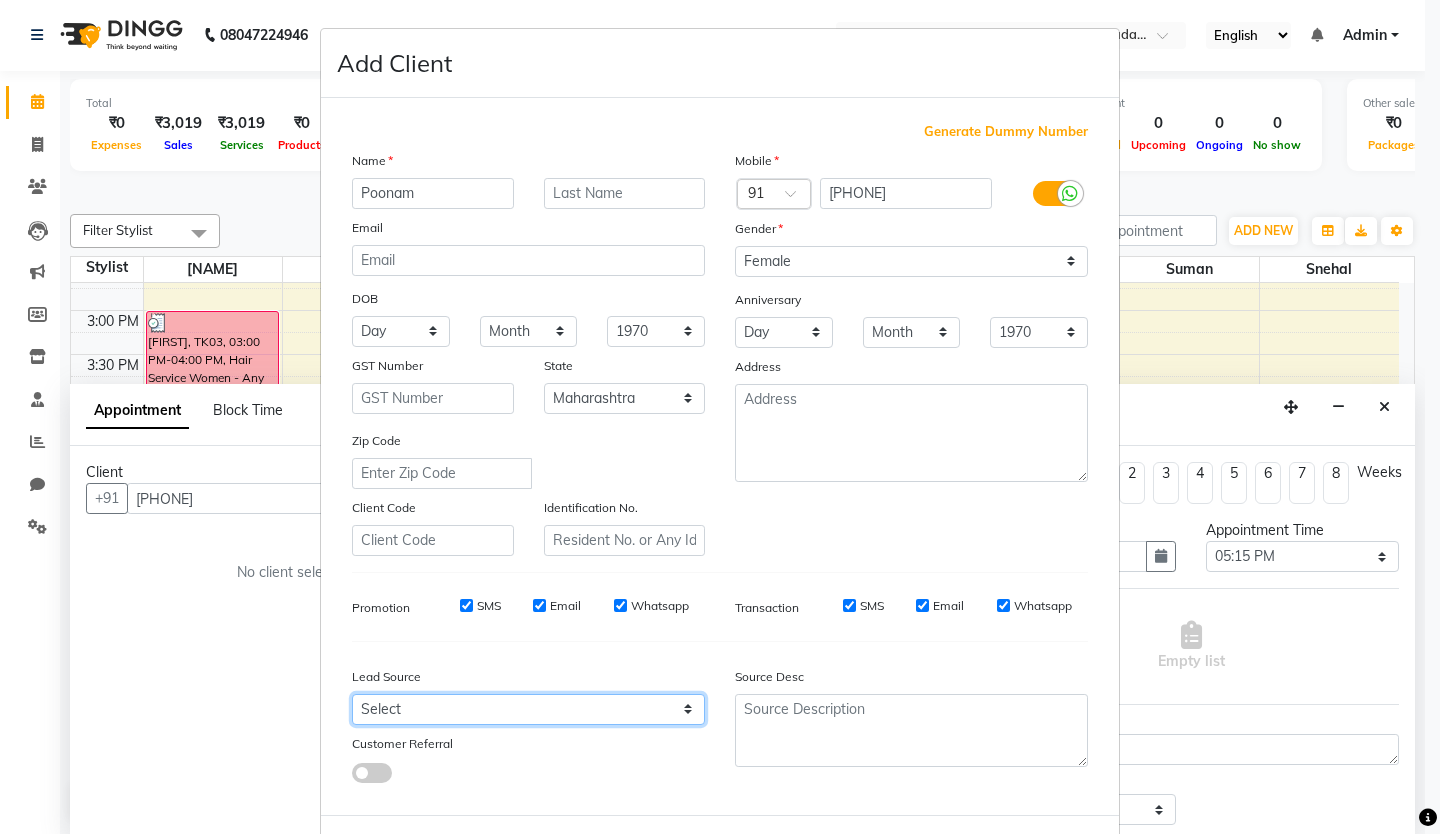 select on "[PHONE]" 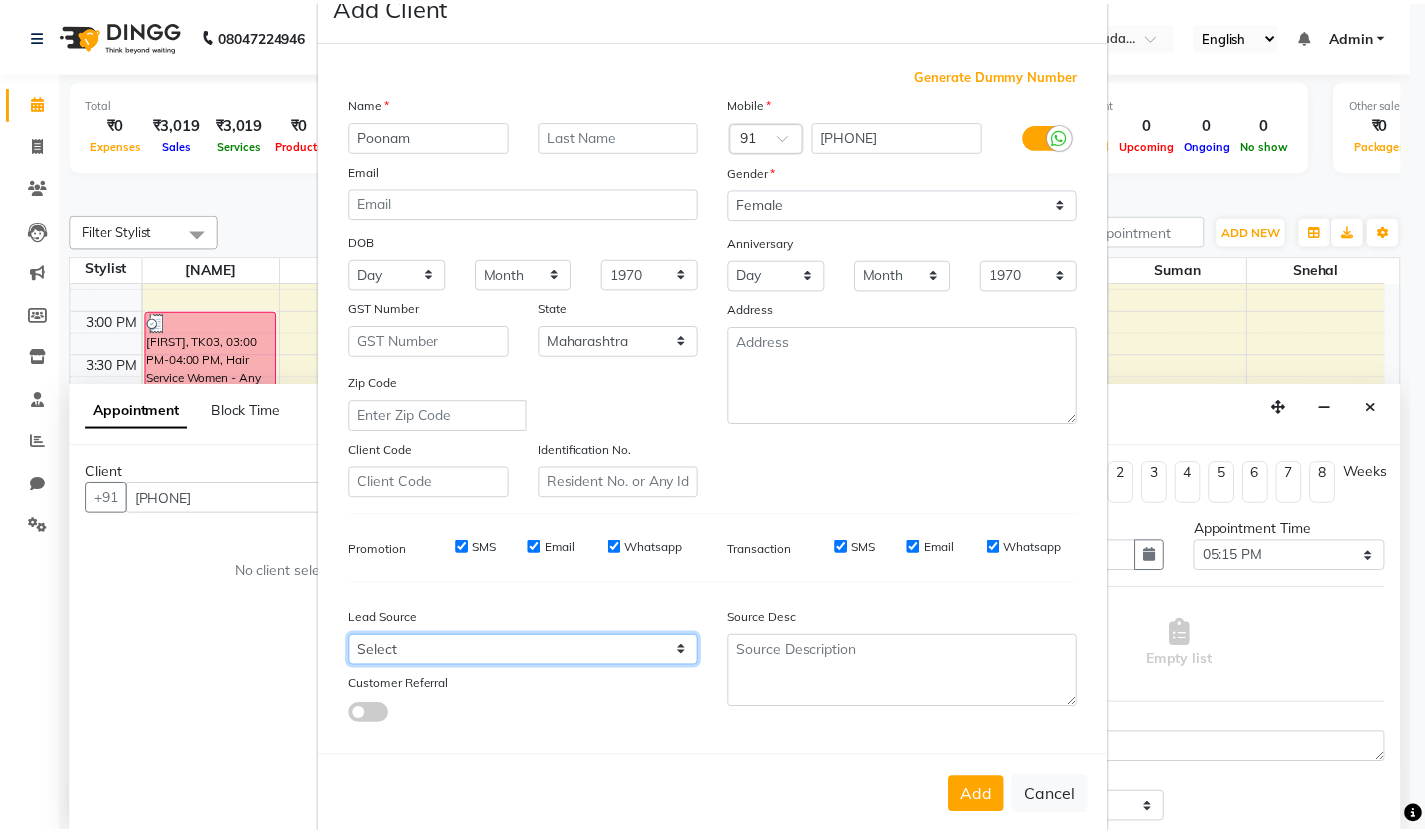 scroll, scrollTop: 89, scrollLeft: 0, axis: vertical 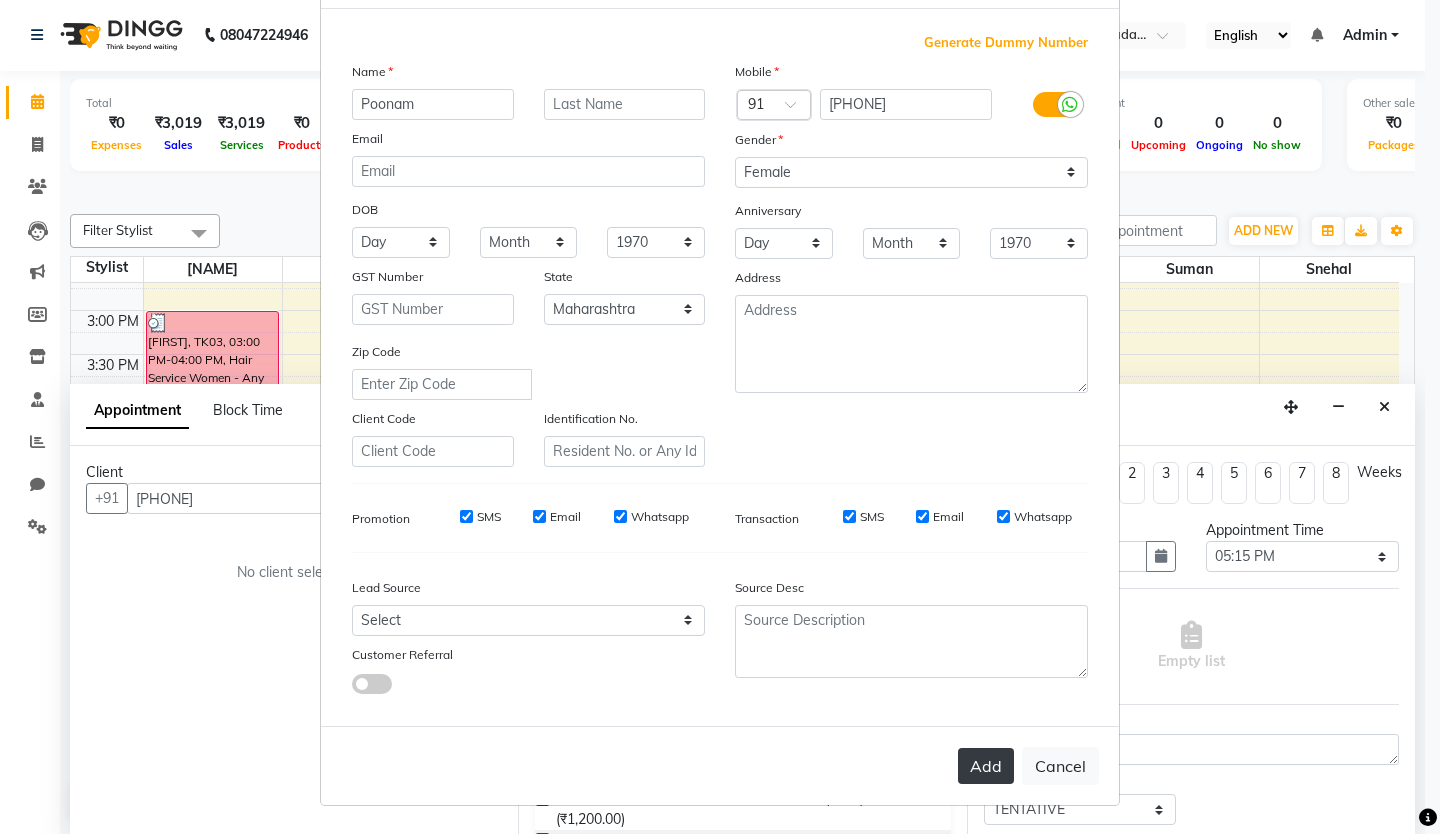 click on "Add" at bounding box center [986, 766] 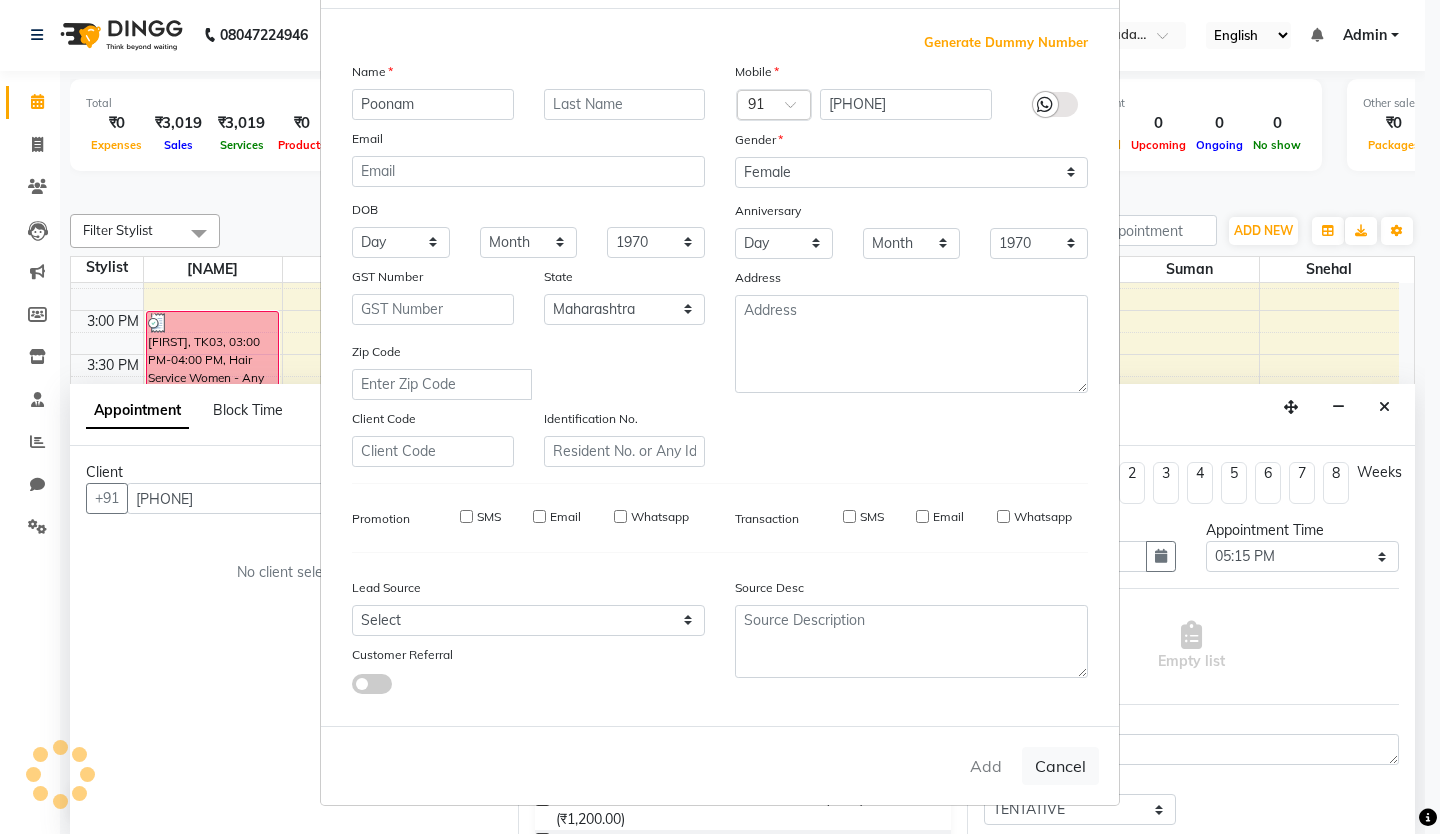 type 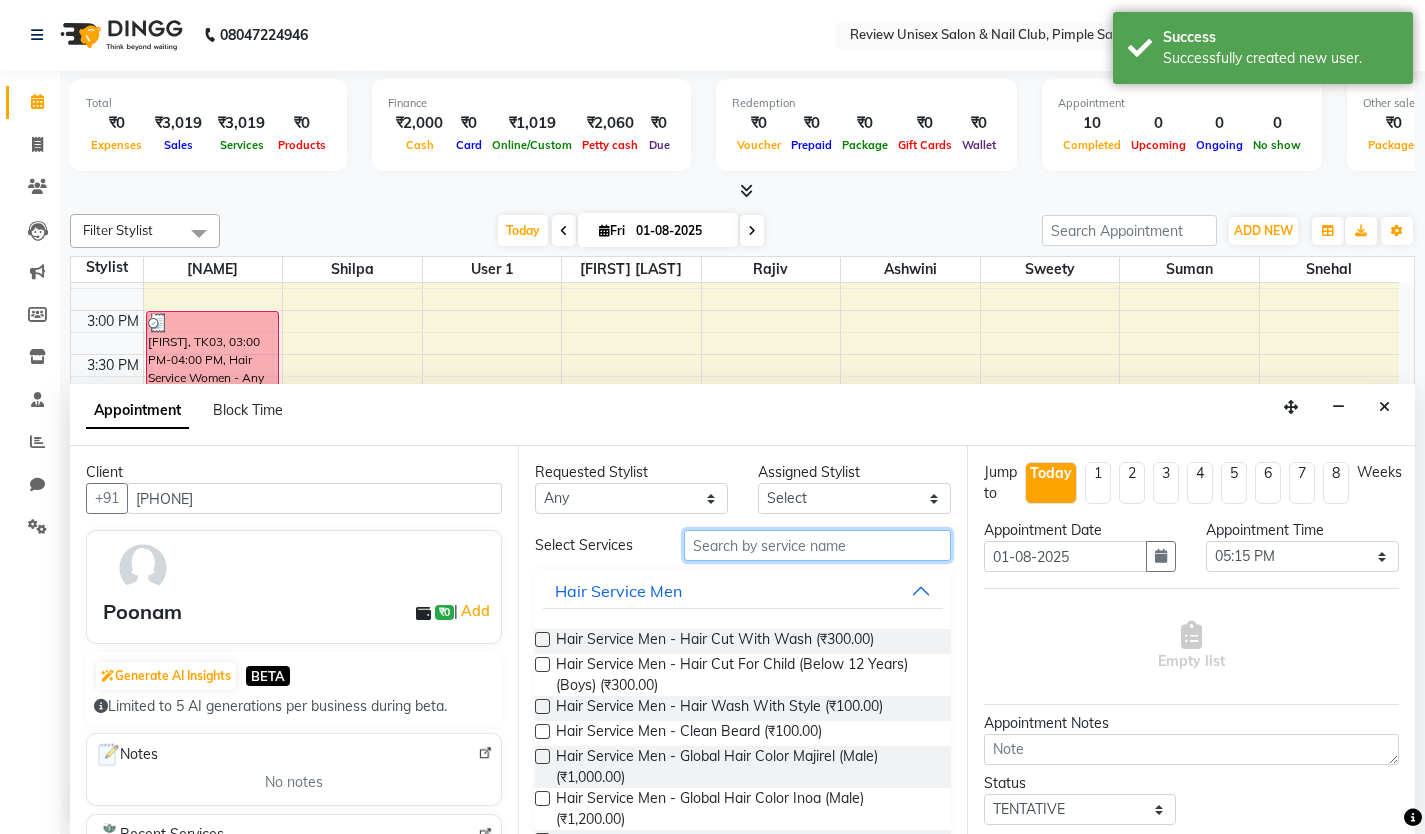 click at bounding box center [817, 545] 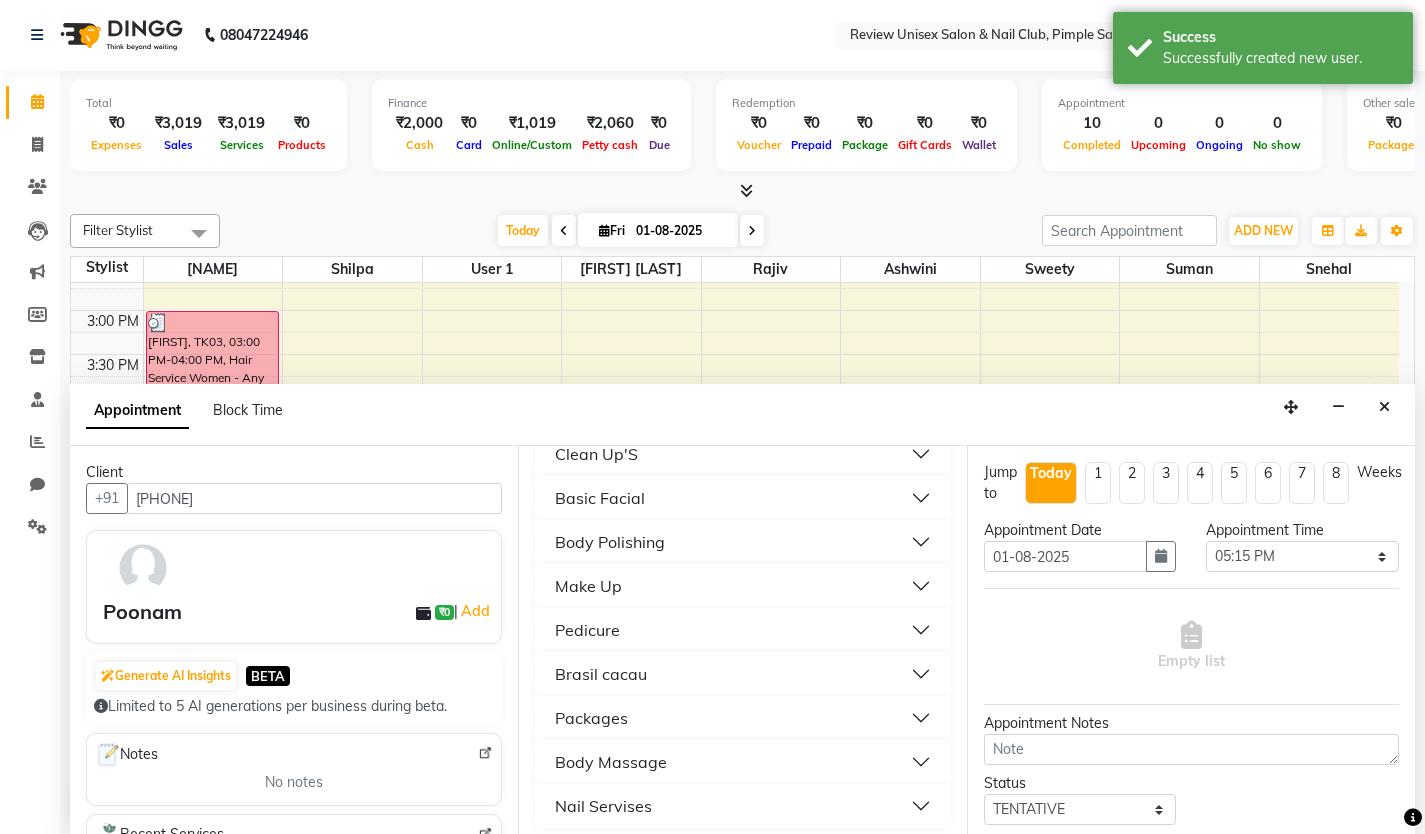 scroll, scrollTop: 292, scrollLeft: 0, axis: vertical 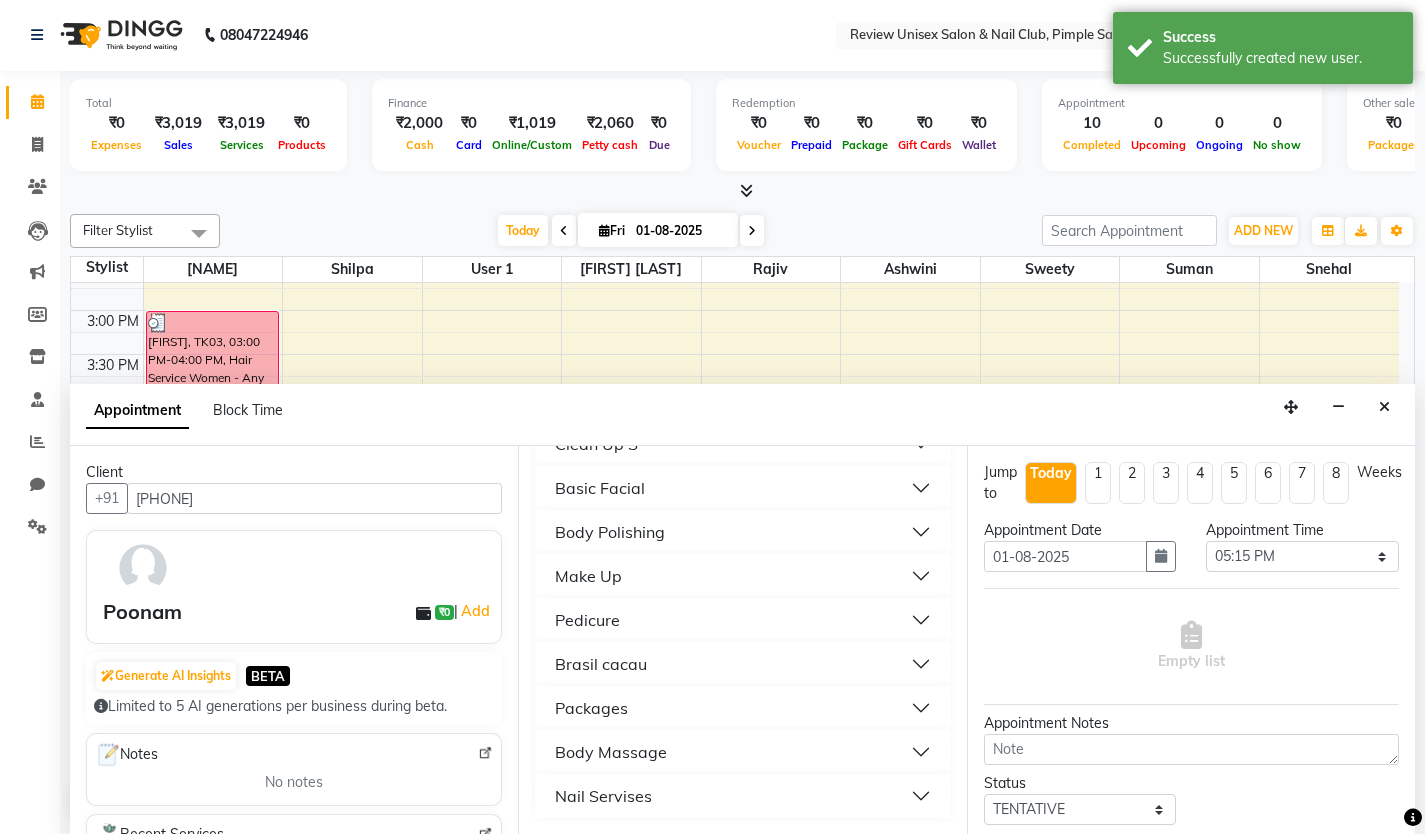 type on "800" 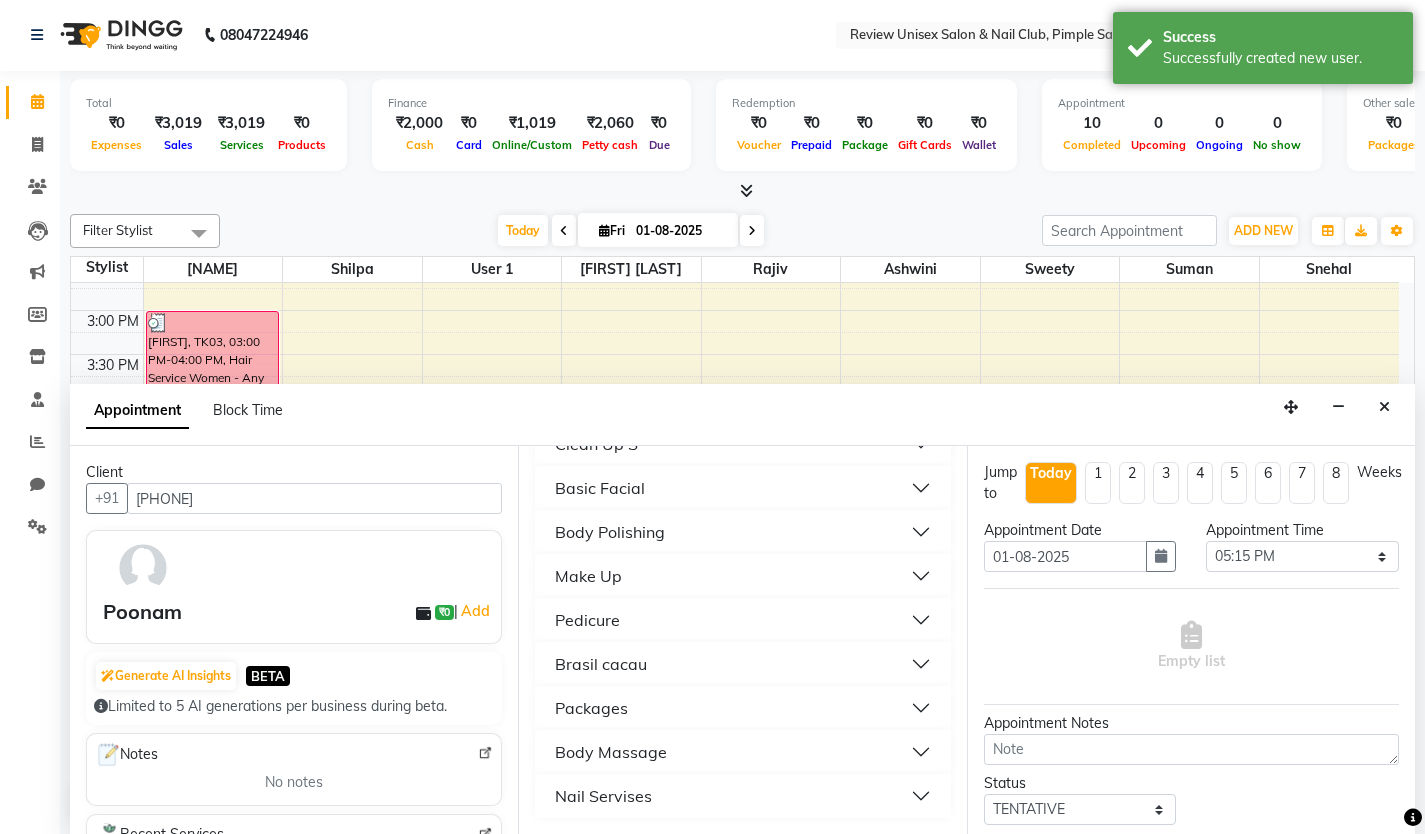 click on "Nail Servises" at bounding box center [603, 796] 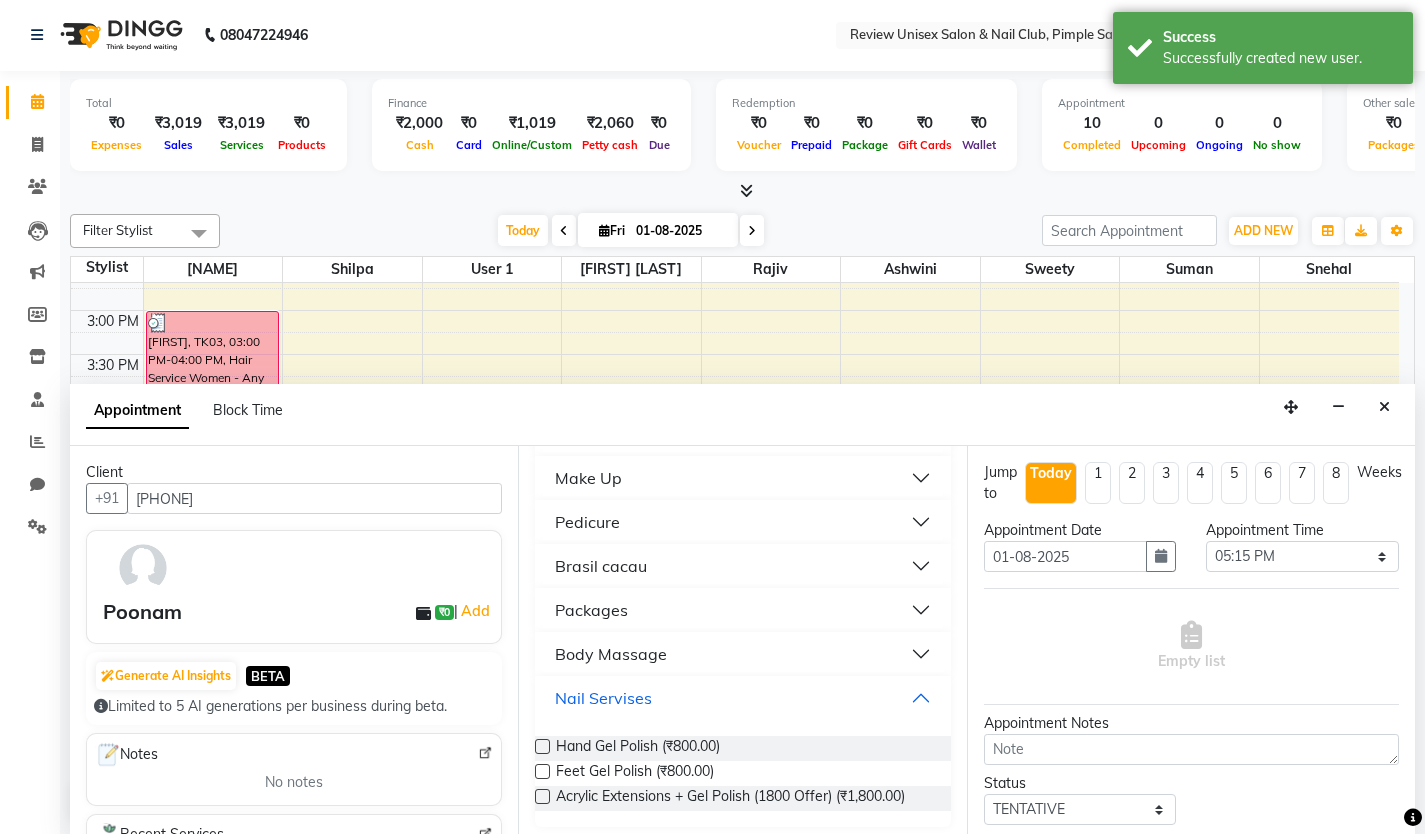 scroll, scrollTop: 391, scrollLeft: 0, axis: vertical 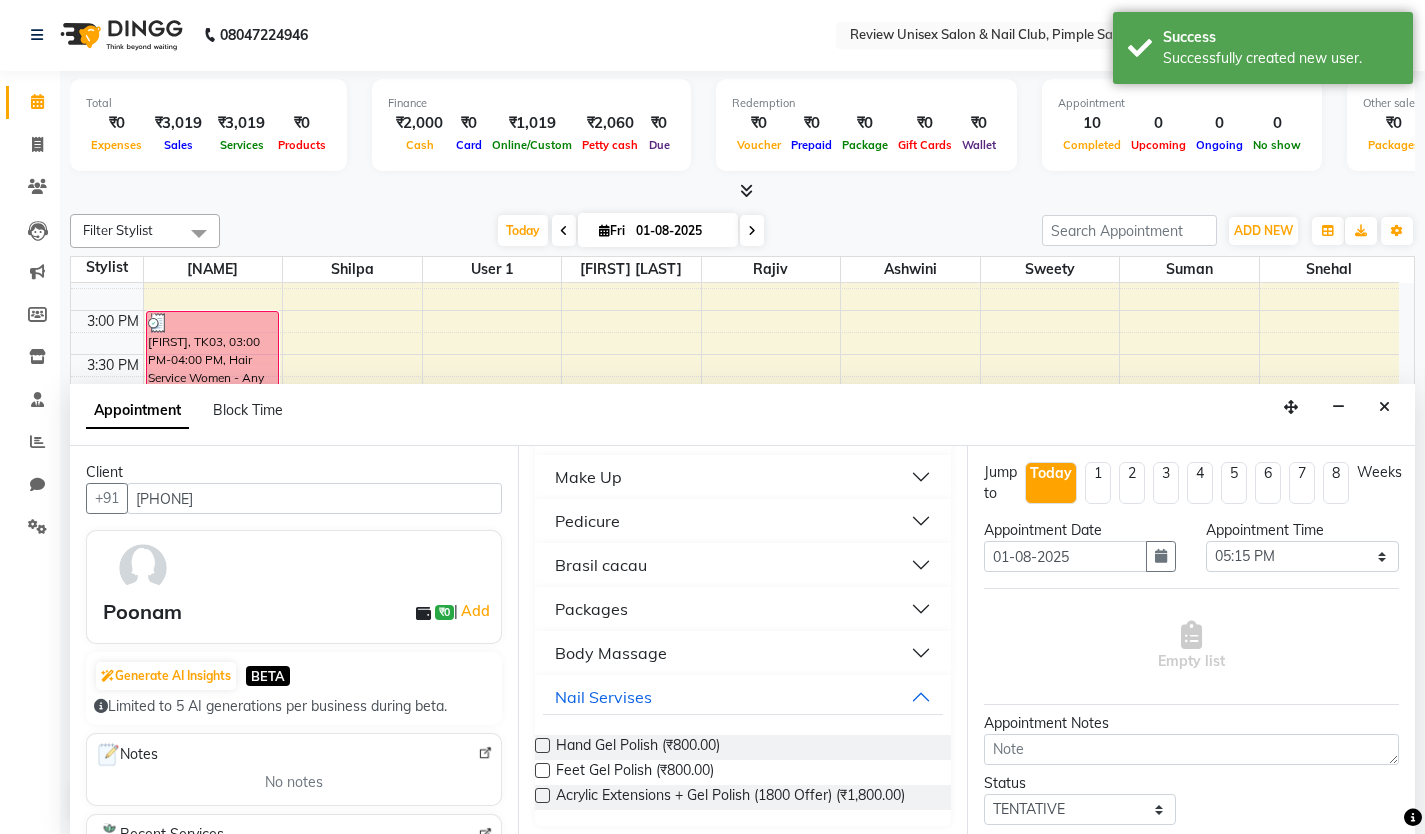 click at bounding box center (542, 745) 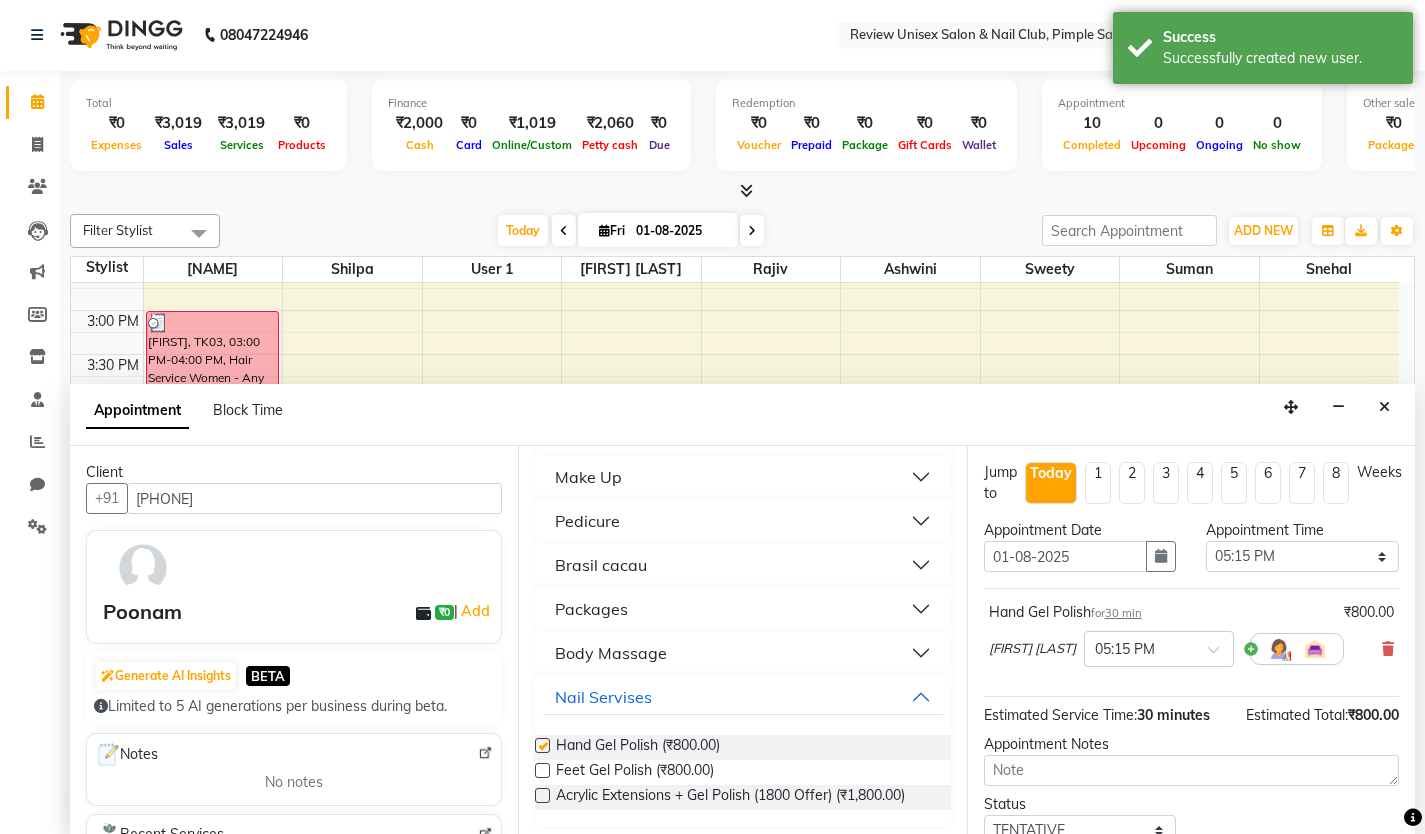 checkbox on "false" 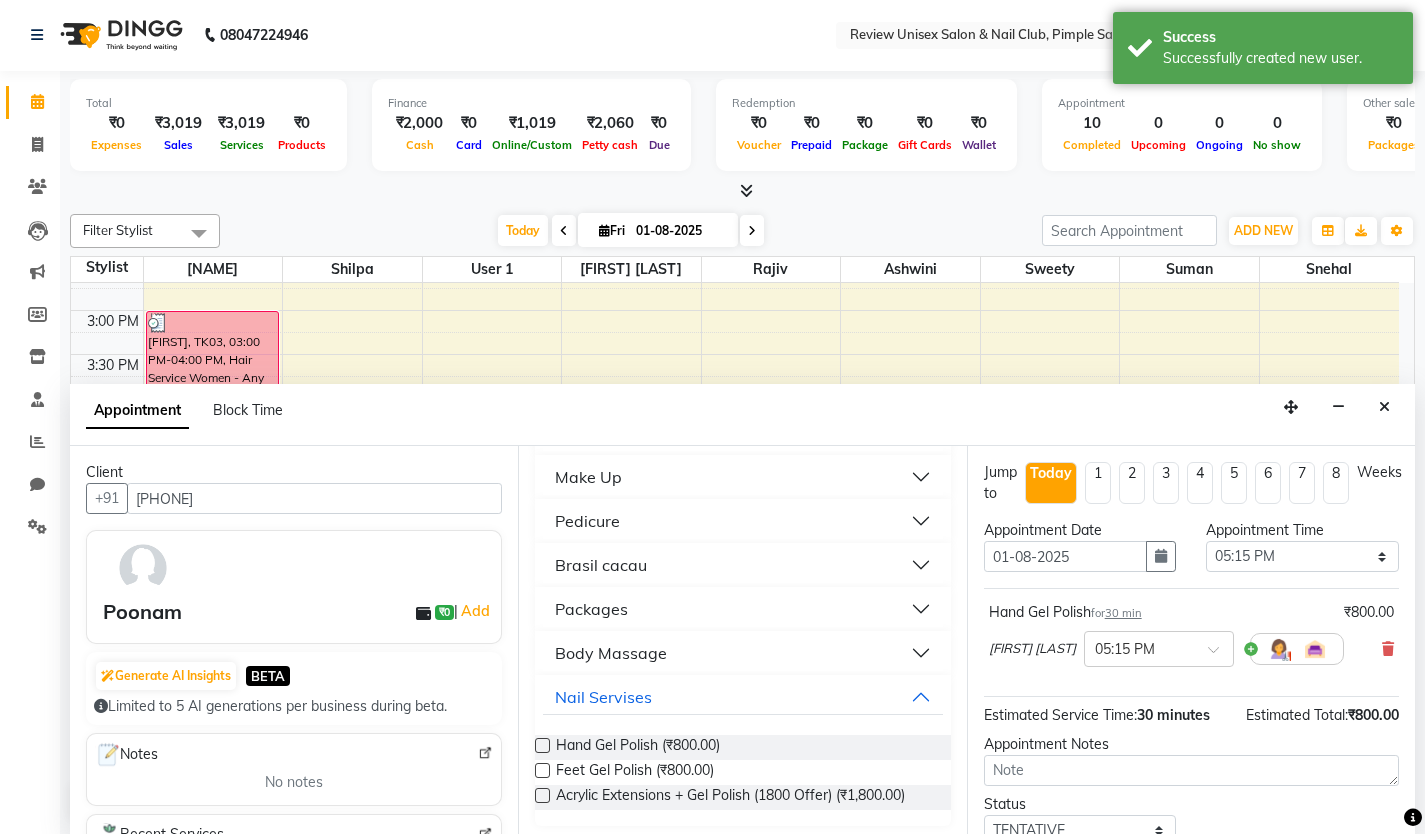 scroll, scrollTop: 399, scrollLeft: 0, axis: vertical 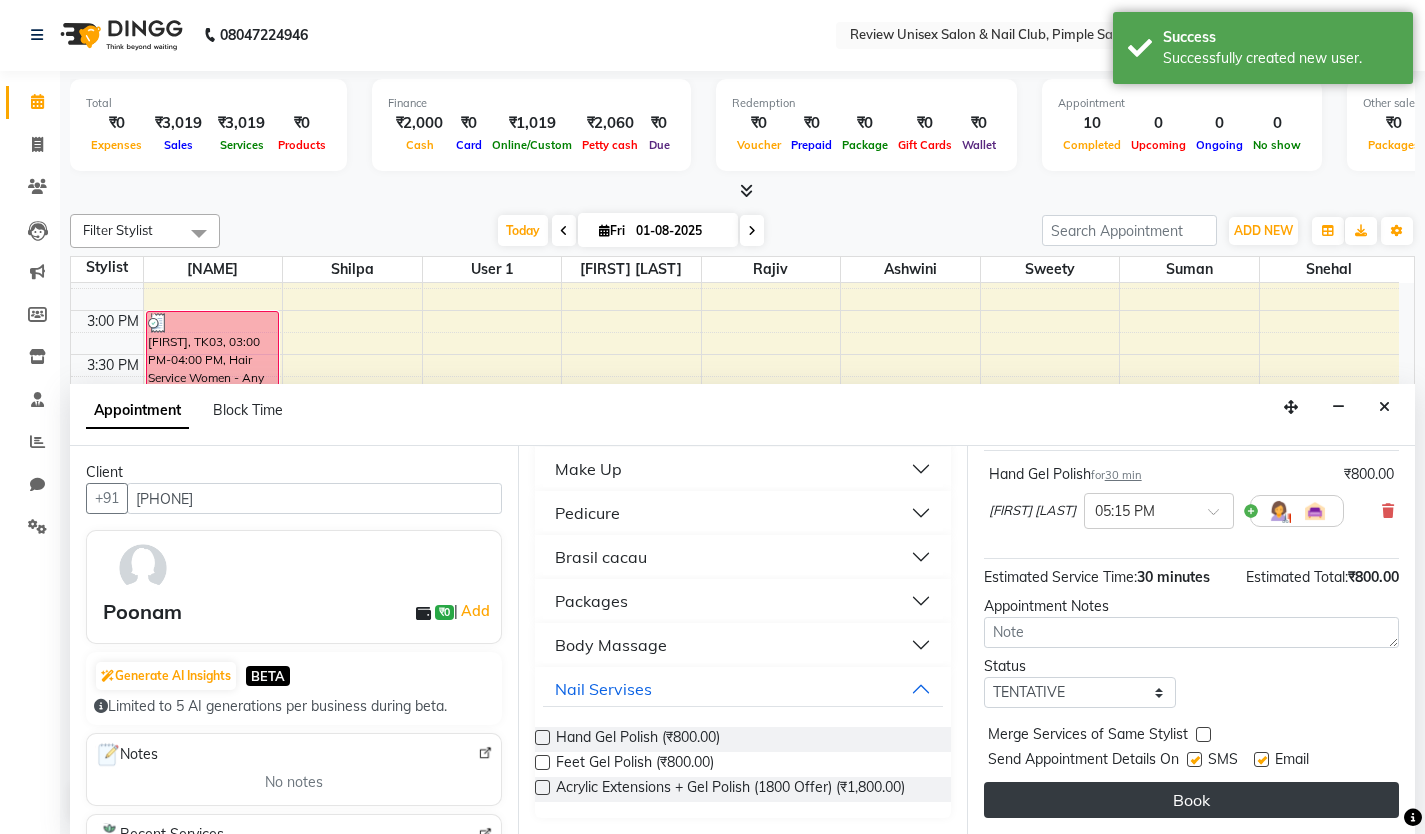 click on "Book" at bounding box center (1191, 800) 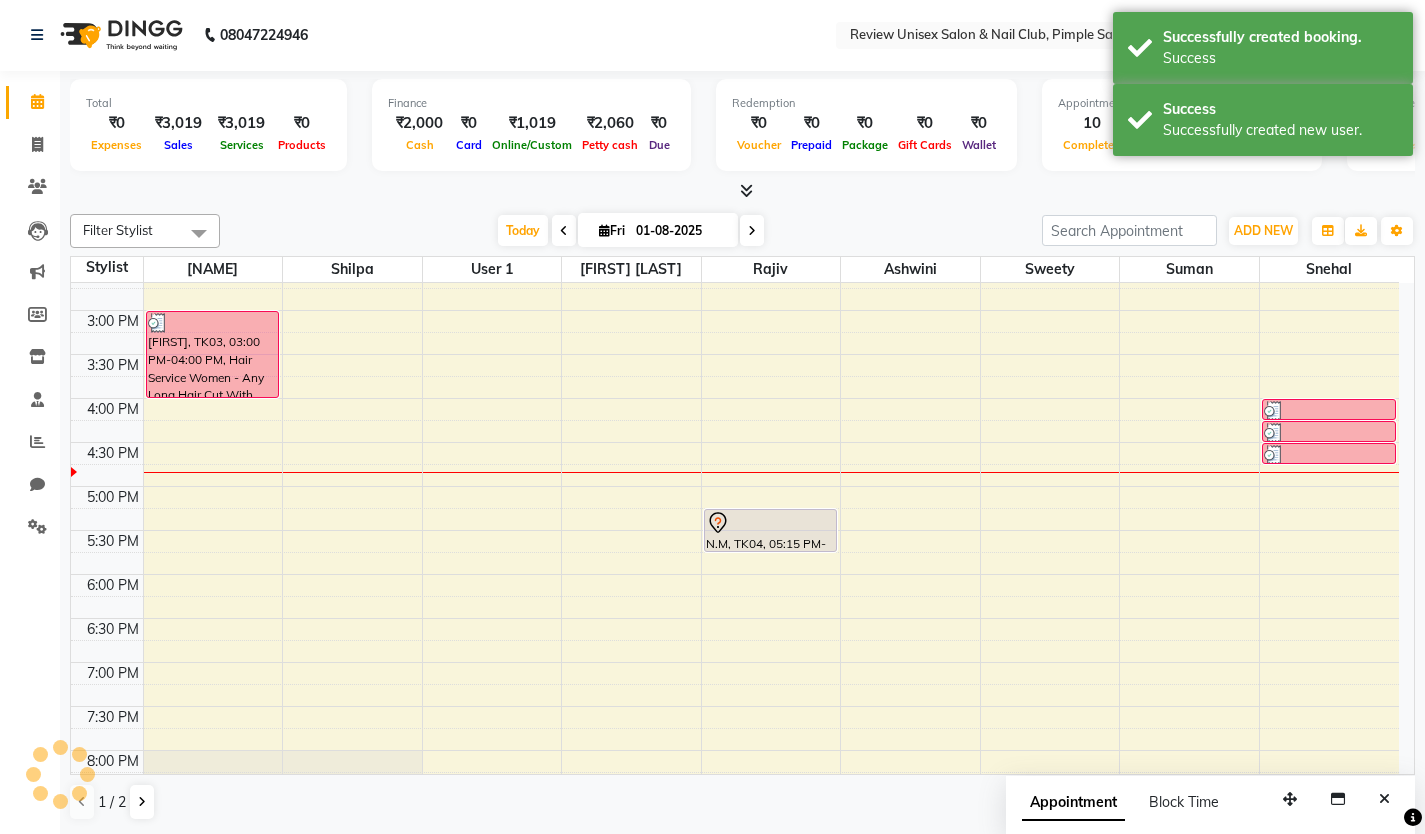 scroll, scrollTop: 0, scrollLeft: 0, axis: both 